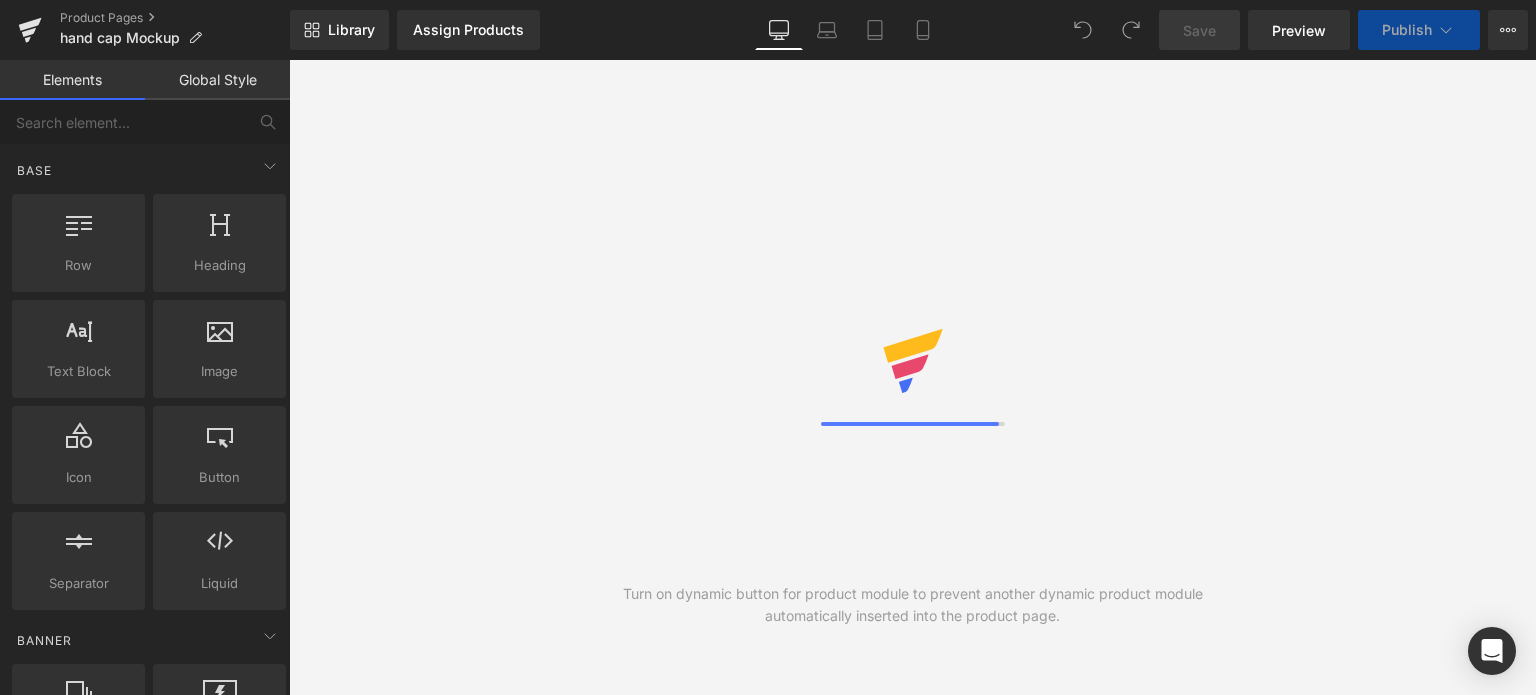 scroll, scrollTop: 0, scrollLeft: 0, axis: both 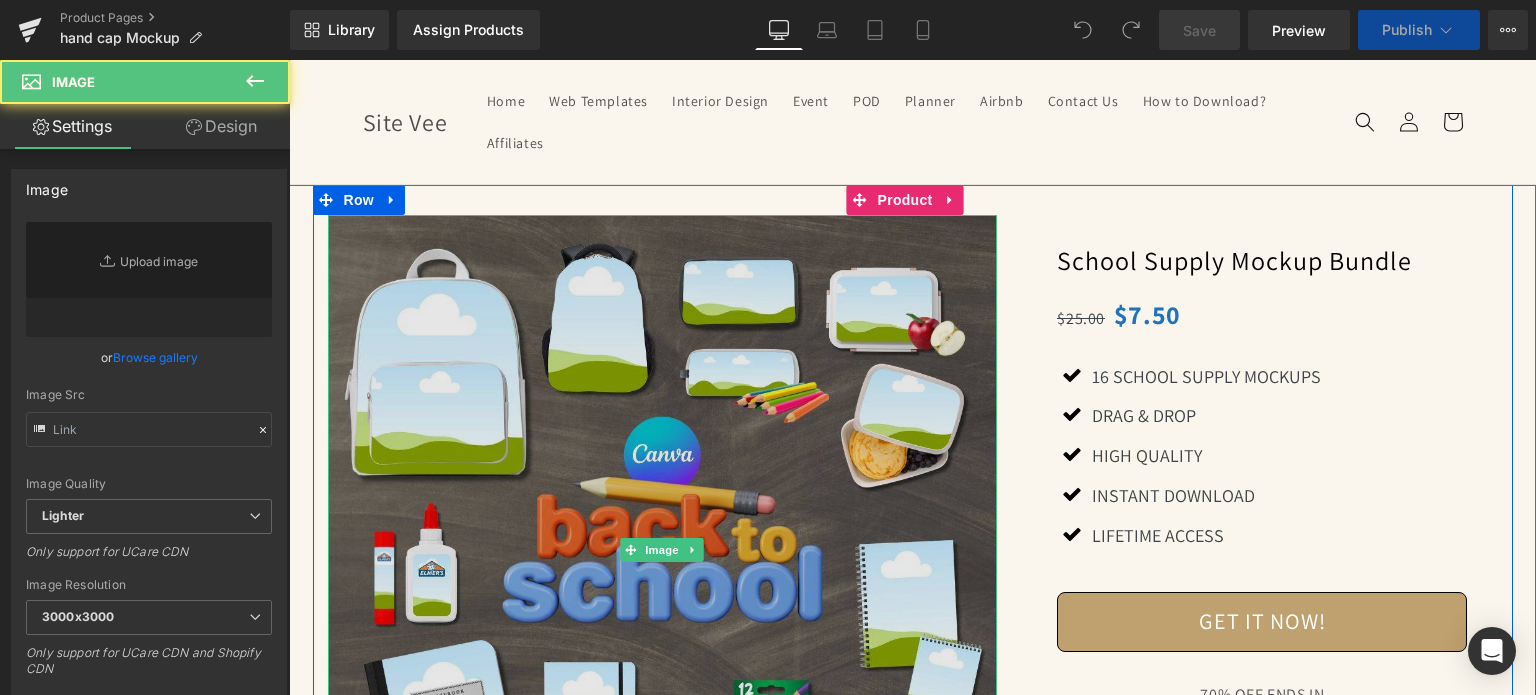 type on "https://ucarecdn.com/c37ff0f1-5943-41da-ac4a-4e6a34981de8/-/format/auto/-/preview/3000x3000/-/quality/lighter/Creative%20SITEVEE%20_40_.jpg" 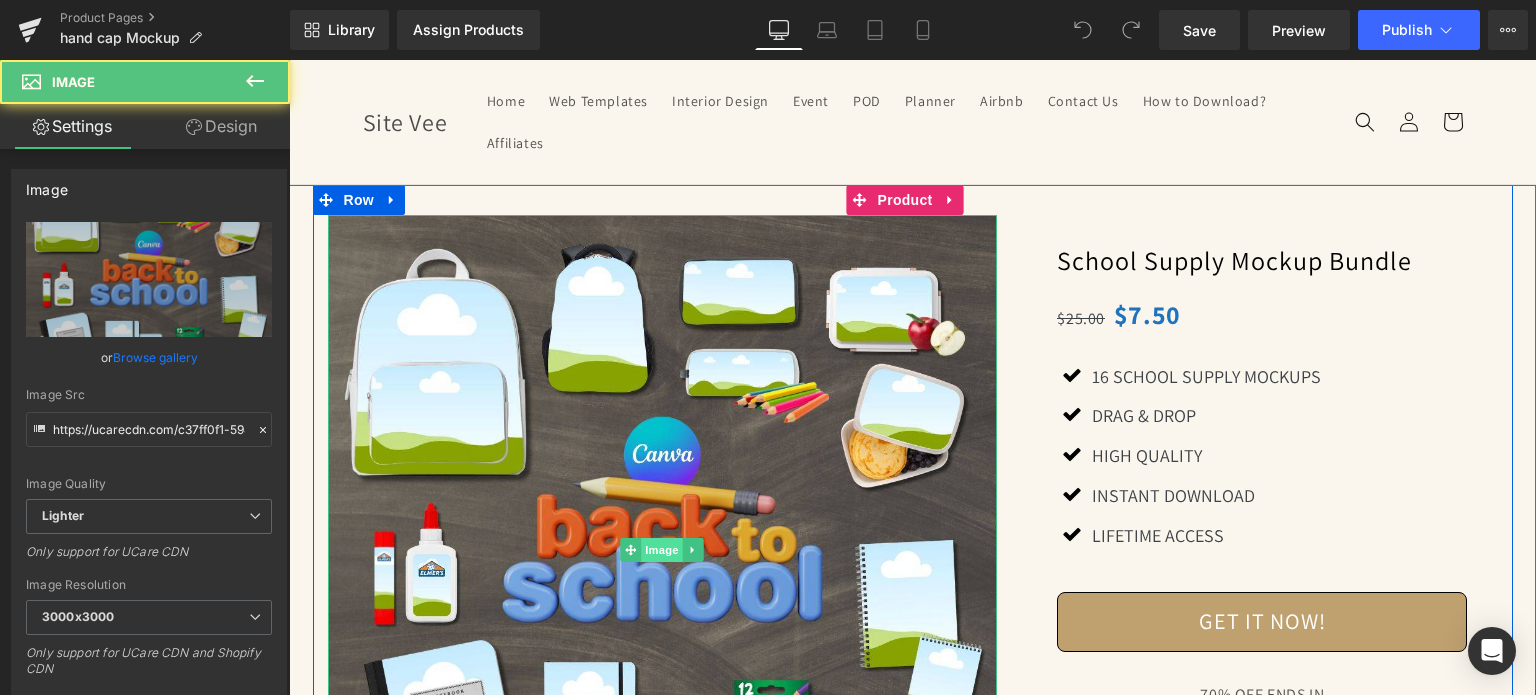 click on "Image" at bounding box center (663, 550) 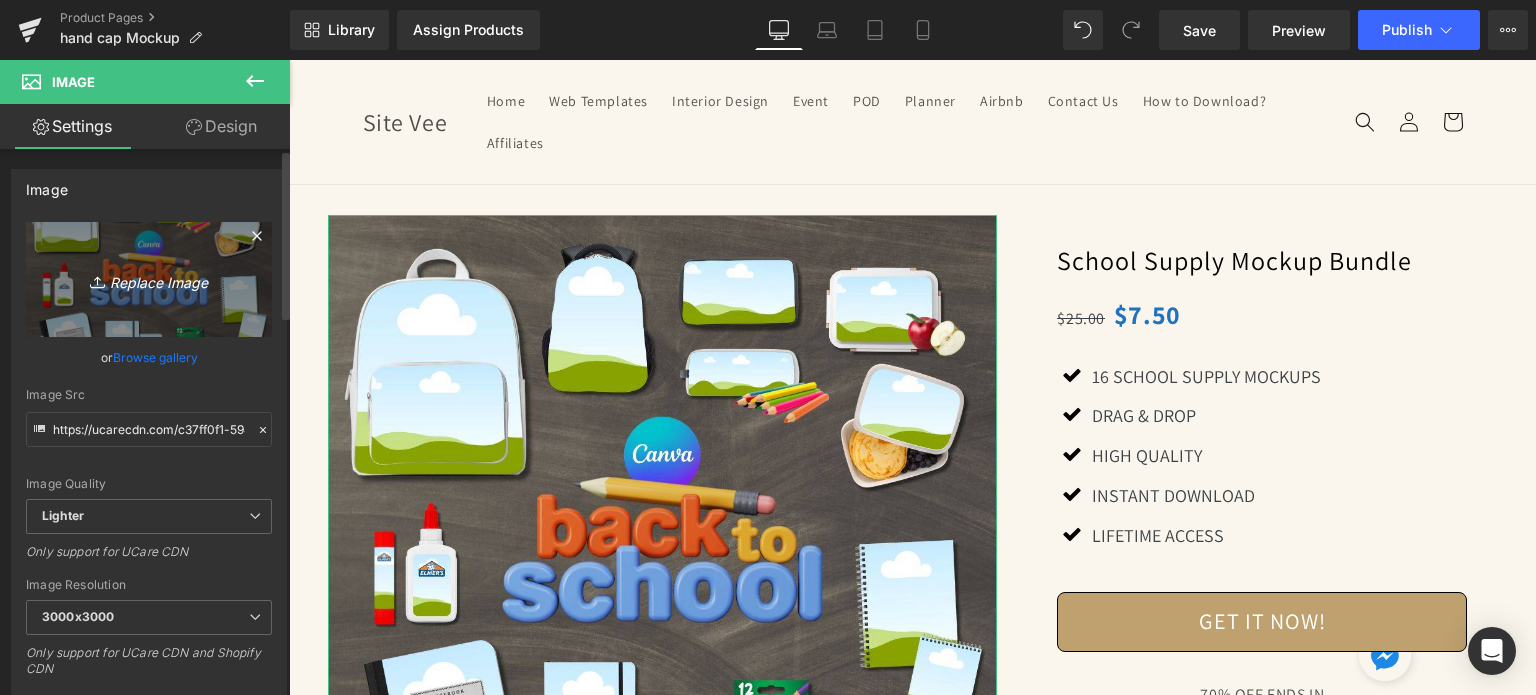 click on "Replace Image" at bounding box center (149, 279) 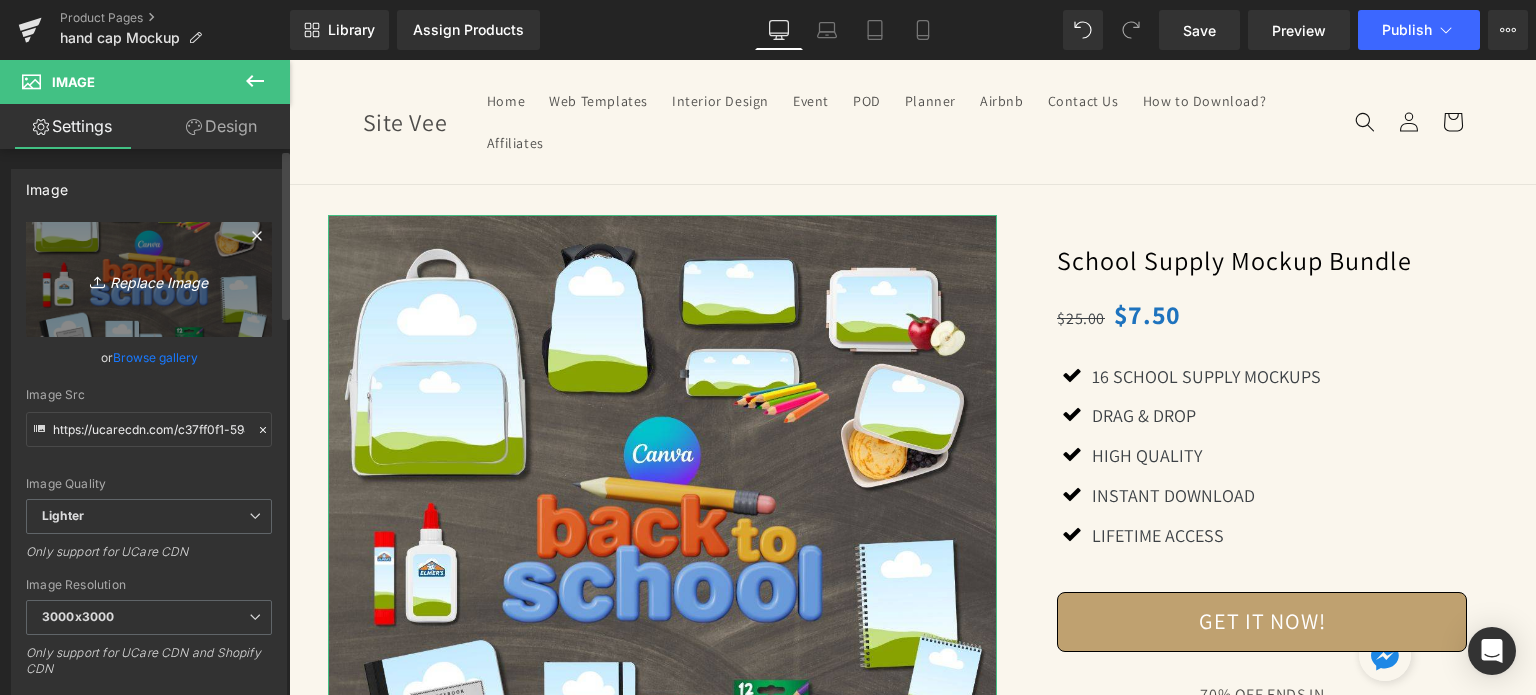 type on "C:\fakepath\[FILENAME].jpg" 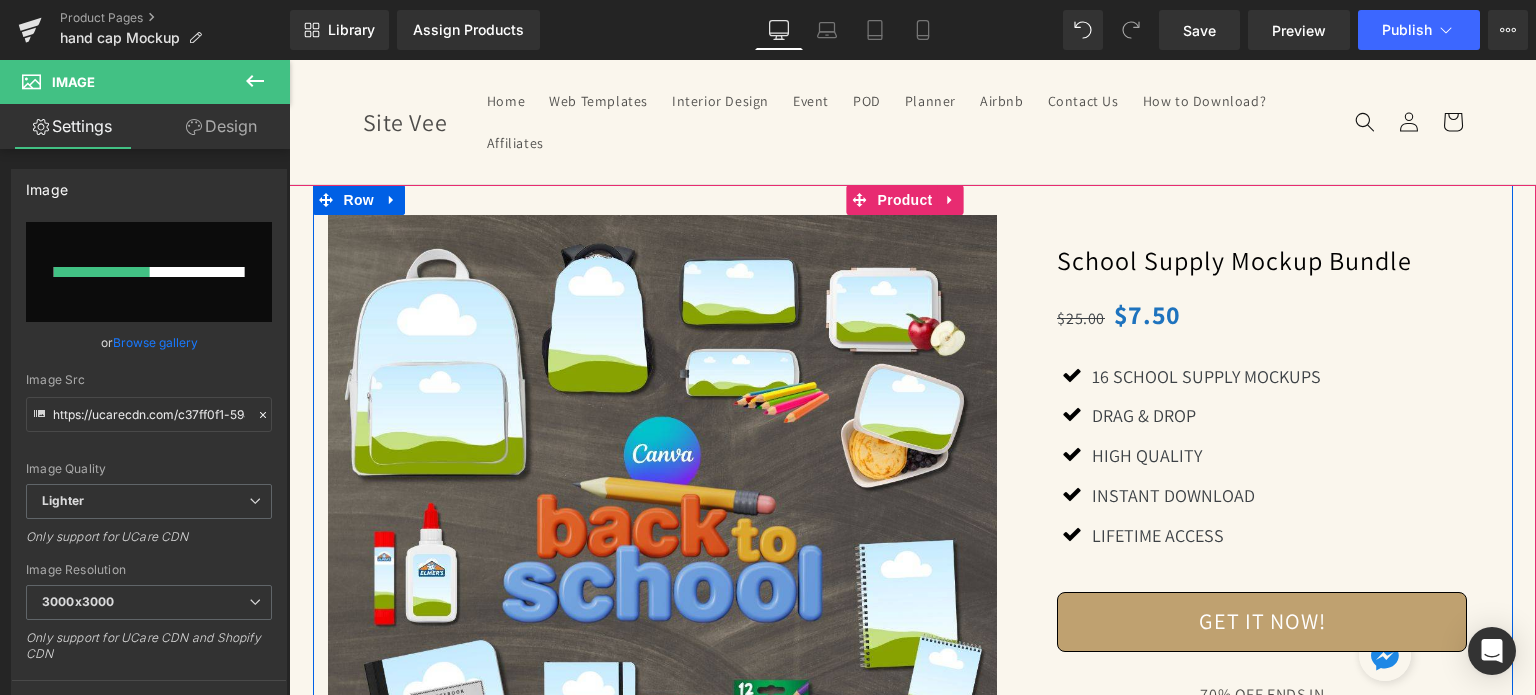 type 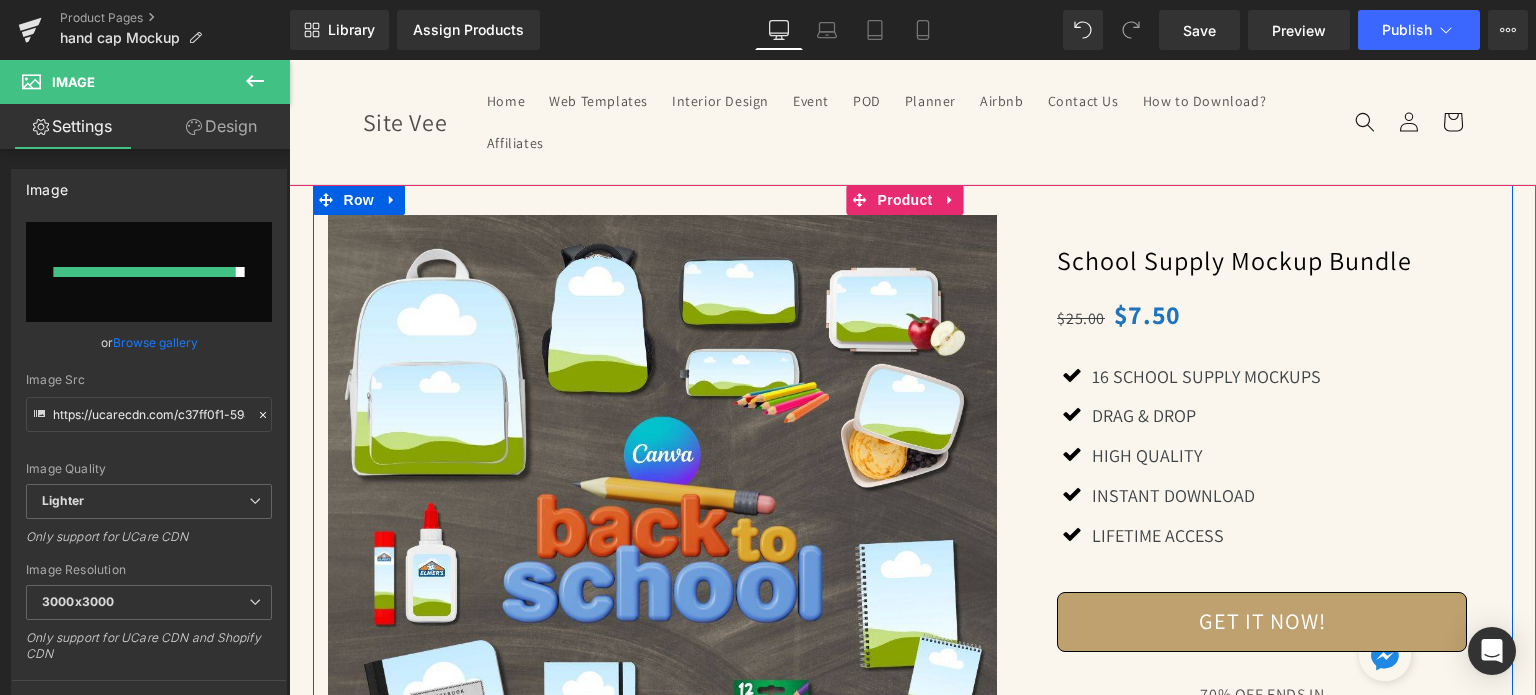 type on "https://ucarecdn.com/9b1330eb-bc06-4fdf-b5a2-8eea7f4afeb0/-/format/auto/-/preview/3000x3000/-/quality/lighter/Creative%20SITEVEE%20_46_.jpg" 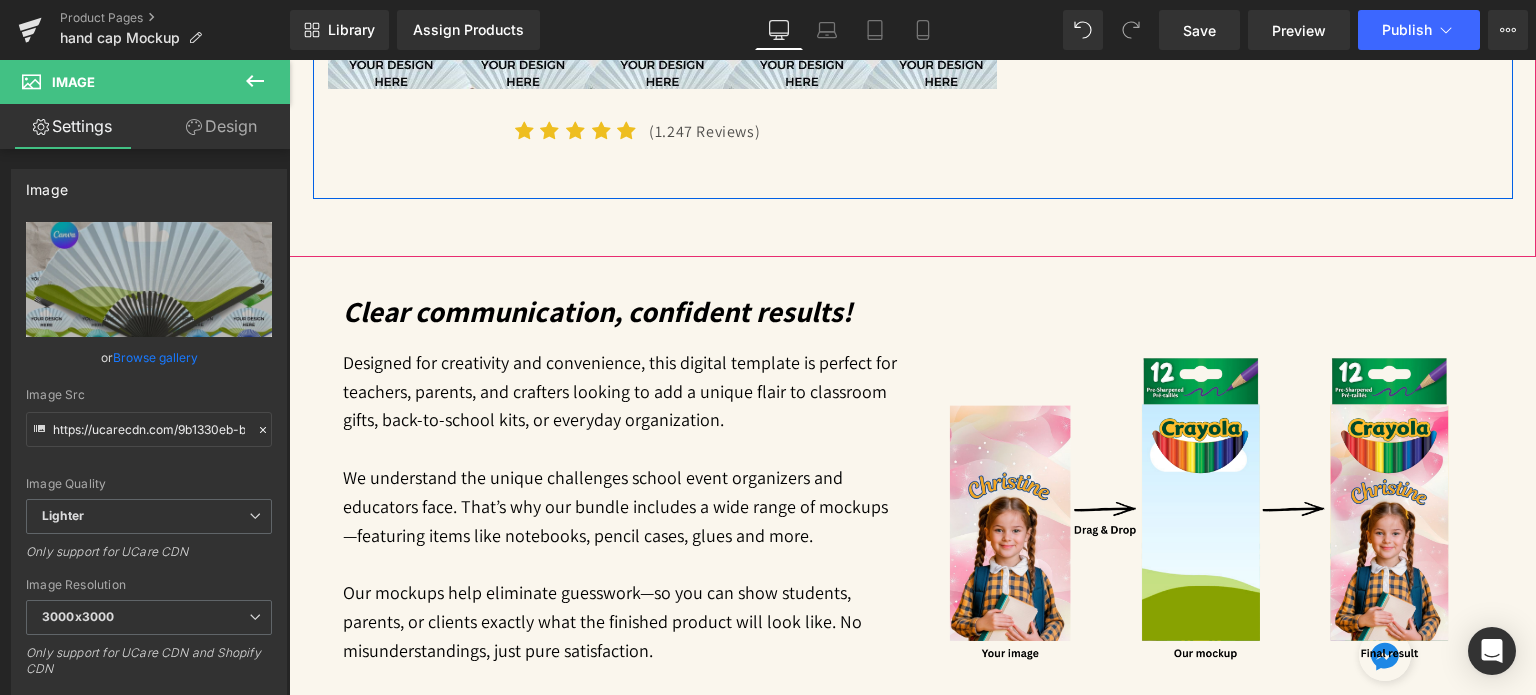 scroll, scrollTop: 800, scrollLeft: 0, axis: vertical 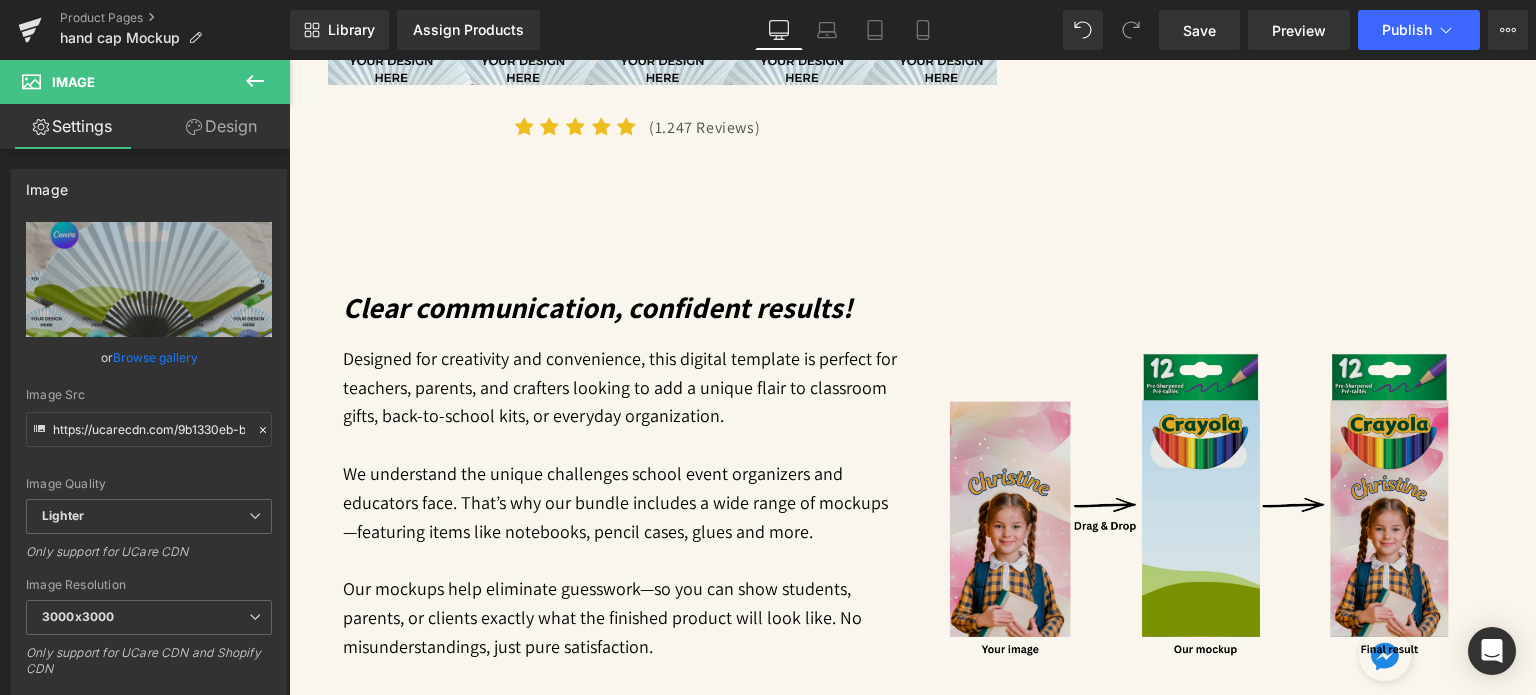 click at bounding box center (1205, 498) 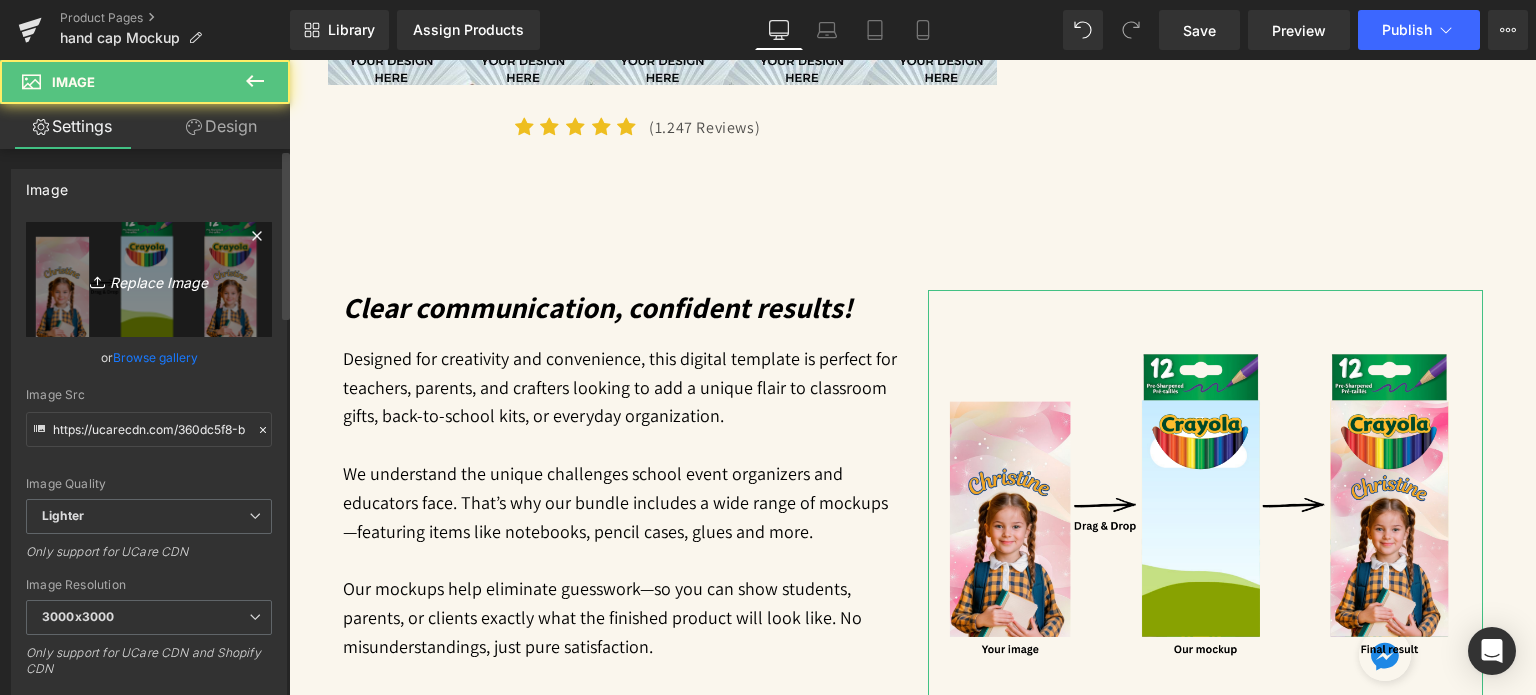 click on "Replace Image" at bounding box center [149, 279] 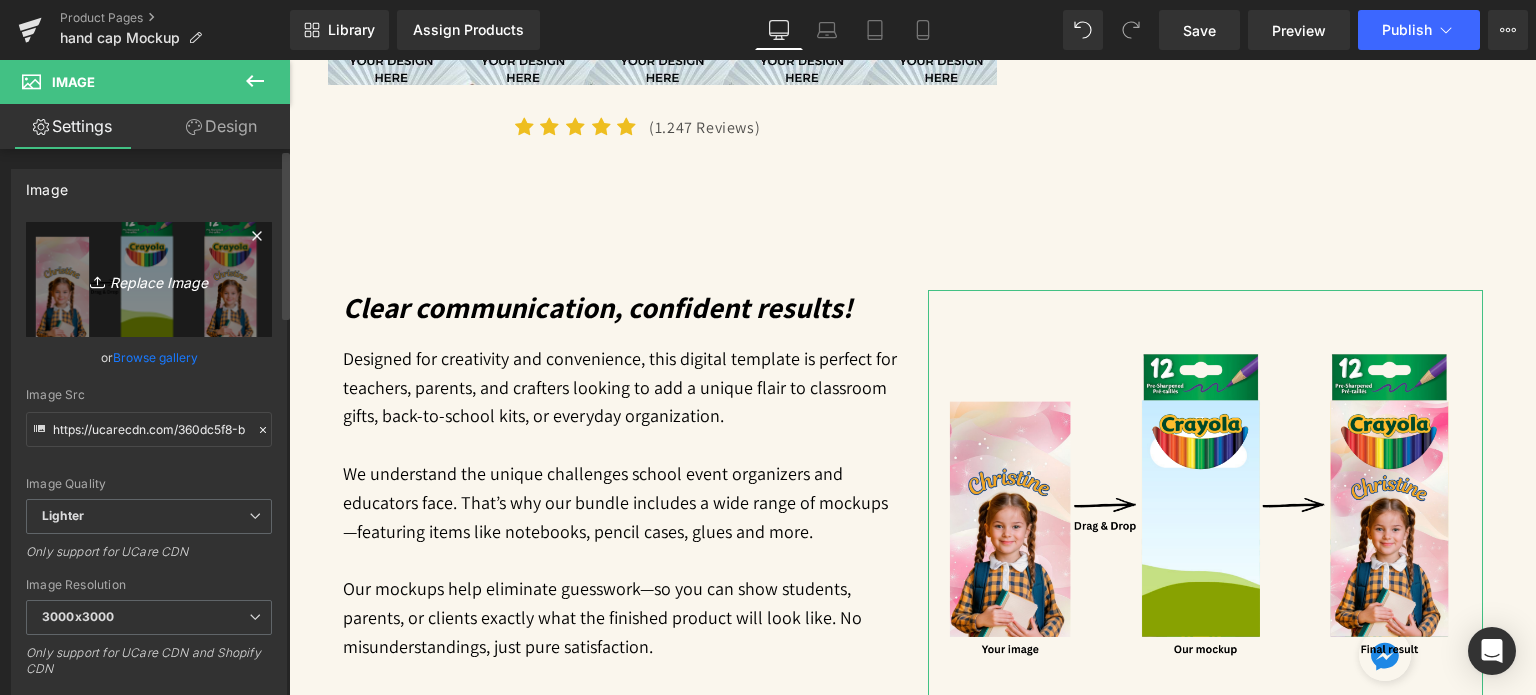 type on "C:\fakepath\[FILENAME].png" 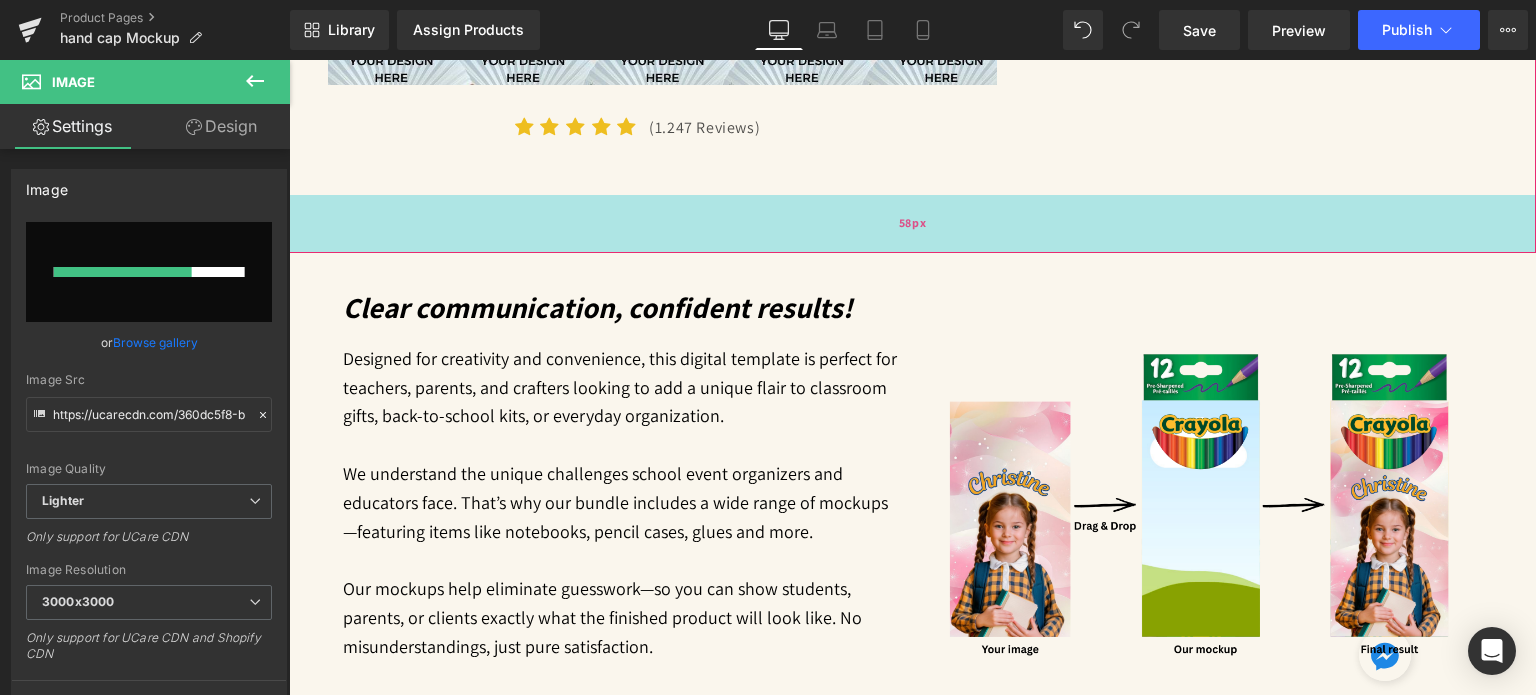 type 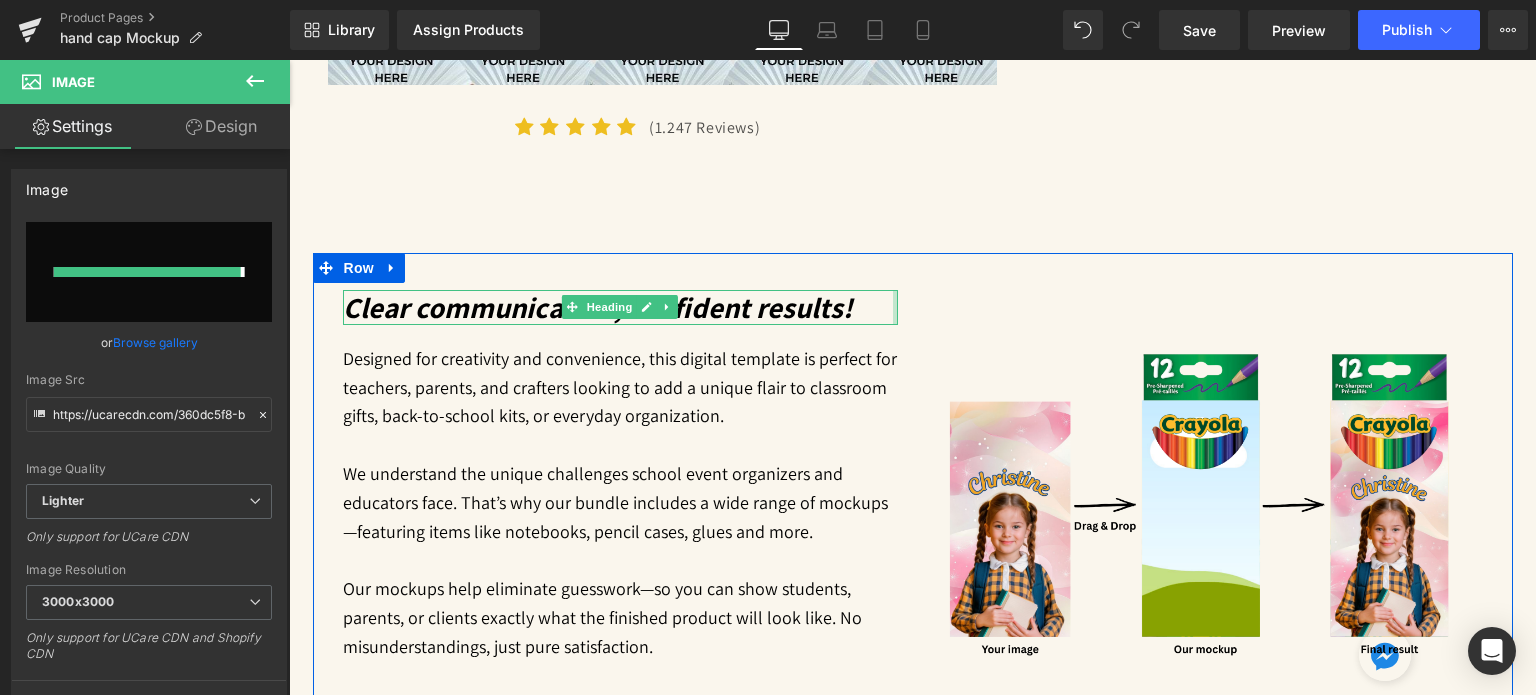 type on "https://ucarecdn.com/218d89b0-4cd3-4182-ab74-7370f6ba5199/-/format/auto/-/preview/3000x3000/-/quality/lighter/Digital%20Appointment%20Planner%202023%20_21_.png" 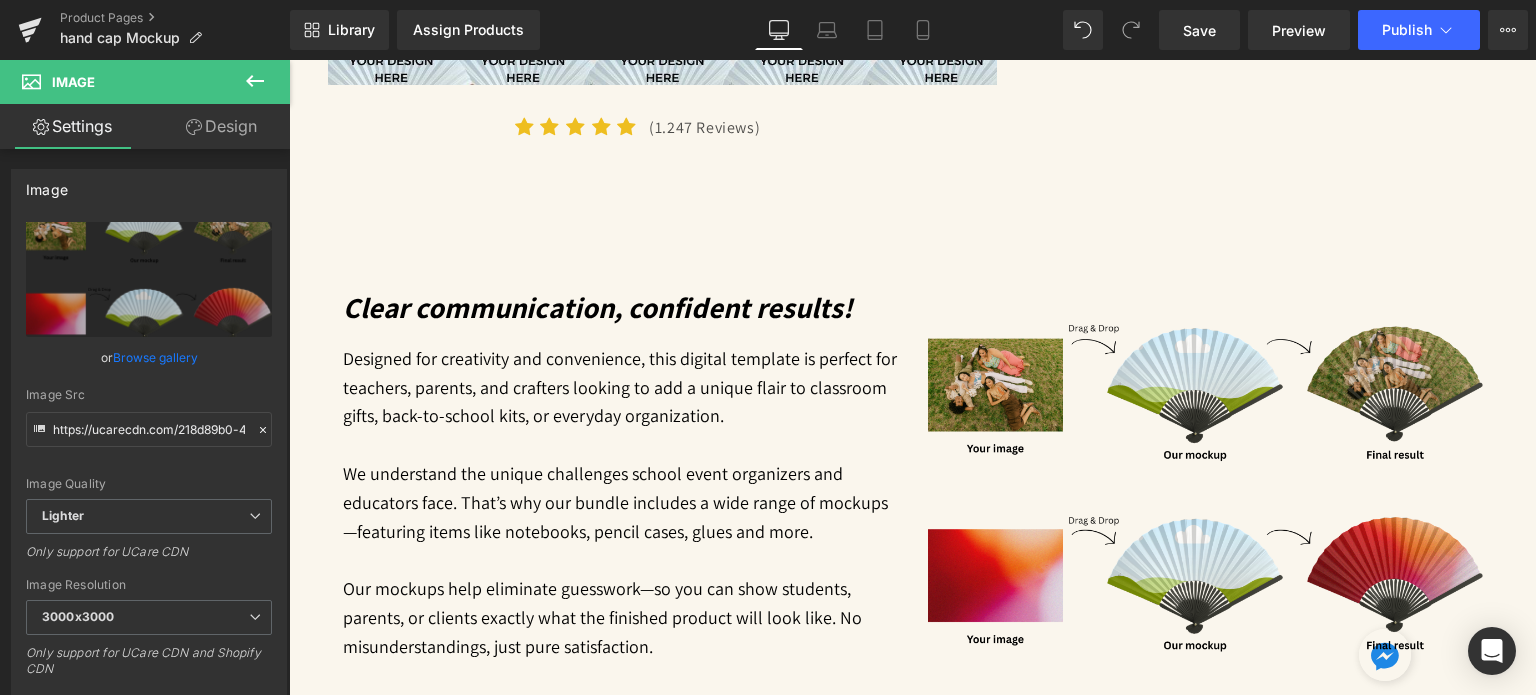 scroll, scrollTop: 892, scrollLeft: 0, axis: vertical 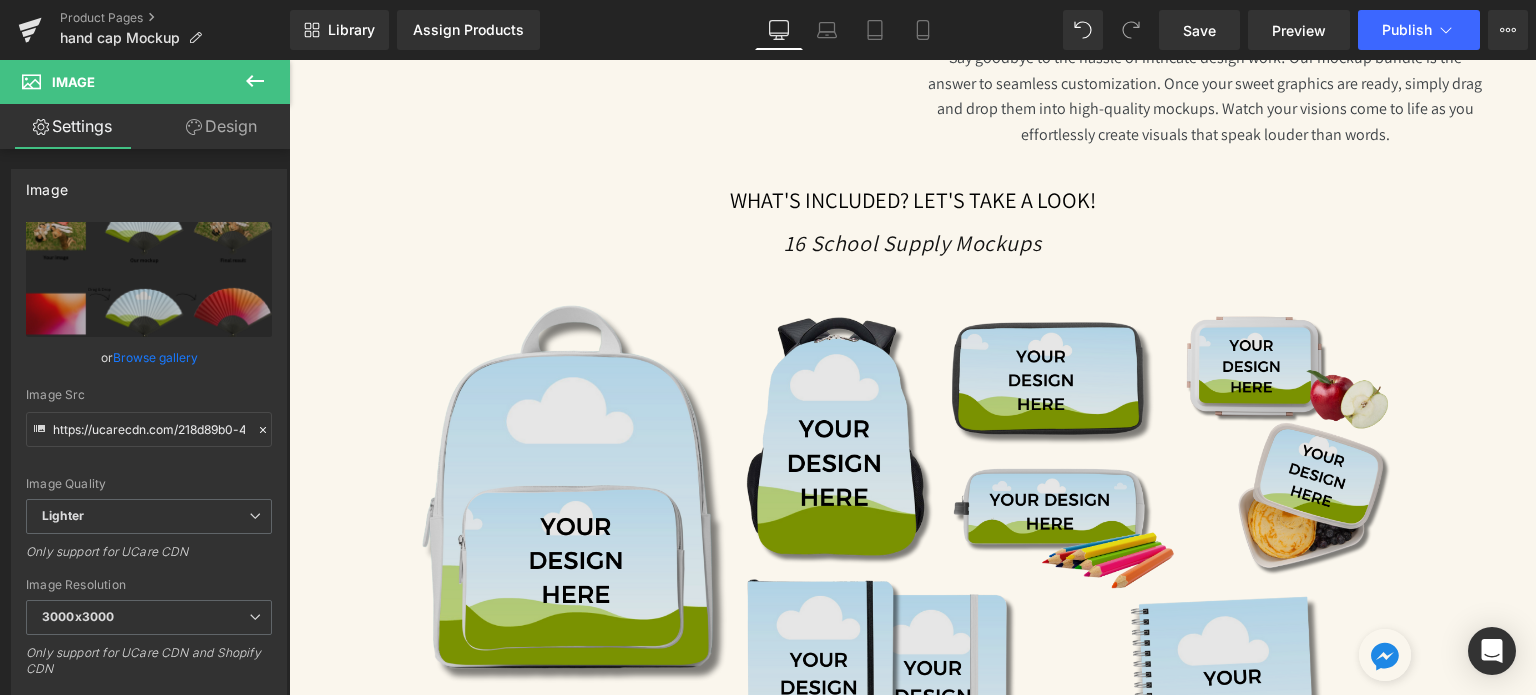 click at bounding box center (913, 699) 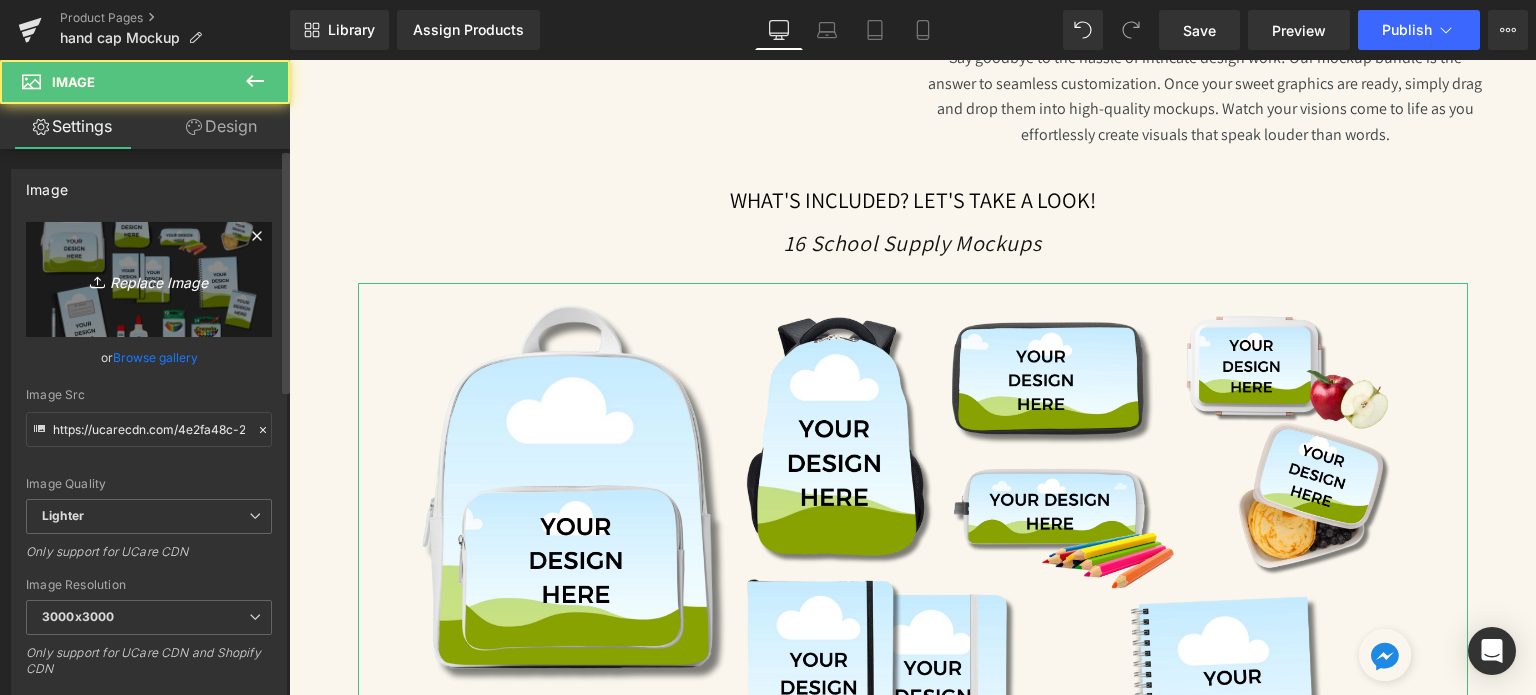 click on "Replace Image" at bounding box center [149, 279] 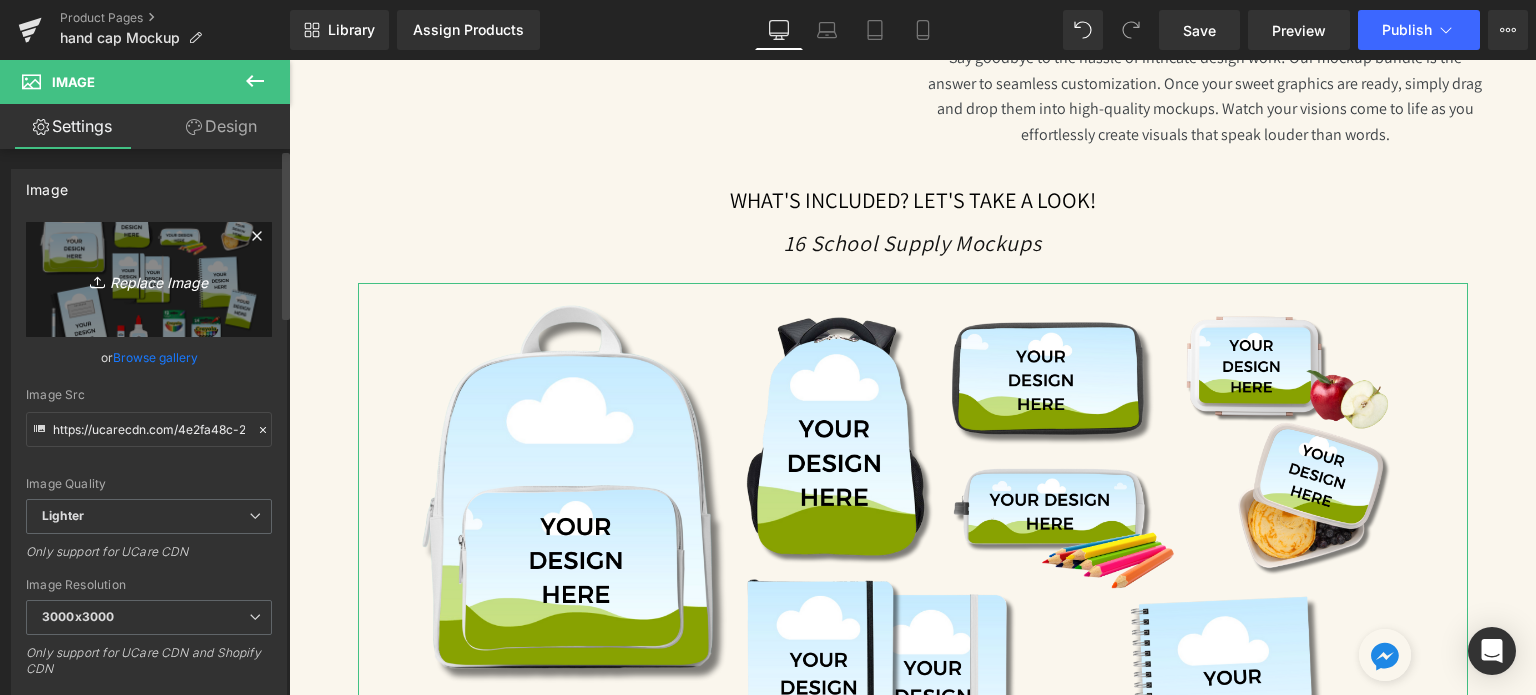 type on "C:\fakepath\[FILENAME].png" 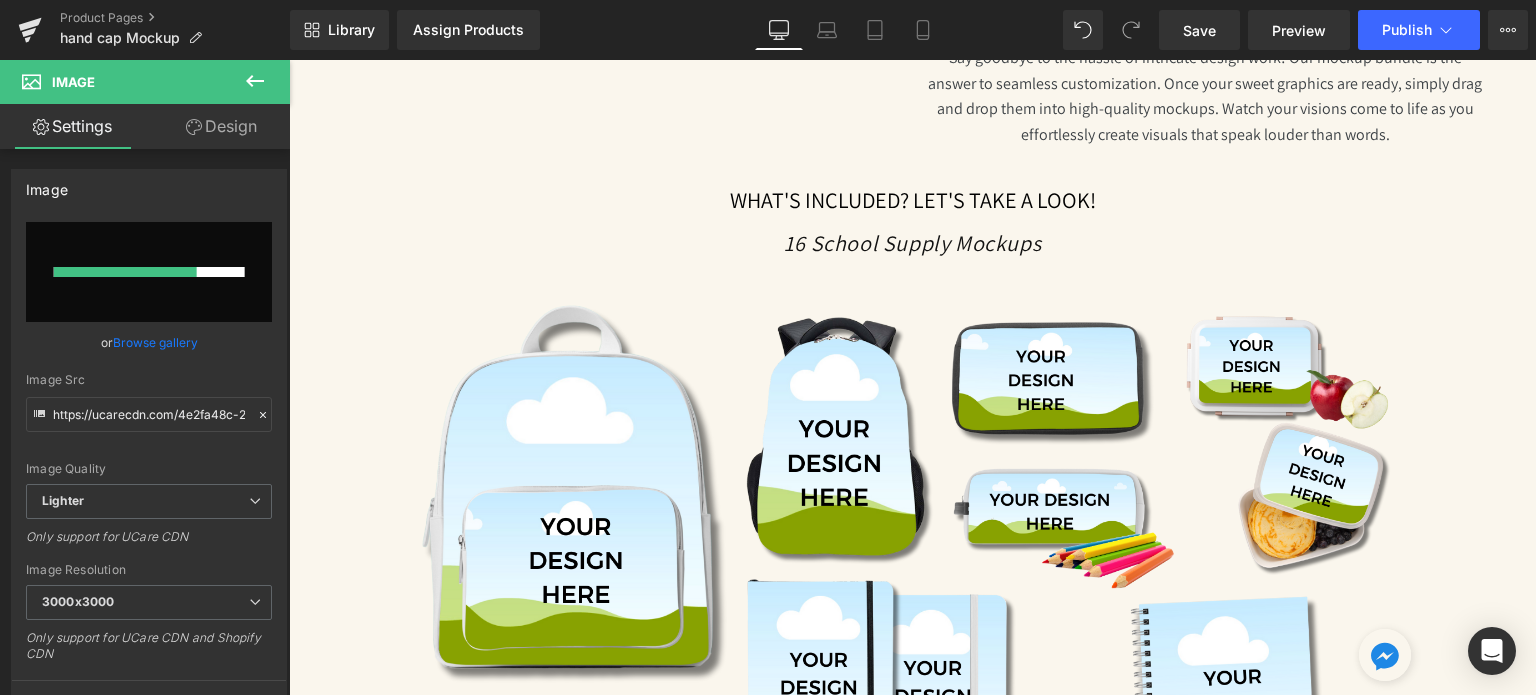 type 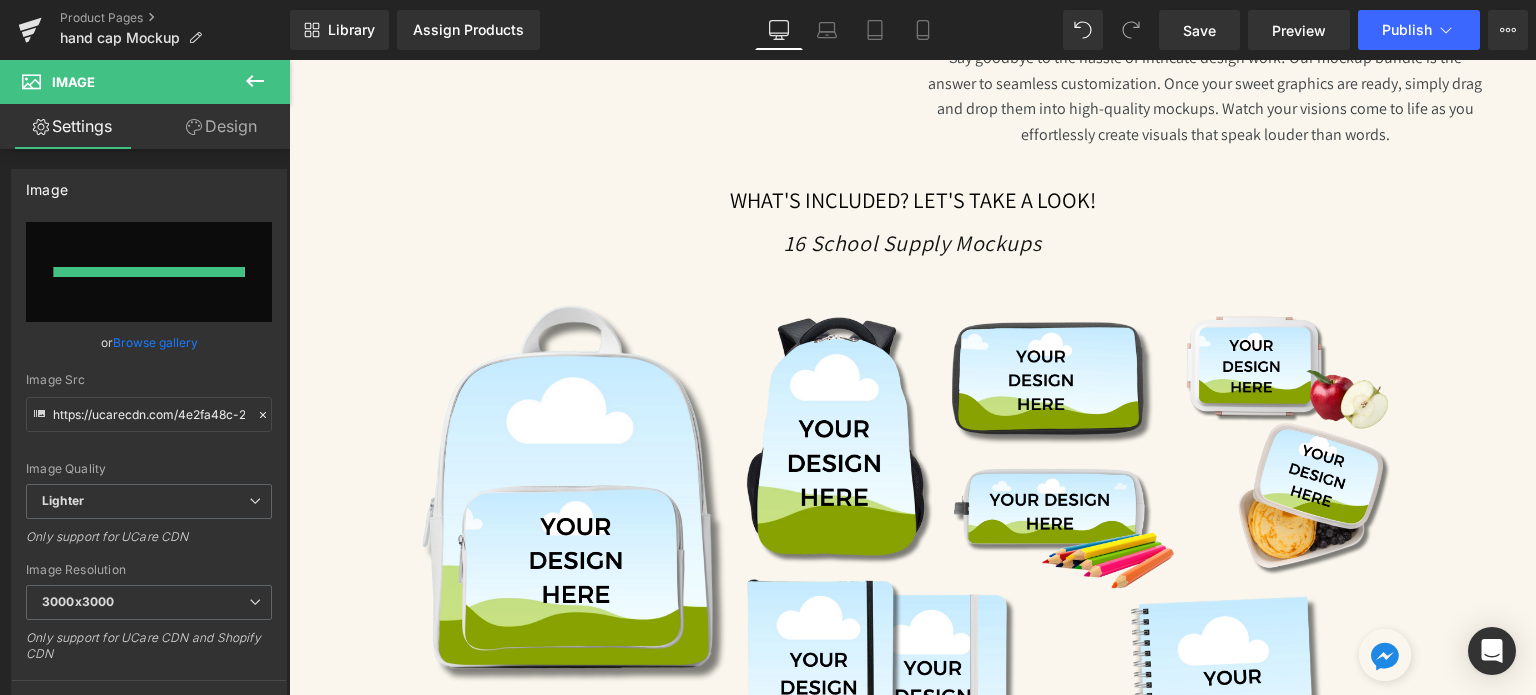 type on "https://ucarecdn.com/a4f0cf39-bc41-4292-be73-1a3599a284b0/-/format/auto/-/preview/3000x3000/-/quality/lighter/Digital%20Appointment%20Planner%202023%20_22_.png" 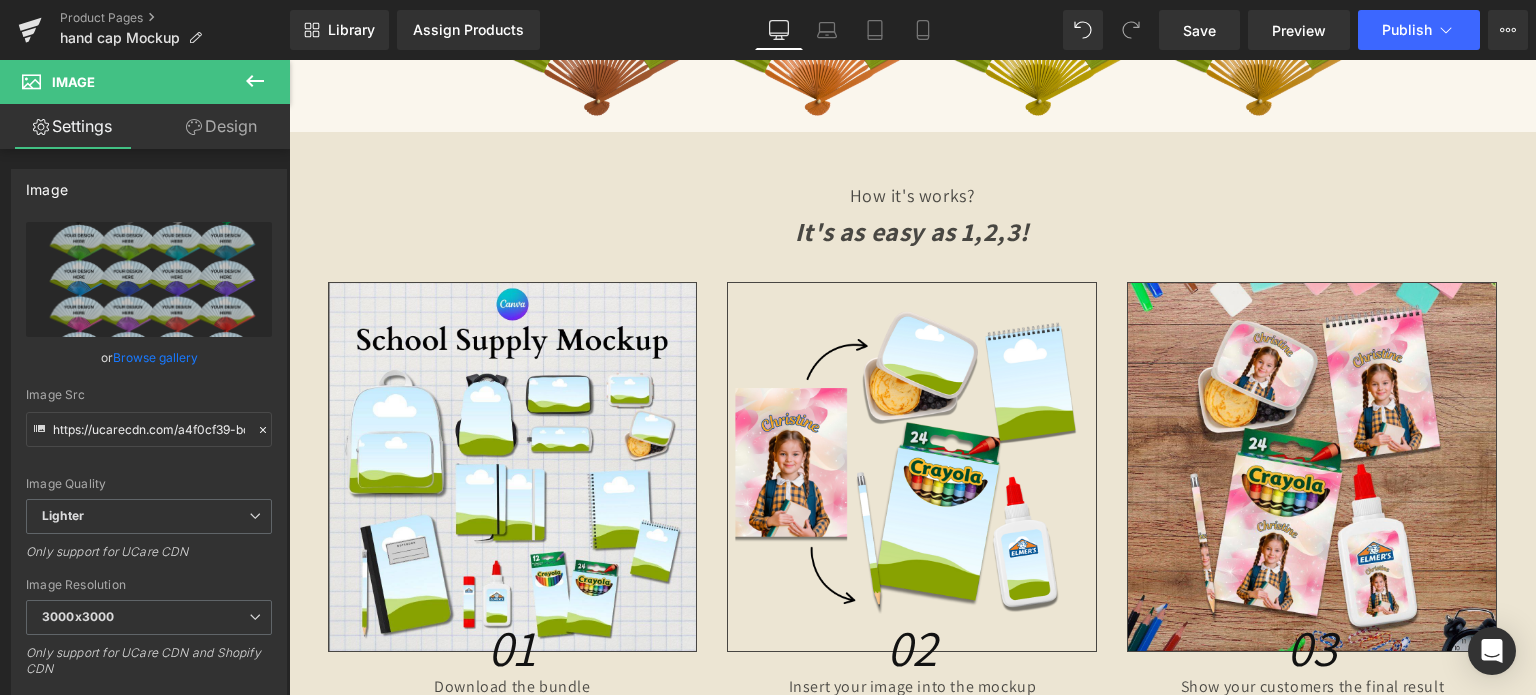 scroll, scrollTop: 2819, scrollLeft: 0, axis: vertical 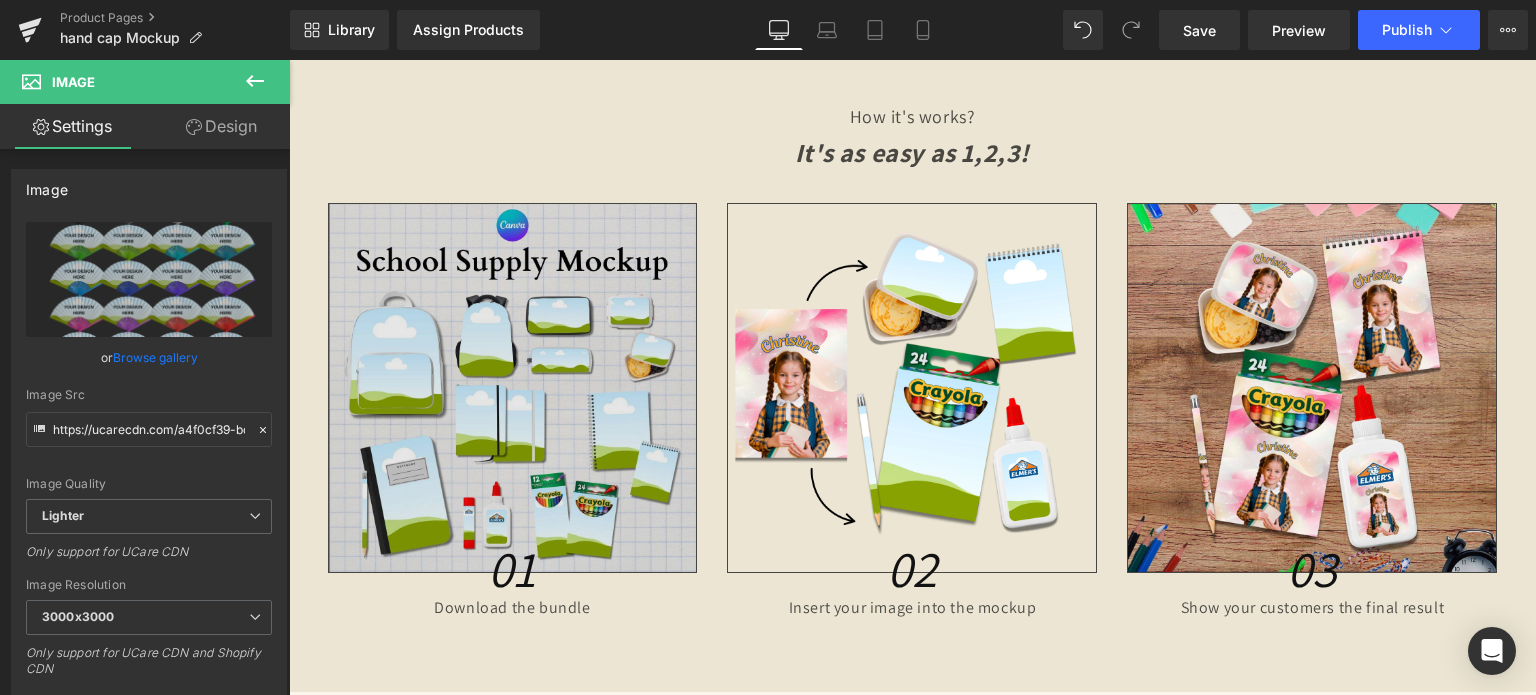 click at bounding box center (513, 388) 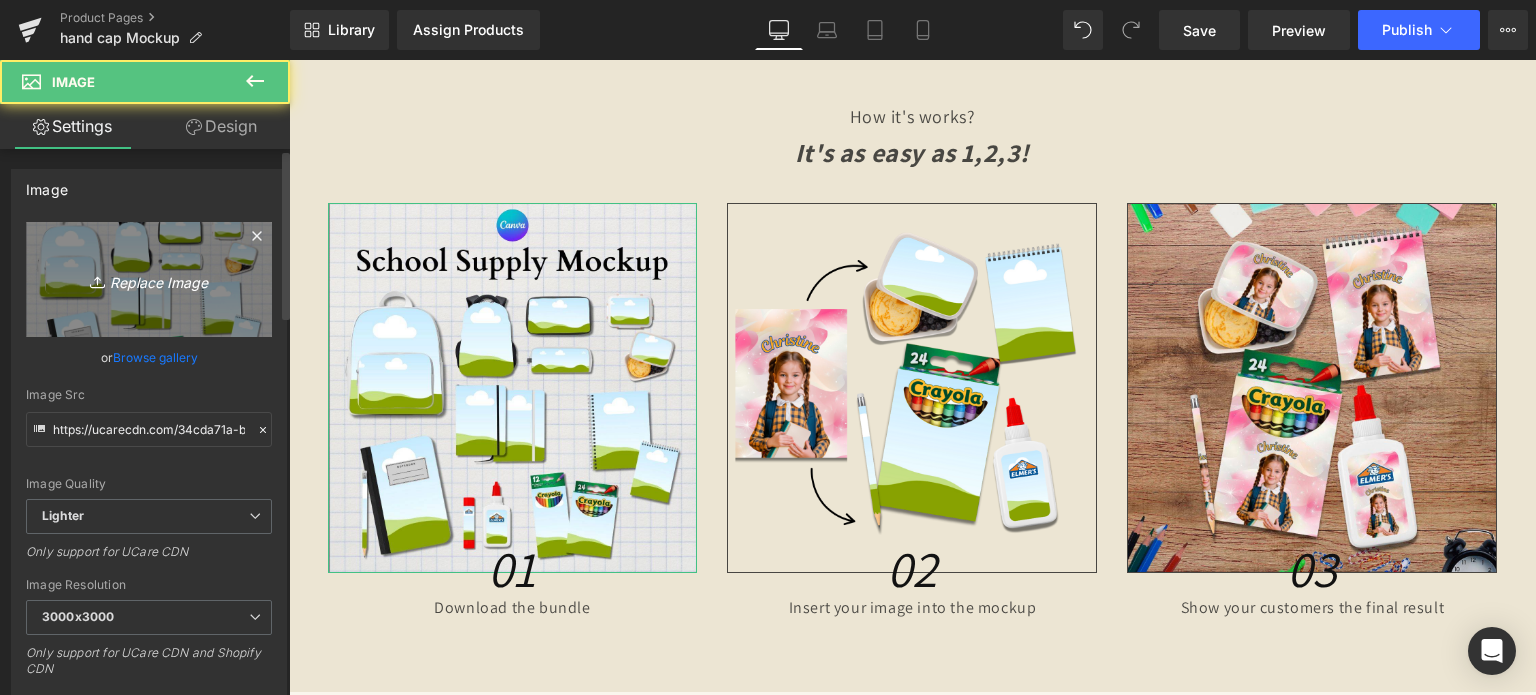 click on "Replace Image" at bounding box center [149, 279] 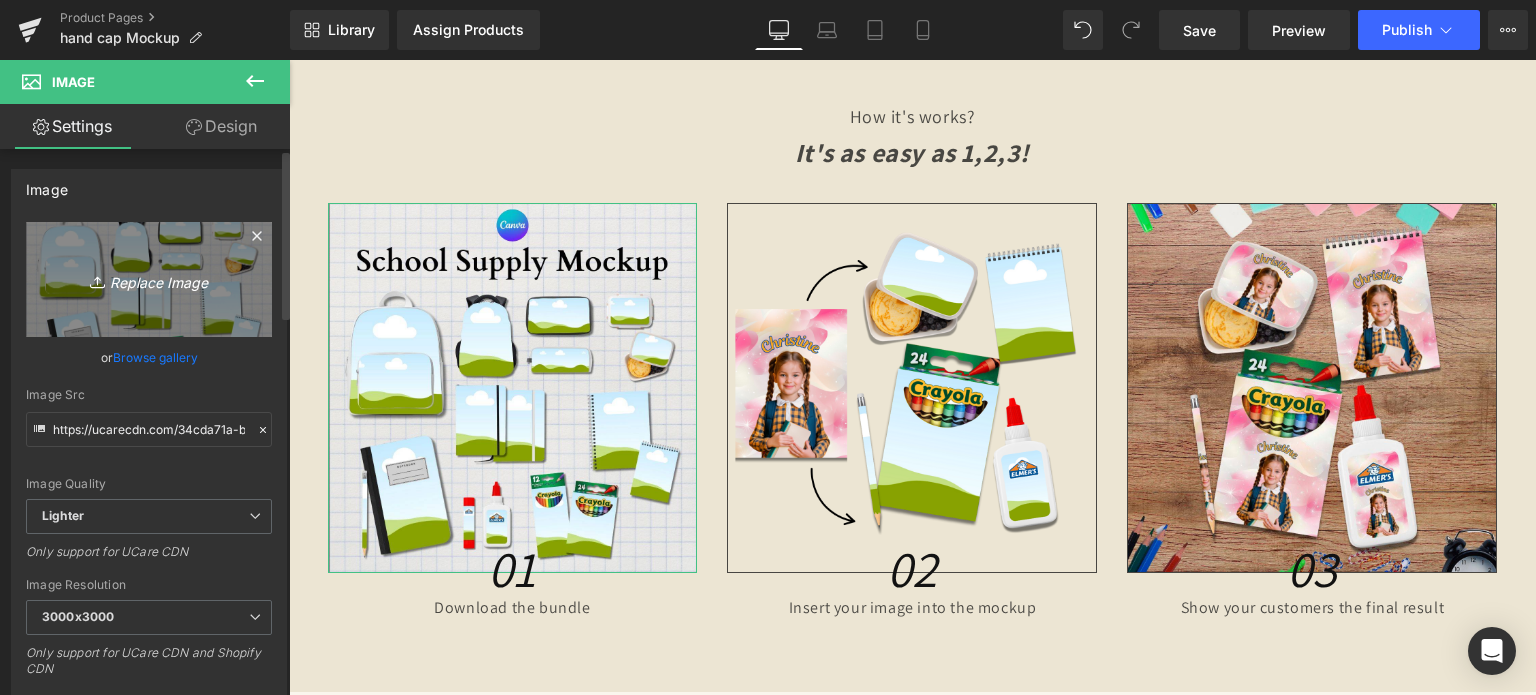 type on "C:\fakepath\[FILENAME].jpg" 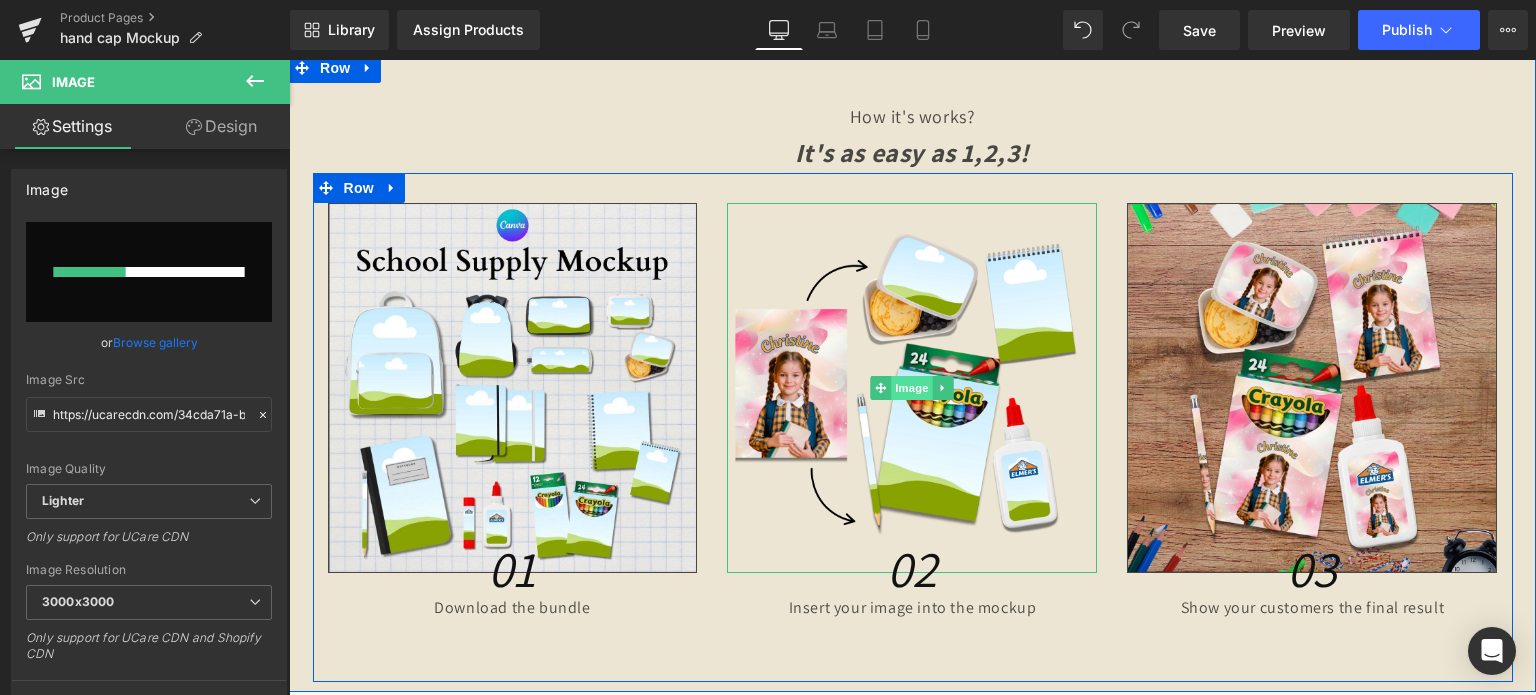 type 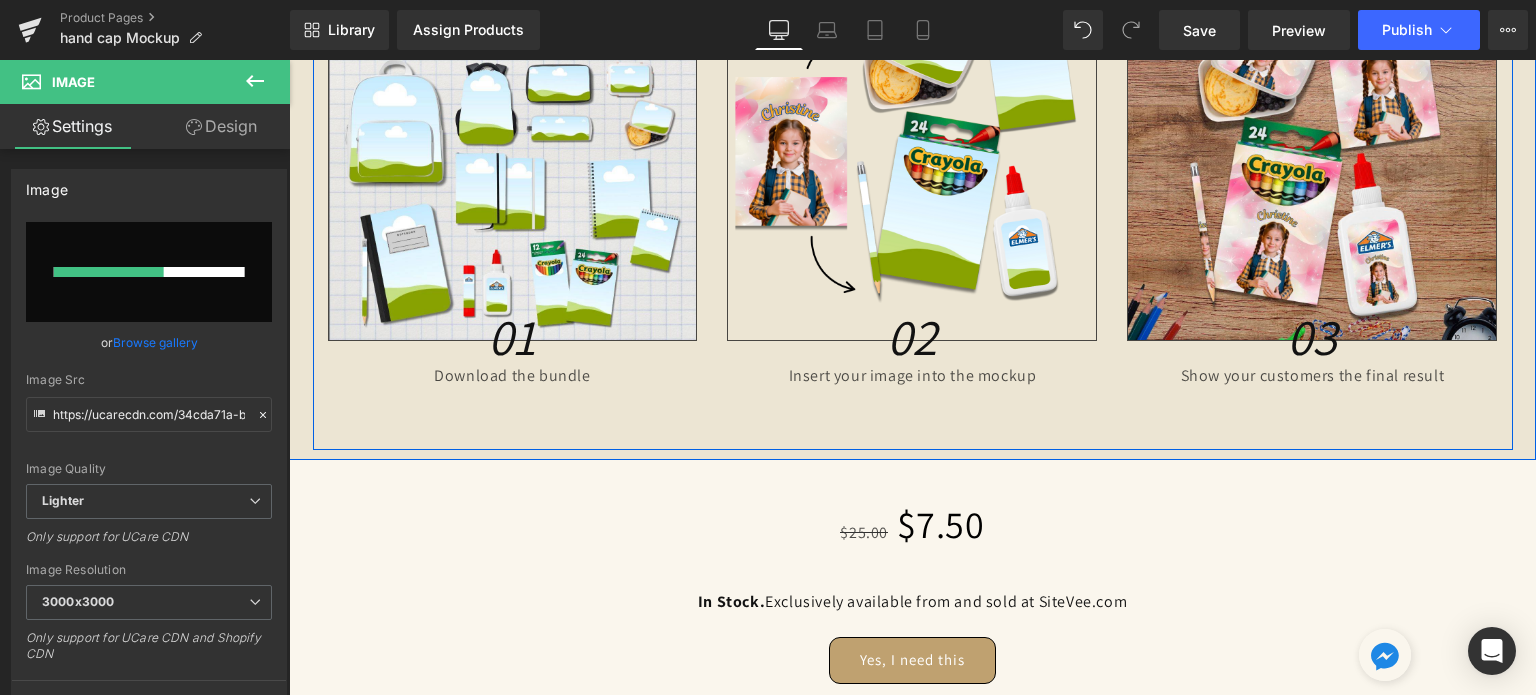 scroll, scrollTop: 2919, scrollLeft: 0, axis: vertical 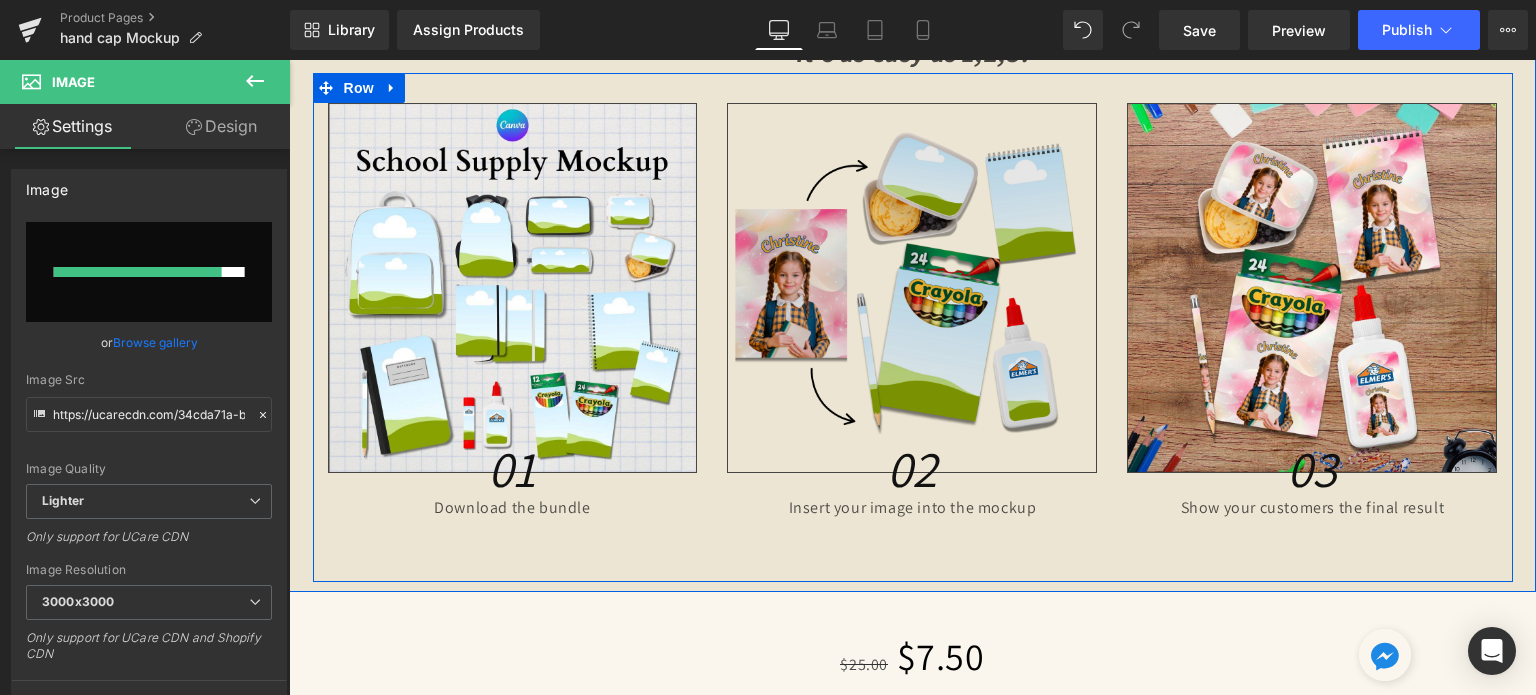 click at bounding box center [912, 288] 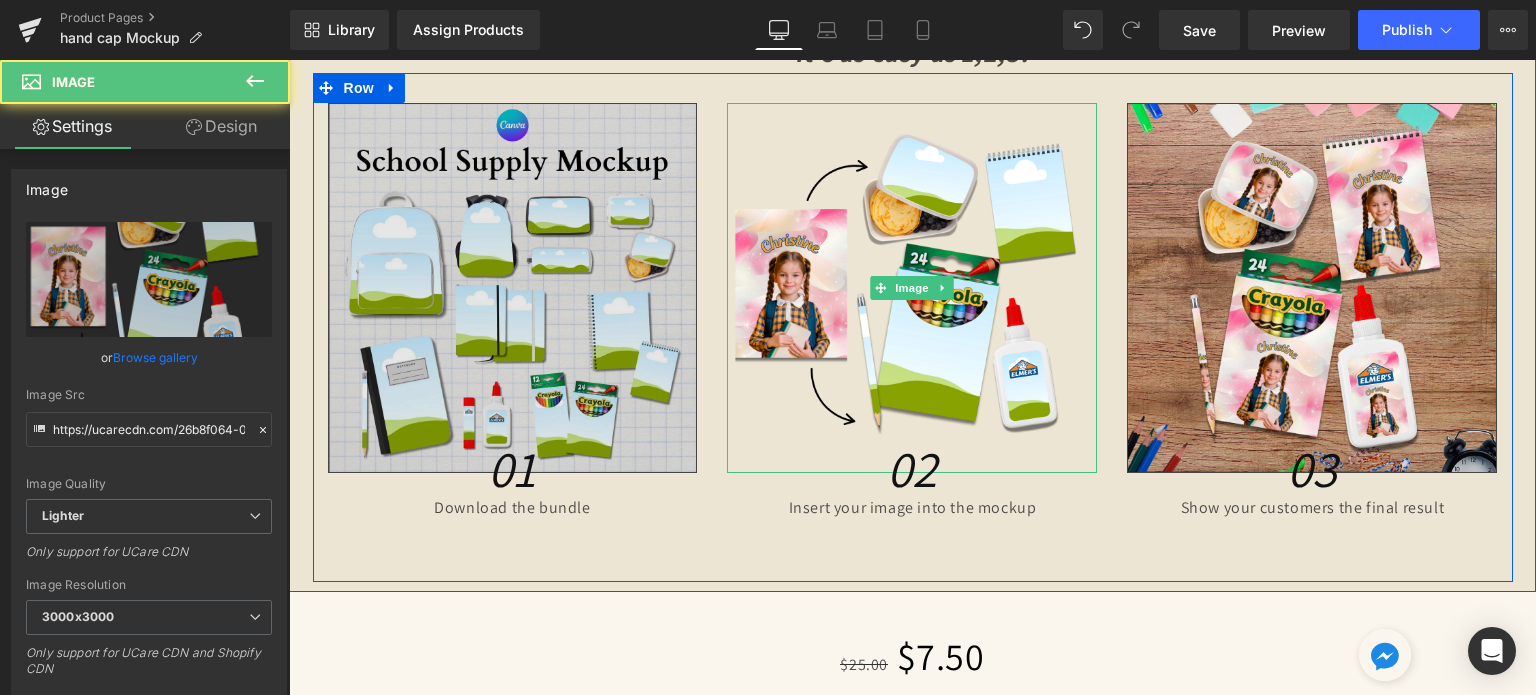 click at bounding box center (513, 288) 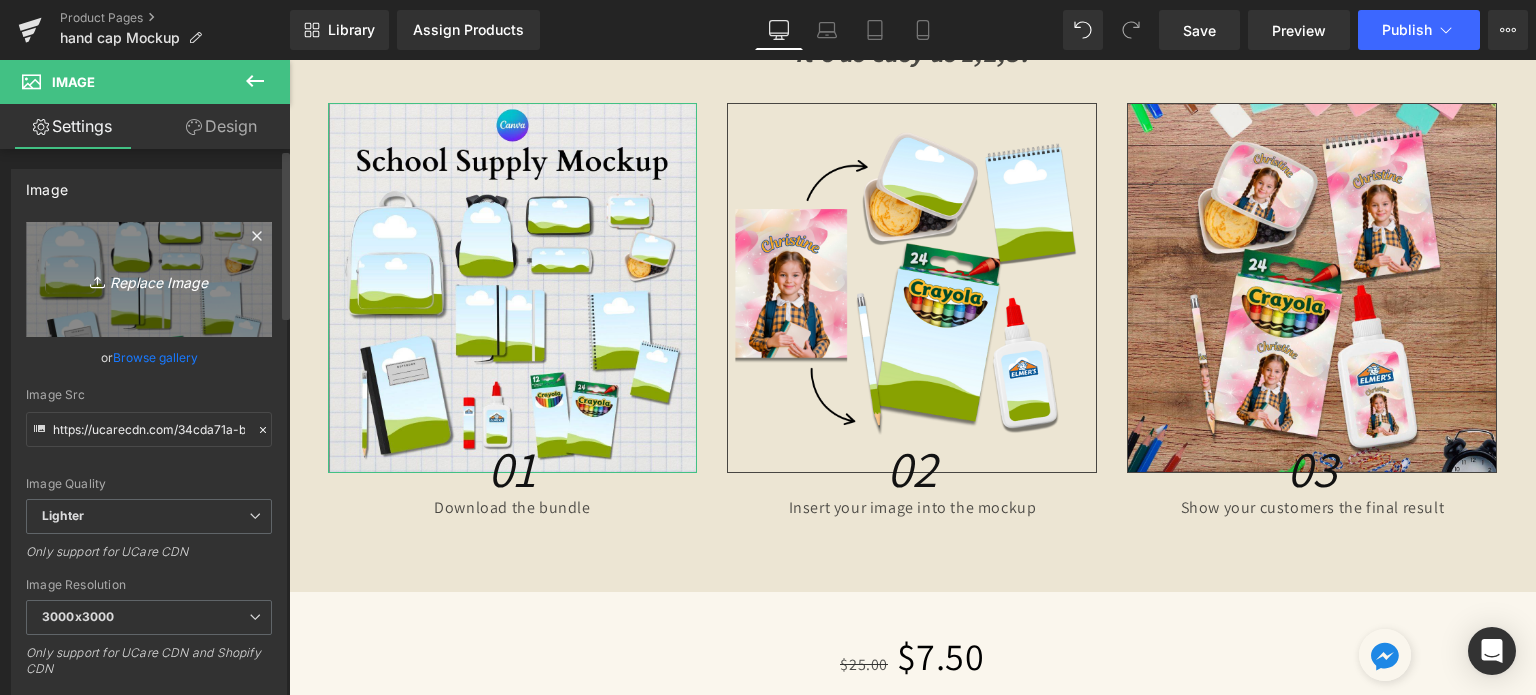 click on "Replace Image" at bounding box center [149, 279] 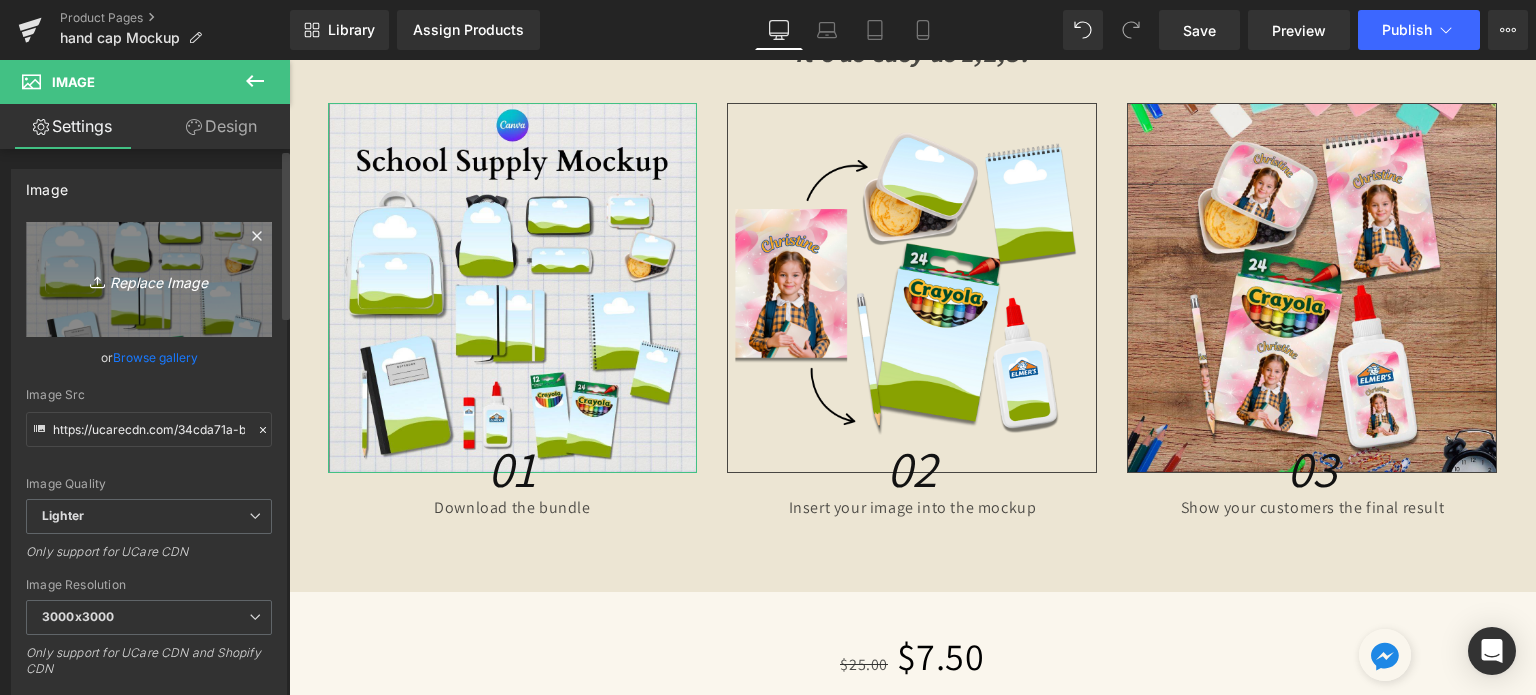 type on "C:\fakepath\[FILENAME].jpg" 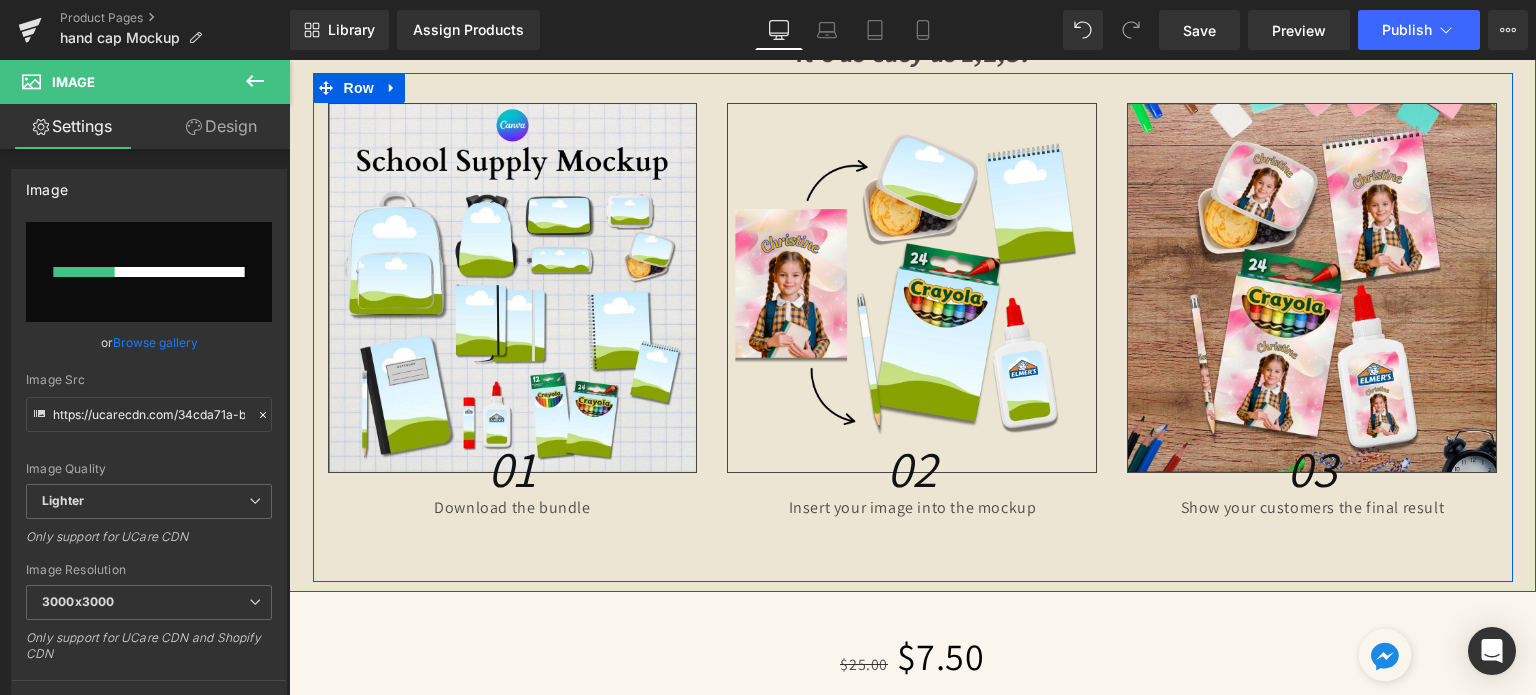 type 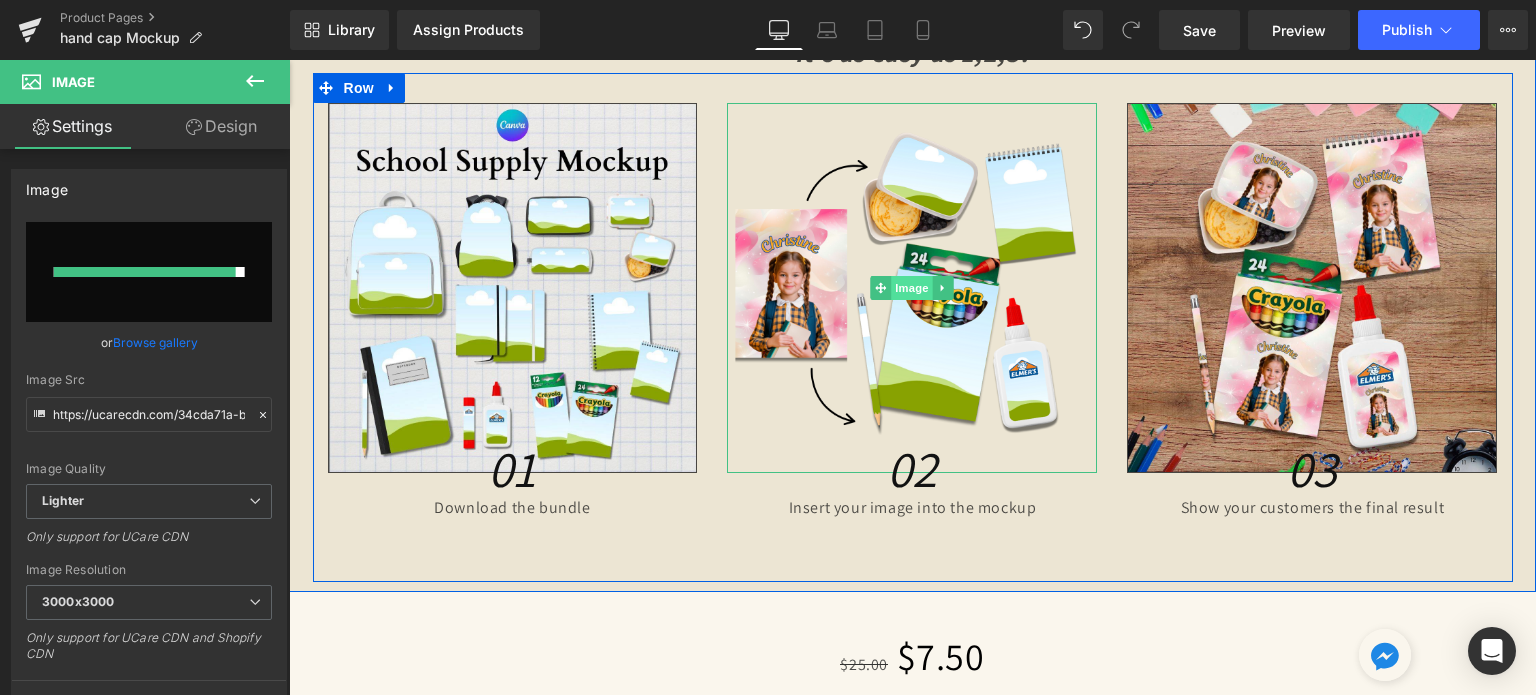 type on "https://ucarecdn.com/e91b11f7-b373-44a7-9236-b9d73e91fa4e/-/format/auto/-/preview/3000x3000/-/quality/lighter/Creative%20SITEVEE%20_46_.jpg" 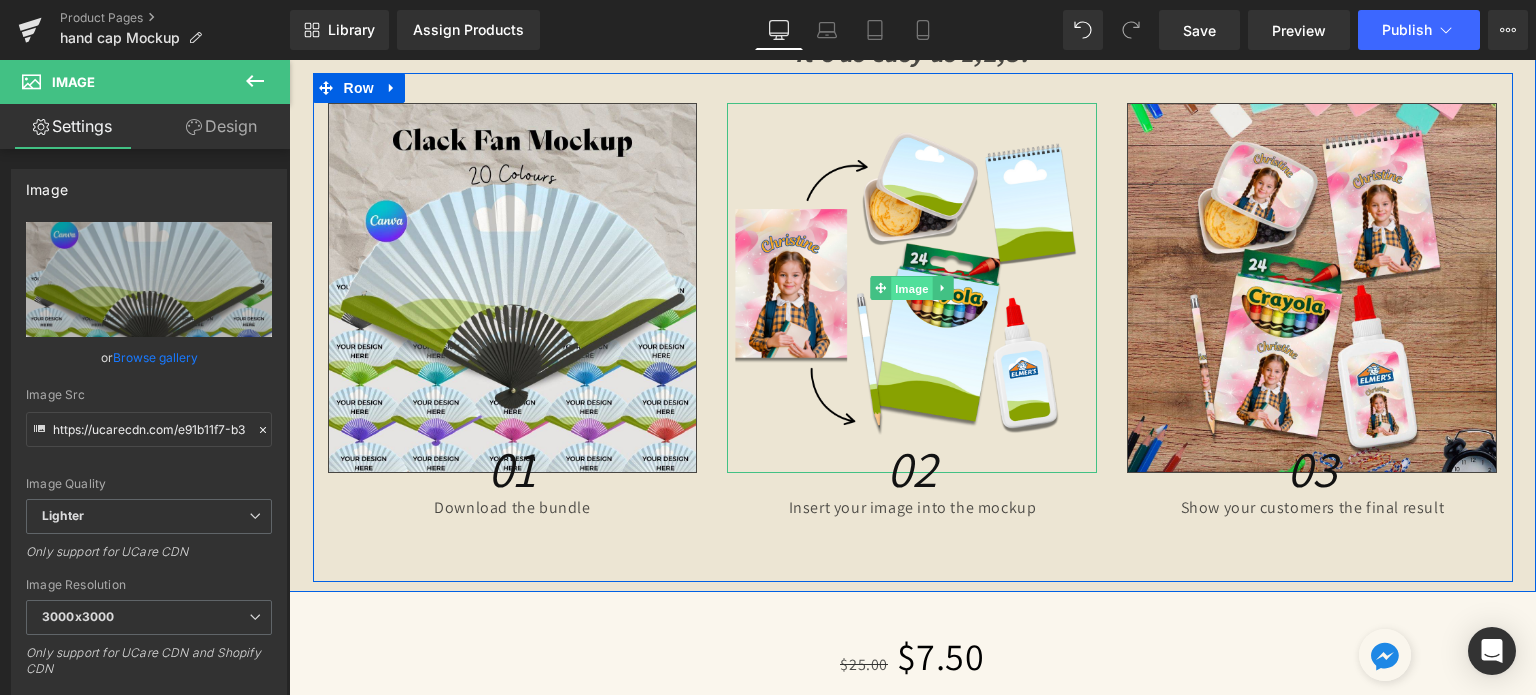 click on "Image" at bounding box center [913, 289] 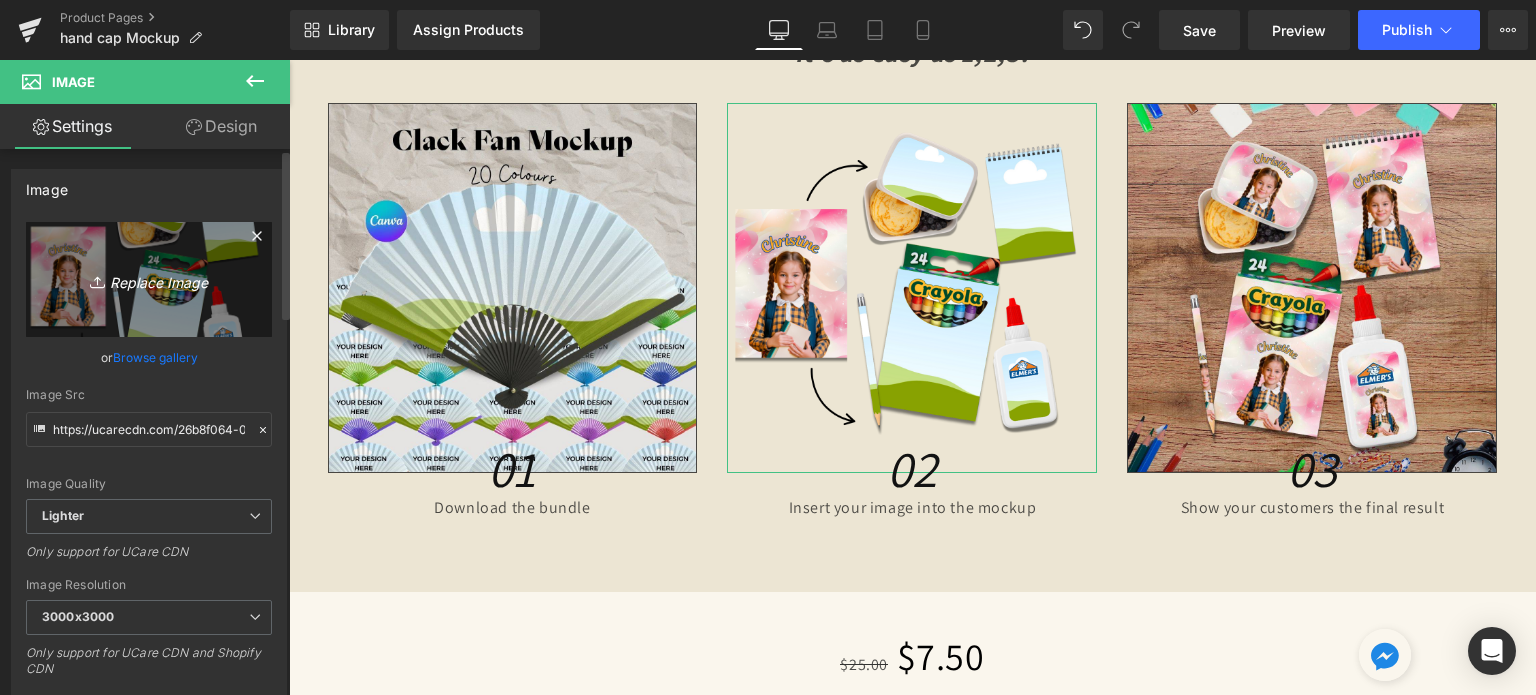 click 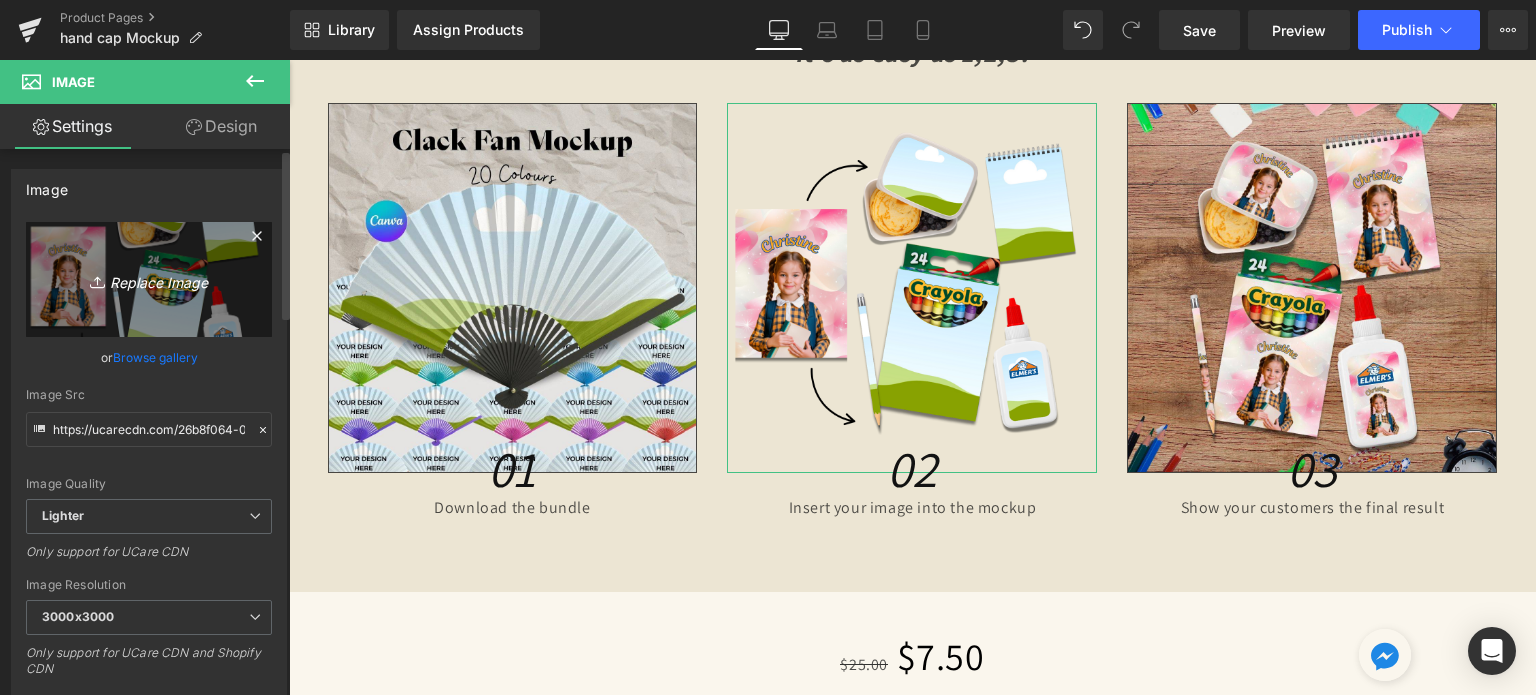 type on "C:\fakepath\[FILENAME].jpg" 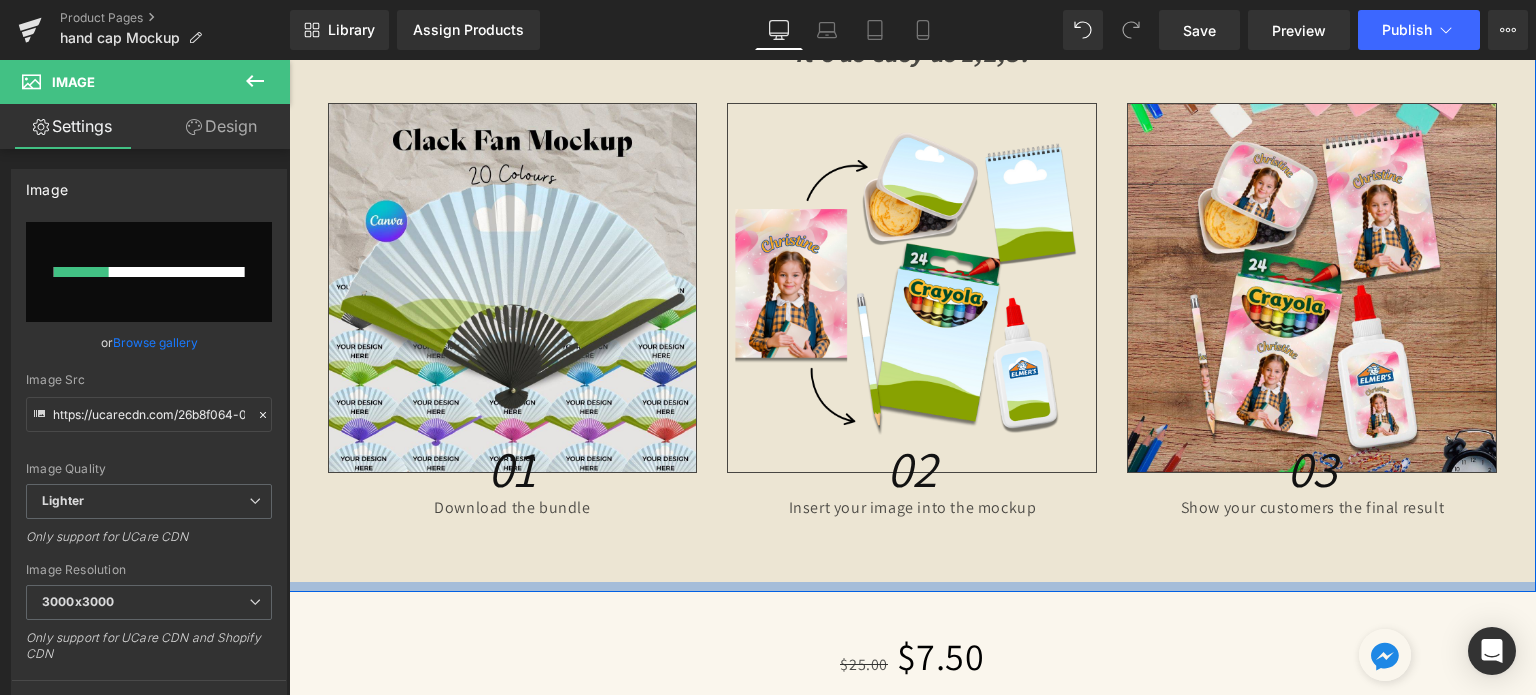 type 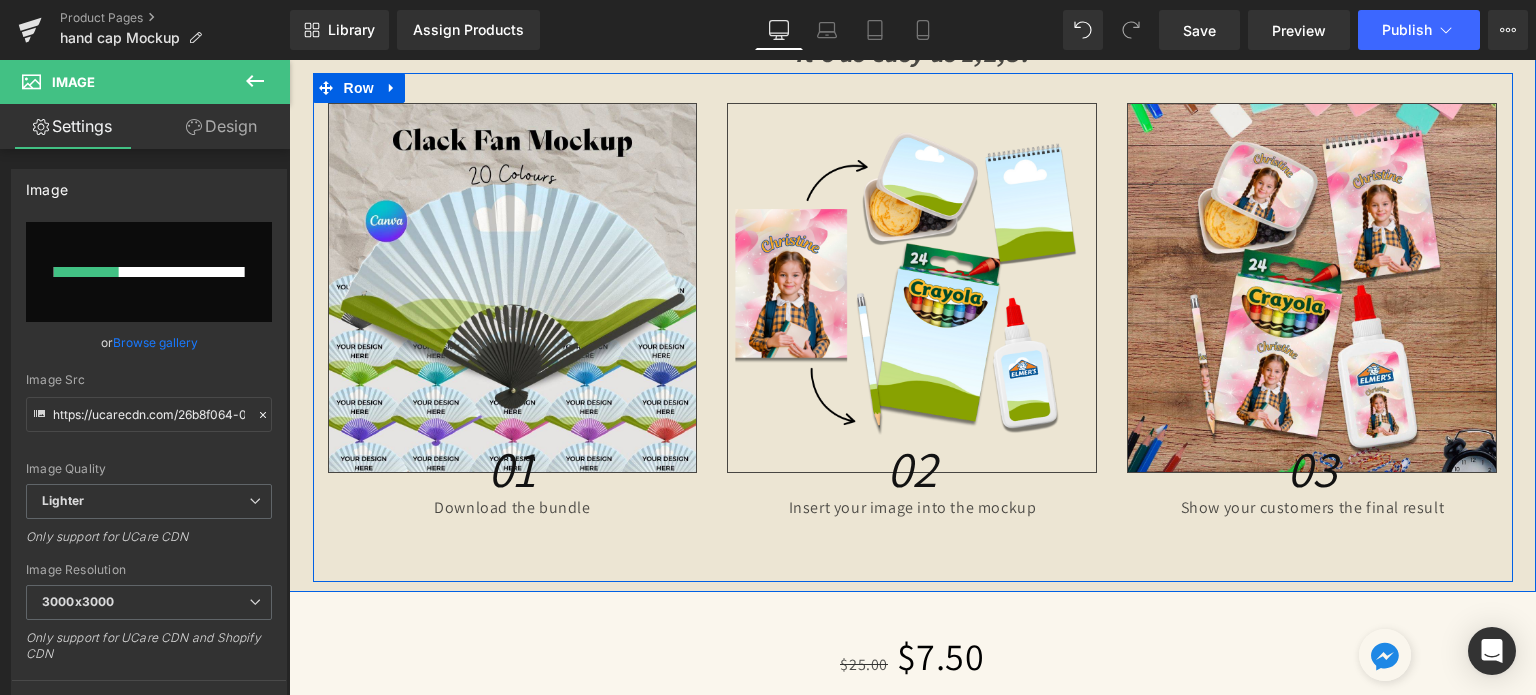 scroll, scrollTop: 2819, scrollLeft: 0, axis: vertical 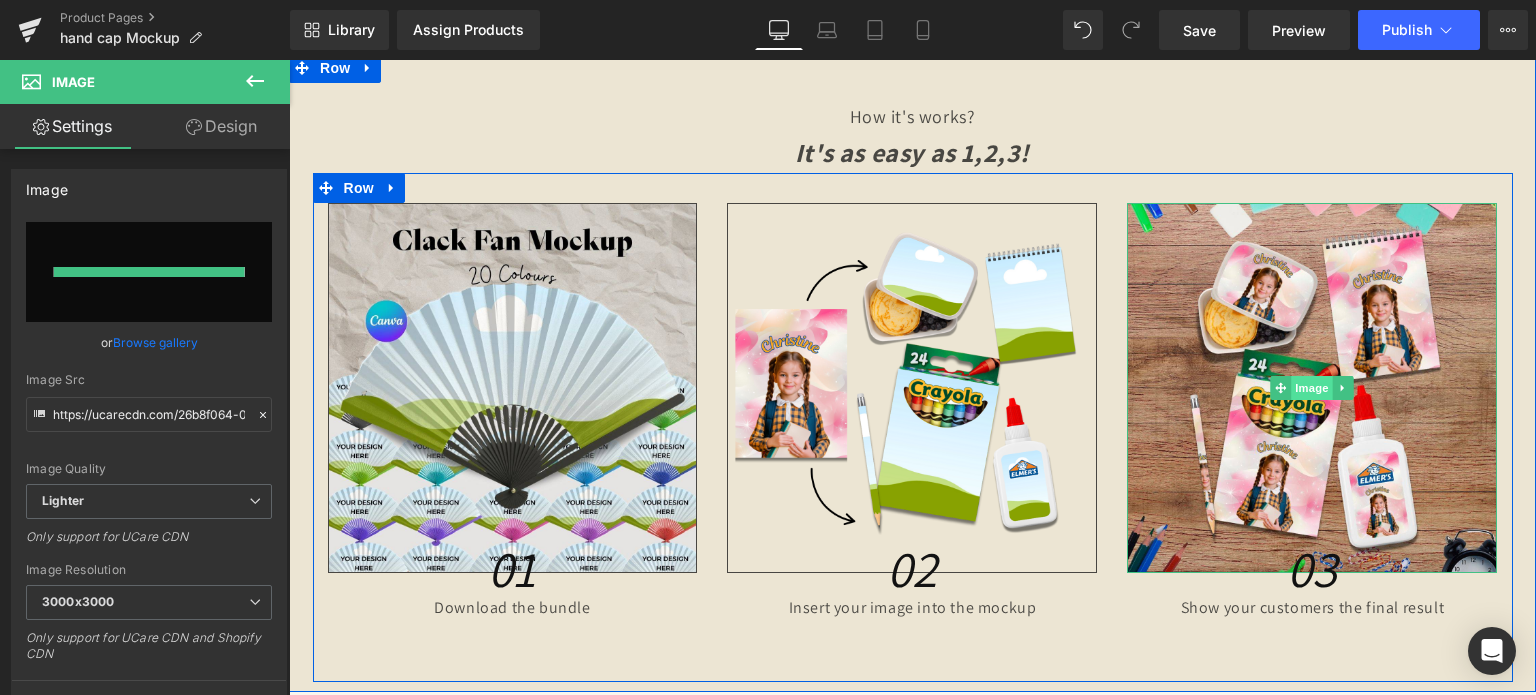 type on "https://ucarecdn.com/d2ae0bcd-32a1-41aa-9434-ed405c918d08/-/format/auto/-/preview/3000x3000/-/quality/lighter/Creative%20SITEVEE%20_44_.jpg" 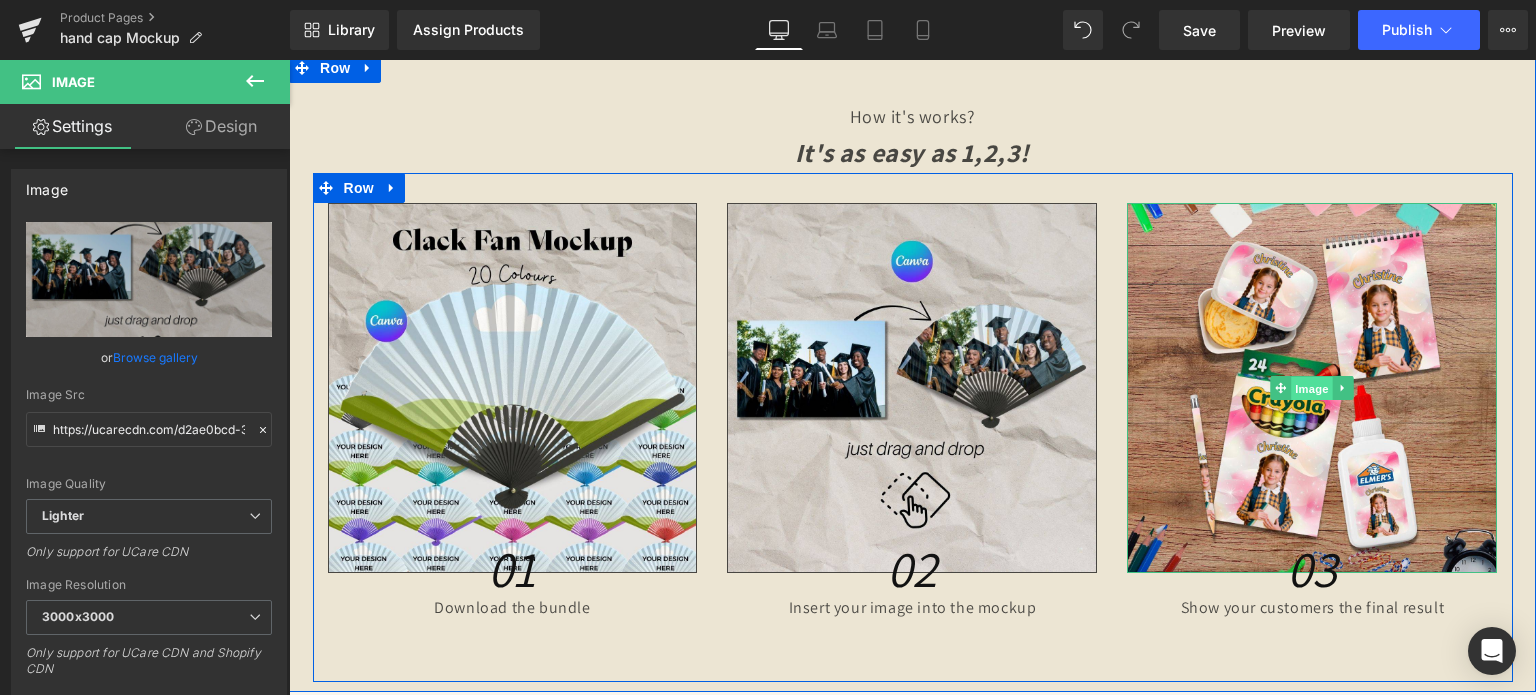 click on "Image" at bounding box center [1313, 389] 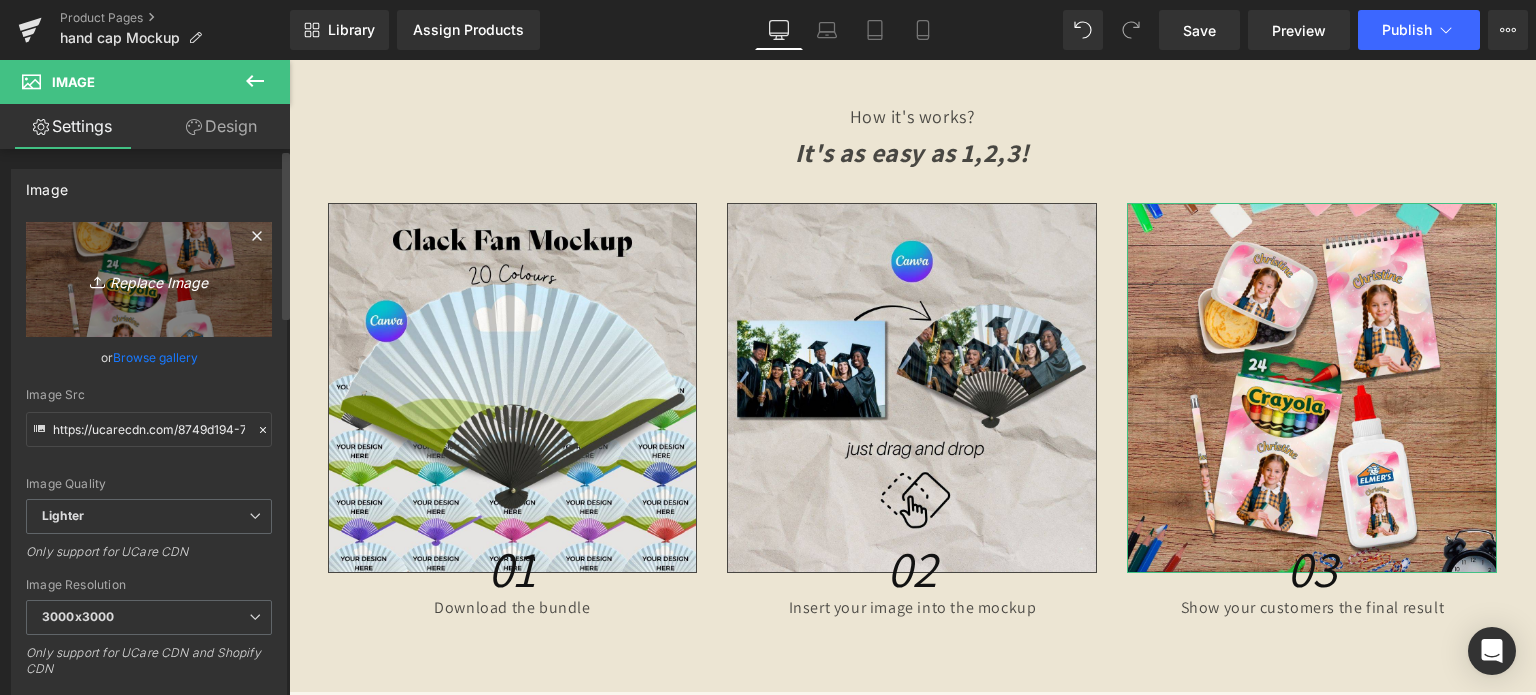 click on "Replace Image" at bounding box center [149, 279] 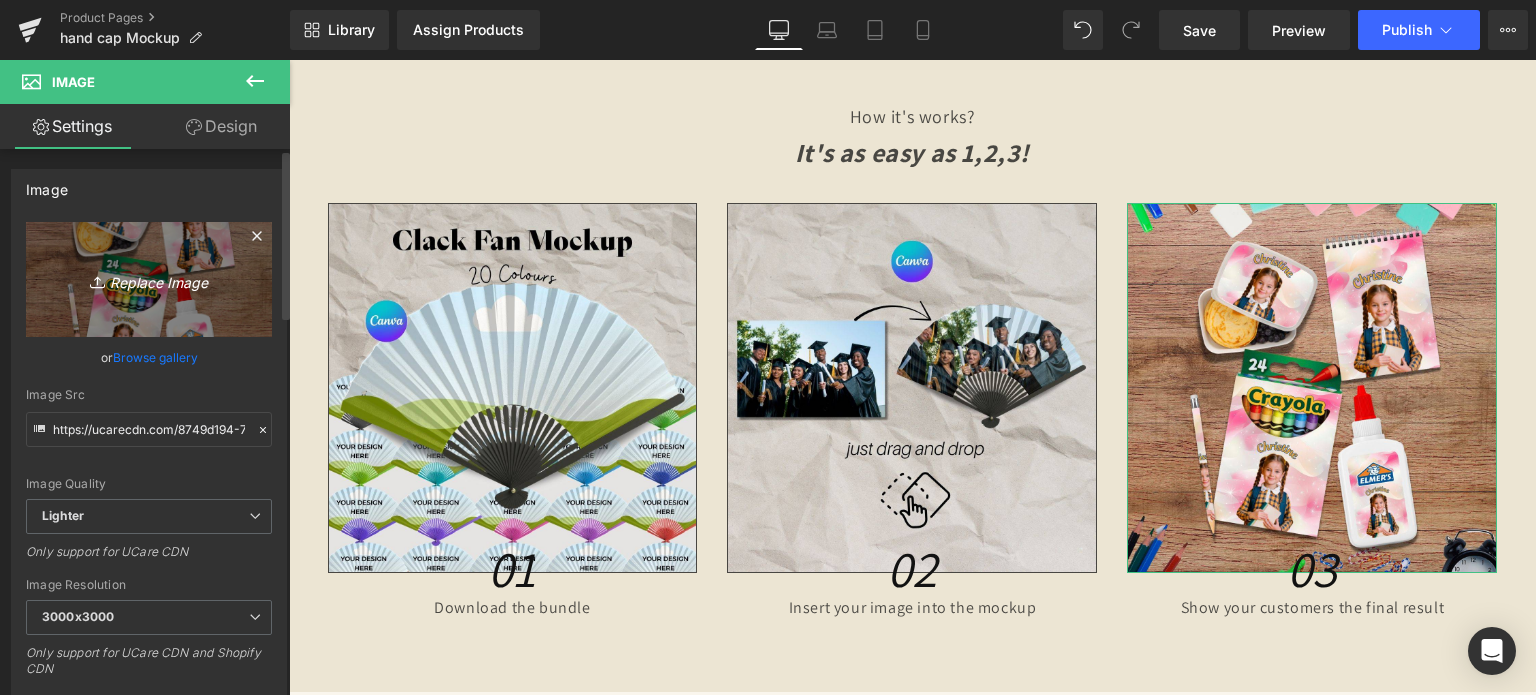 type on "C:\fakepath\[FILENAME].jpg" 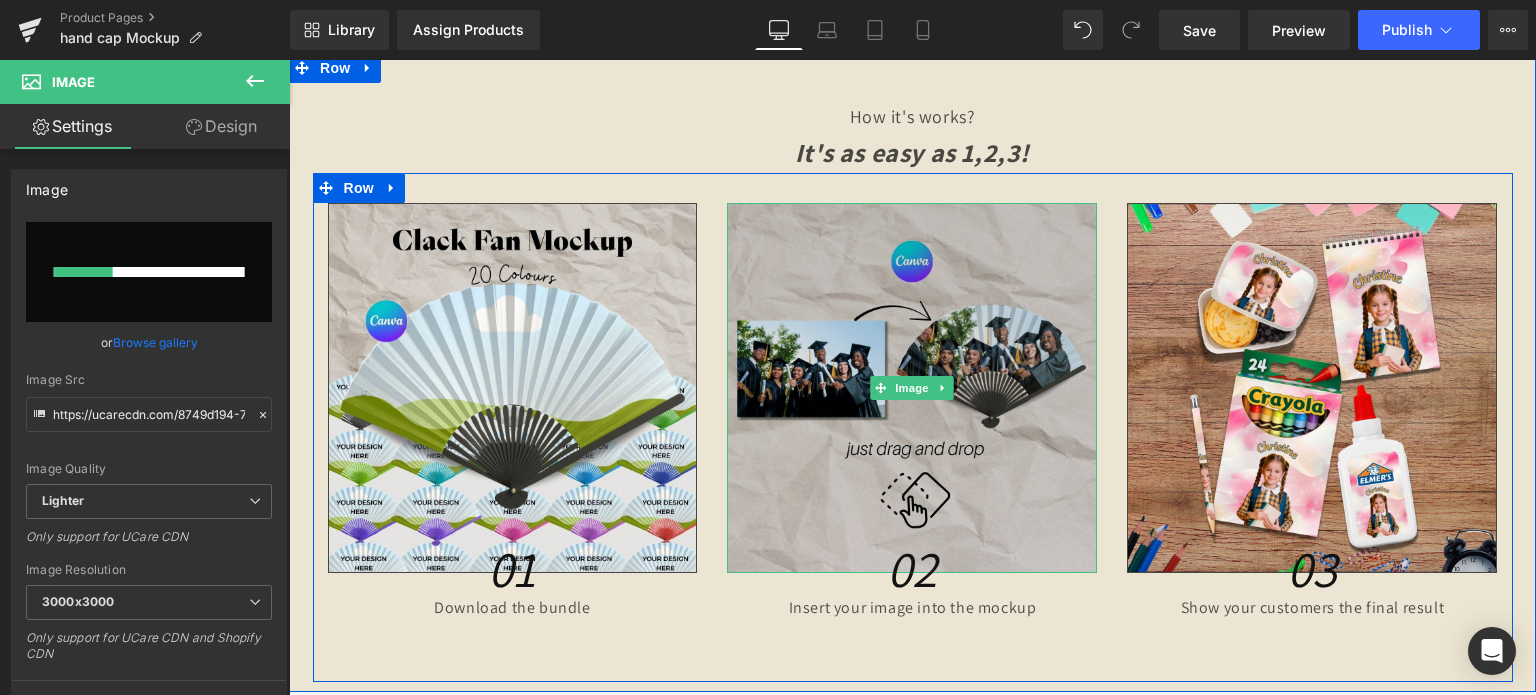 type 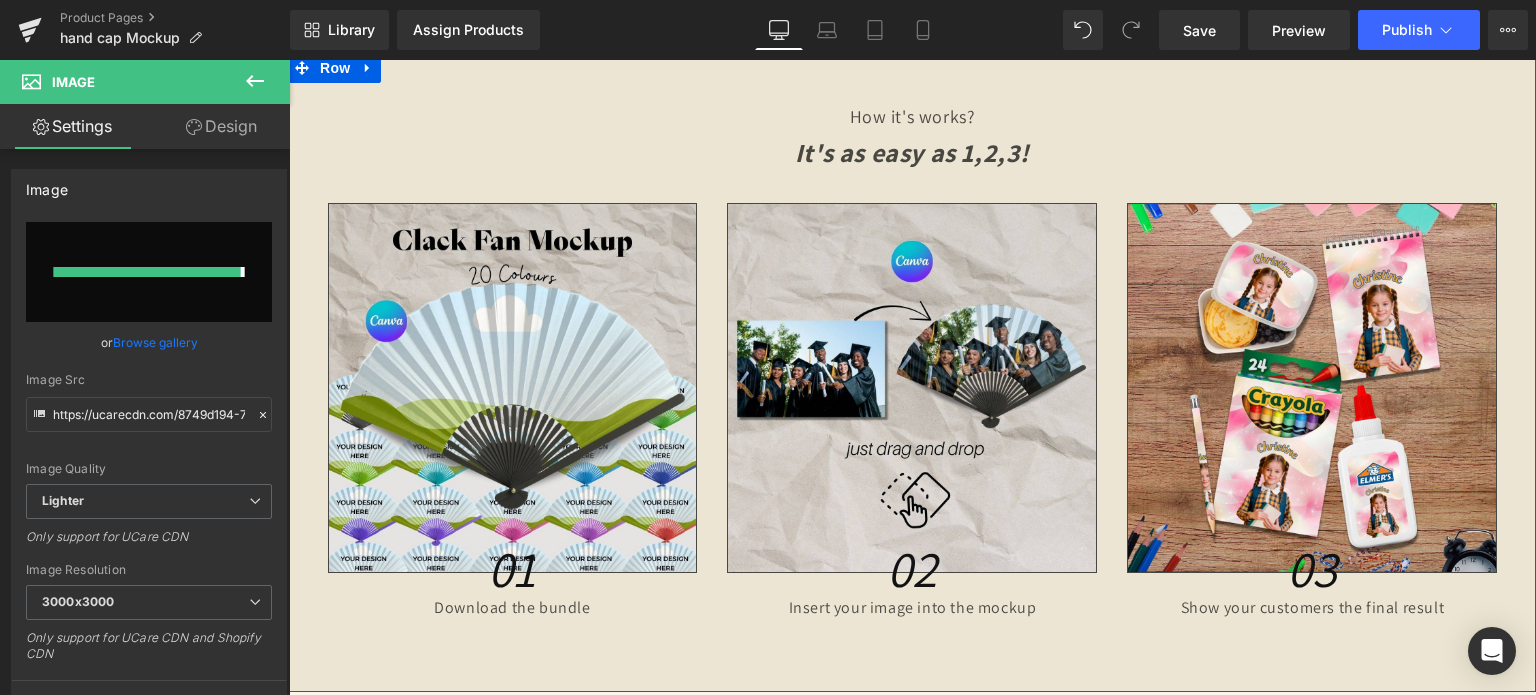 type on "https://ucarecdn.com/a38e598a-3a8e-4ac4-9bef-844a3cbb5b4a/-/format/auto/-/preview/3000x3000/-/quality/lighter/Creative%20SITEVEE%20_43_.jpg" 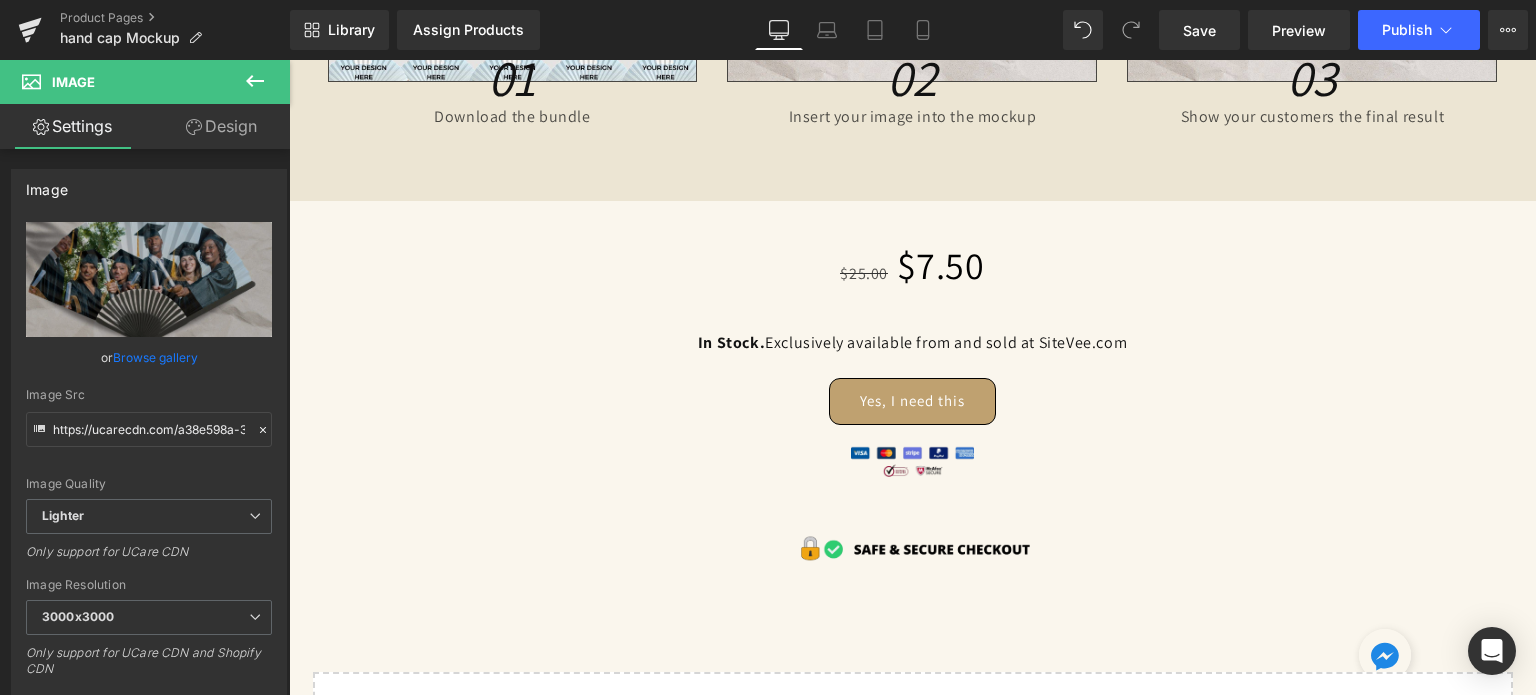 scroll, scrollTop: 2919, scrollLeft: 0, axis: vertical 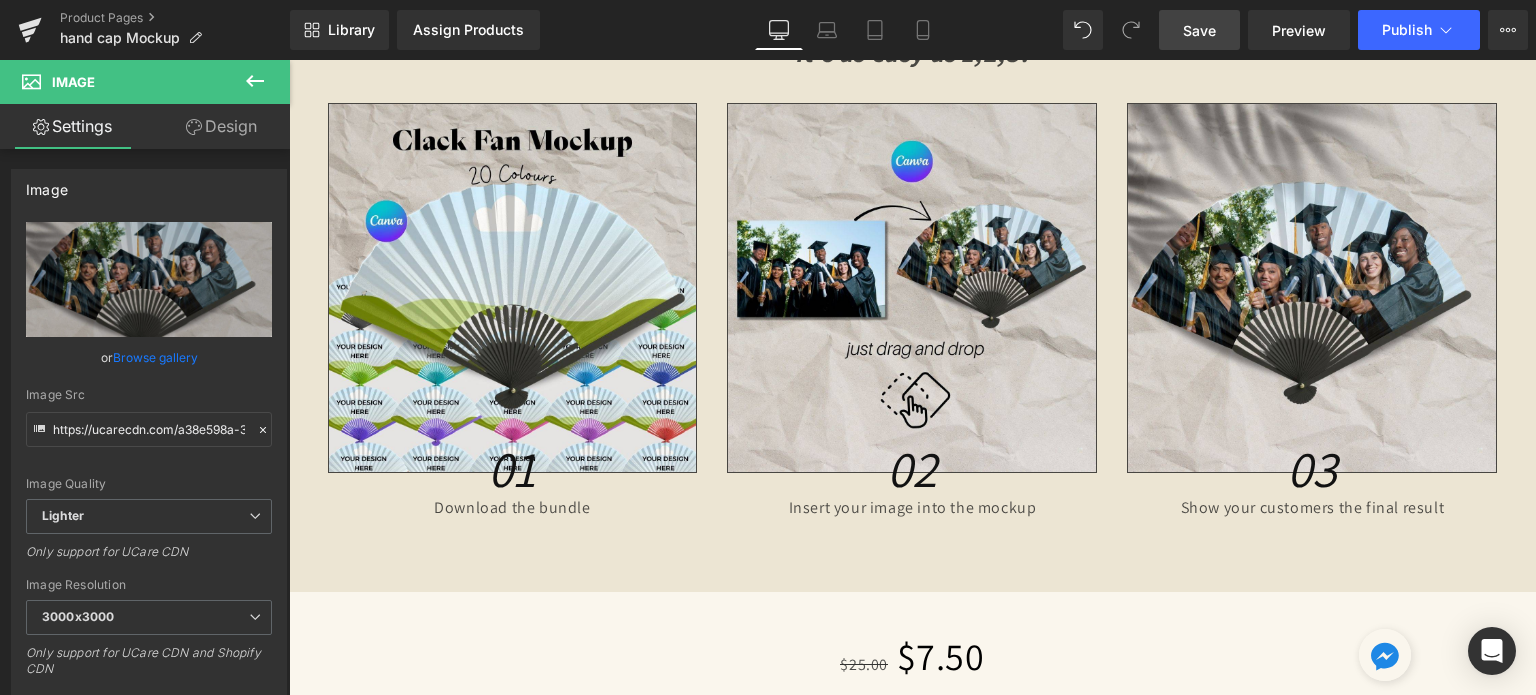 click on "Save" at bounding box center [1199, 30] 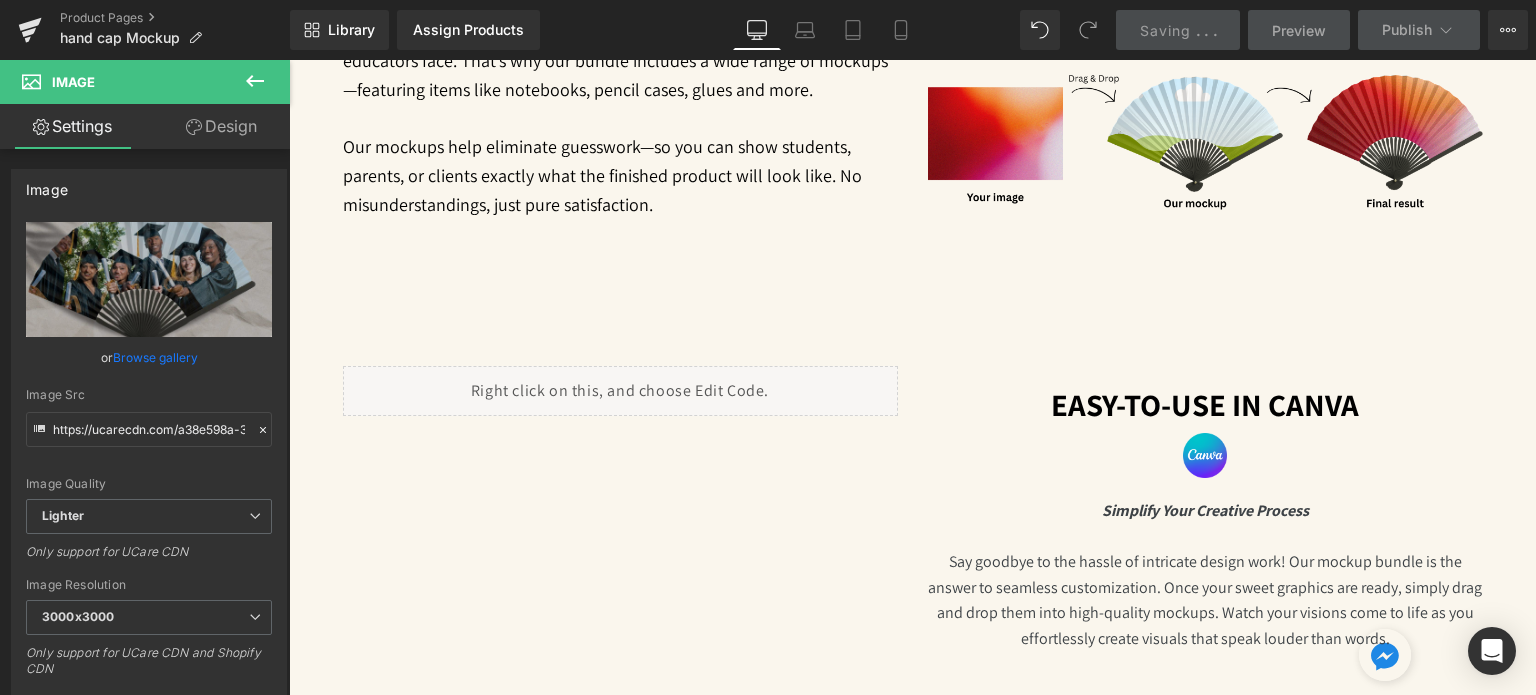 scroll, scrollTop: 1219, scrollLeft: 0, axis: vertical 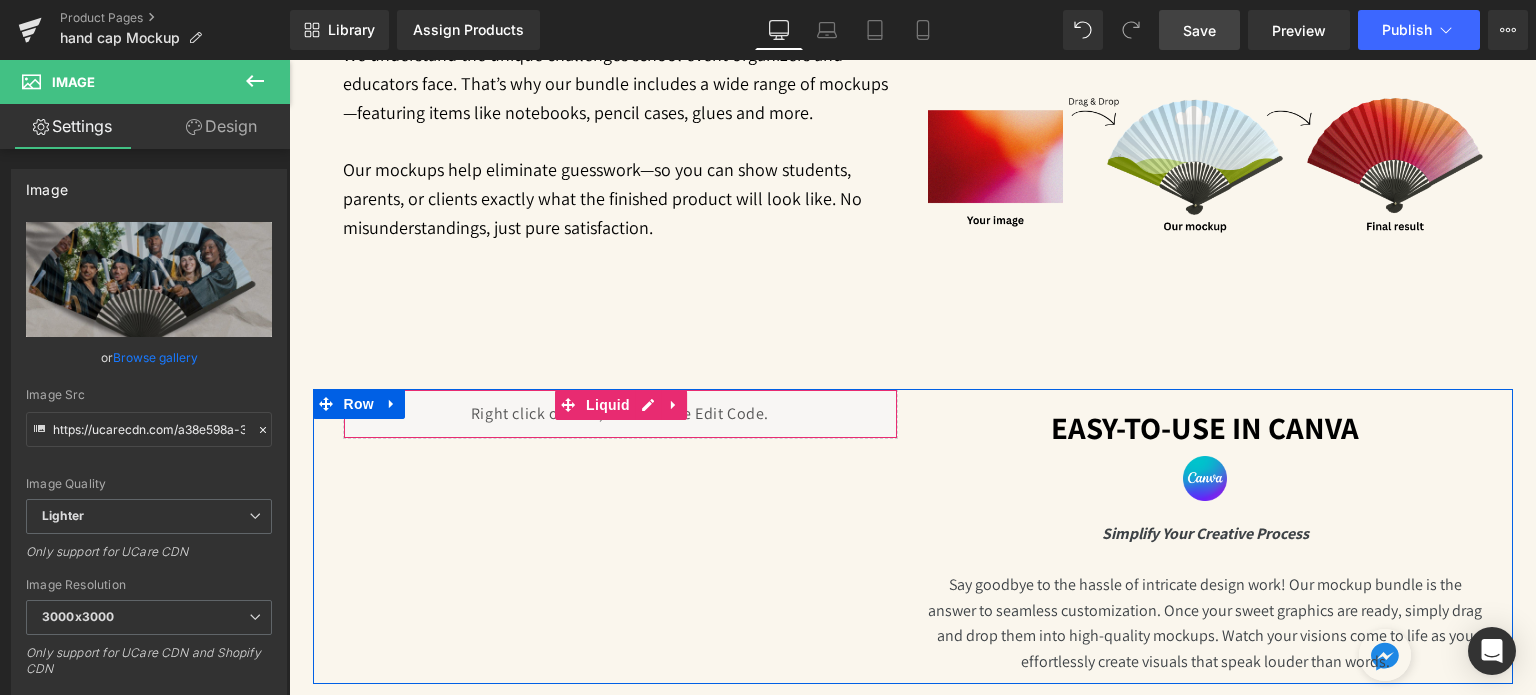 click on "Liquid" at bounding box center [620, 414] 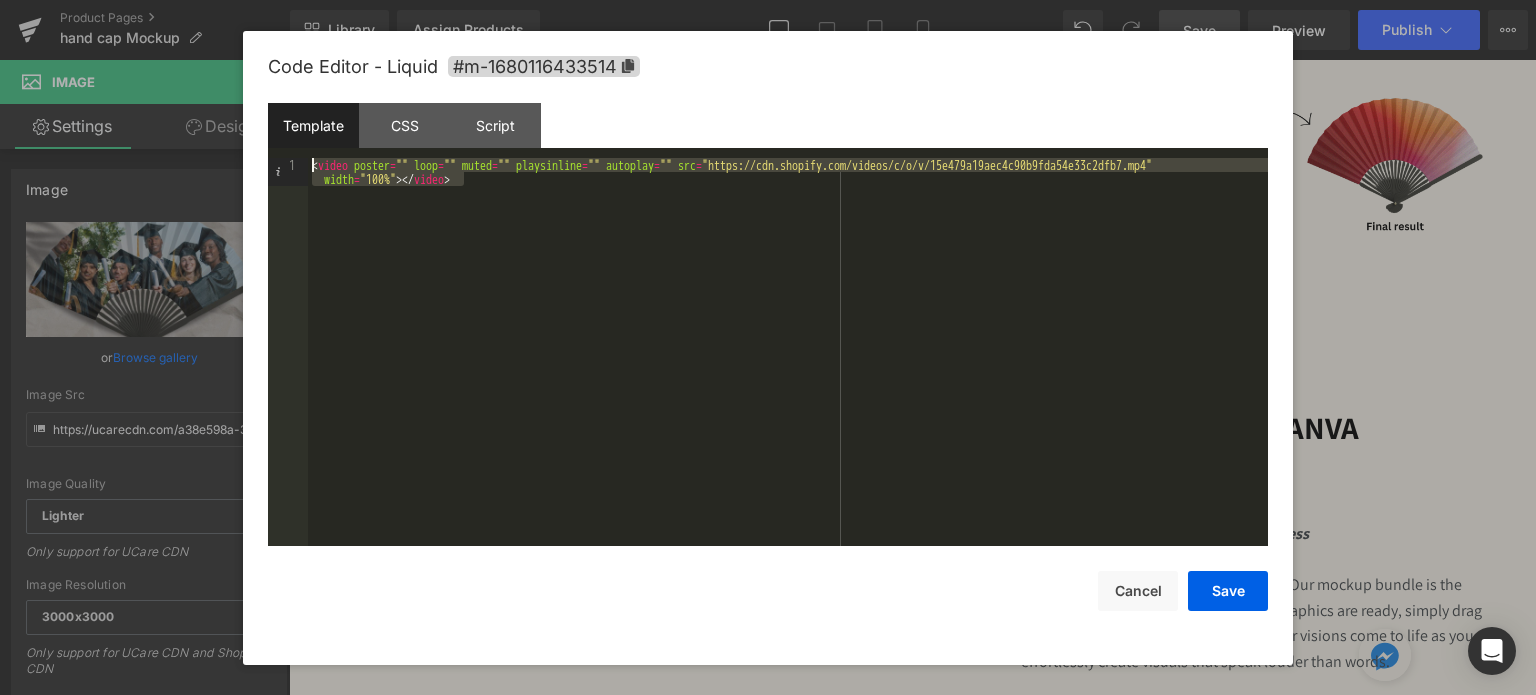 drag, startPoint x: 492, startPoint y: 192, endPoint x: 298, endPoint y: 169, distance: 195.35864 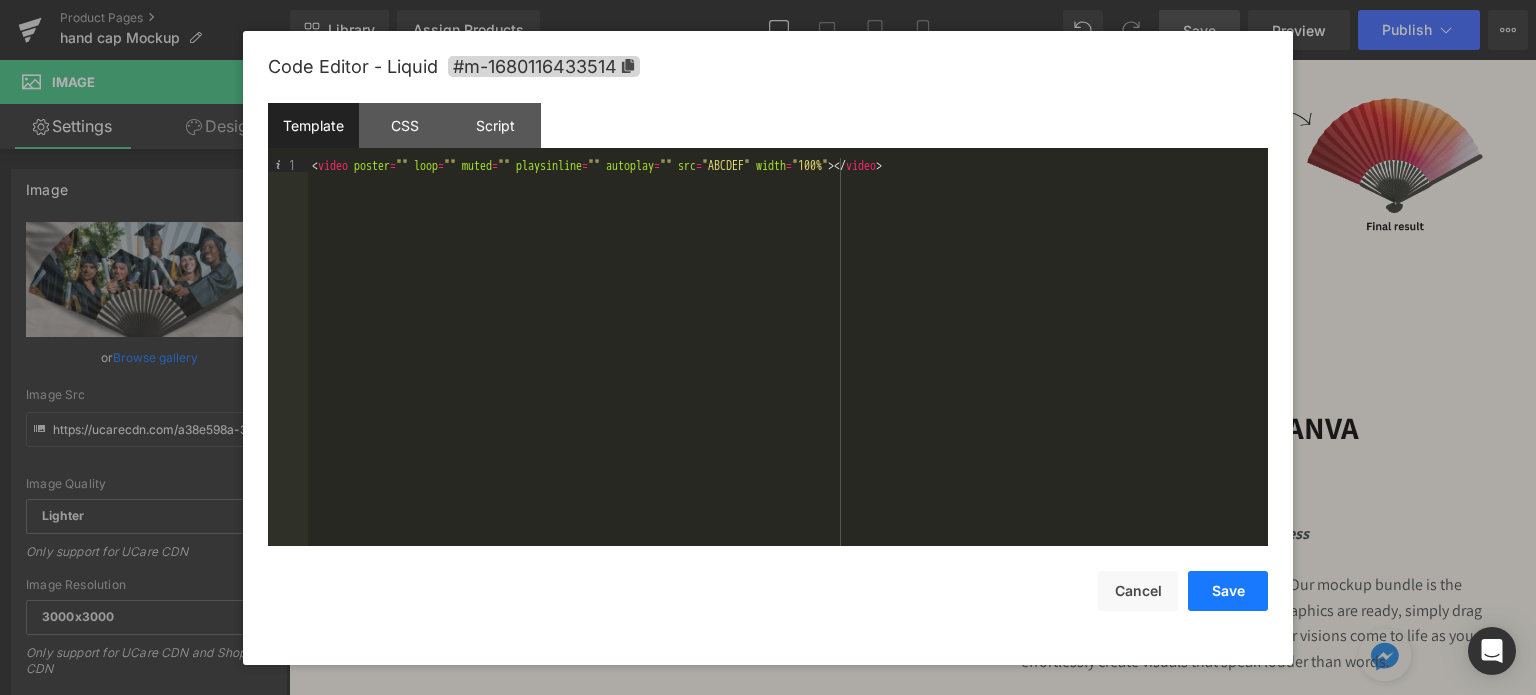 click on "Save" at bounding box center (1228, 591) 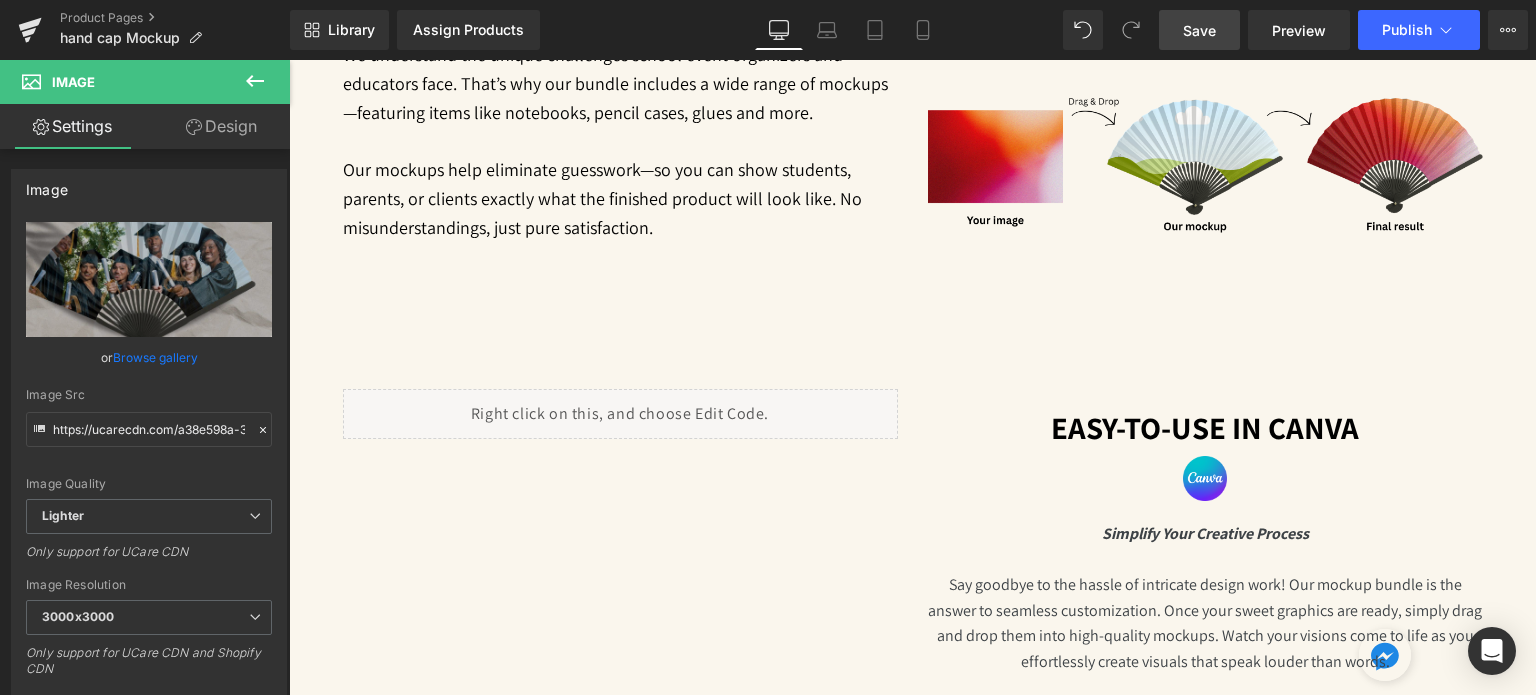 click on "Save" at bounding box center [1199, 30] 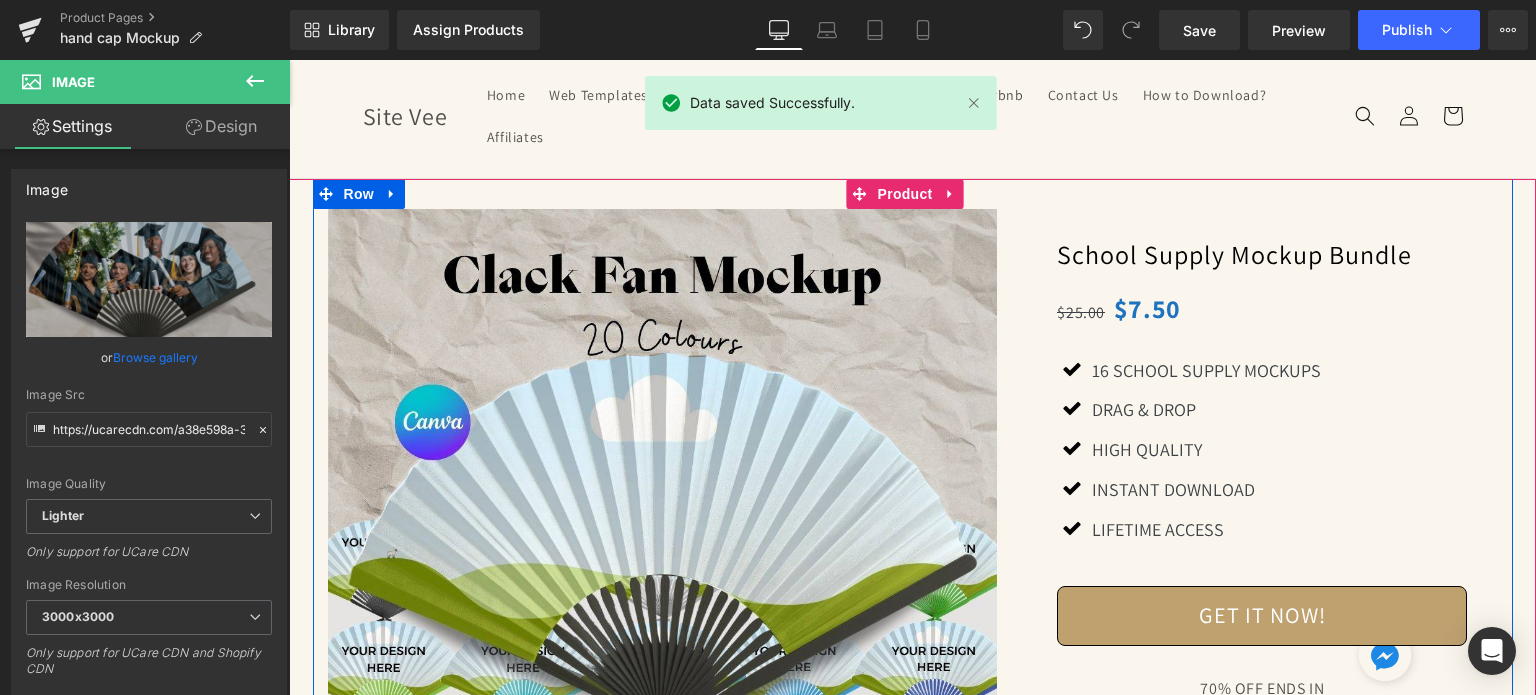 scroll, scrollTop: 0, scrollLeft: 0, axis: both 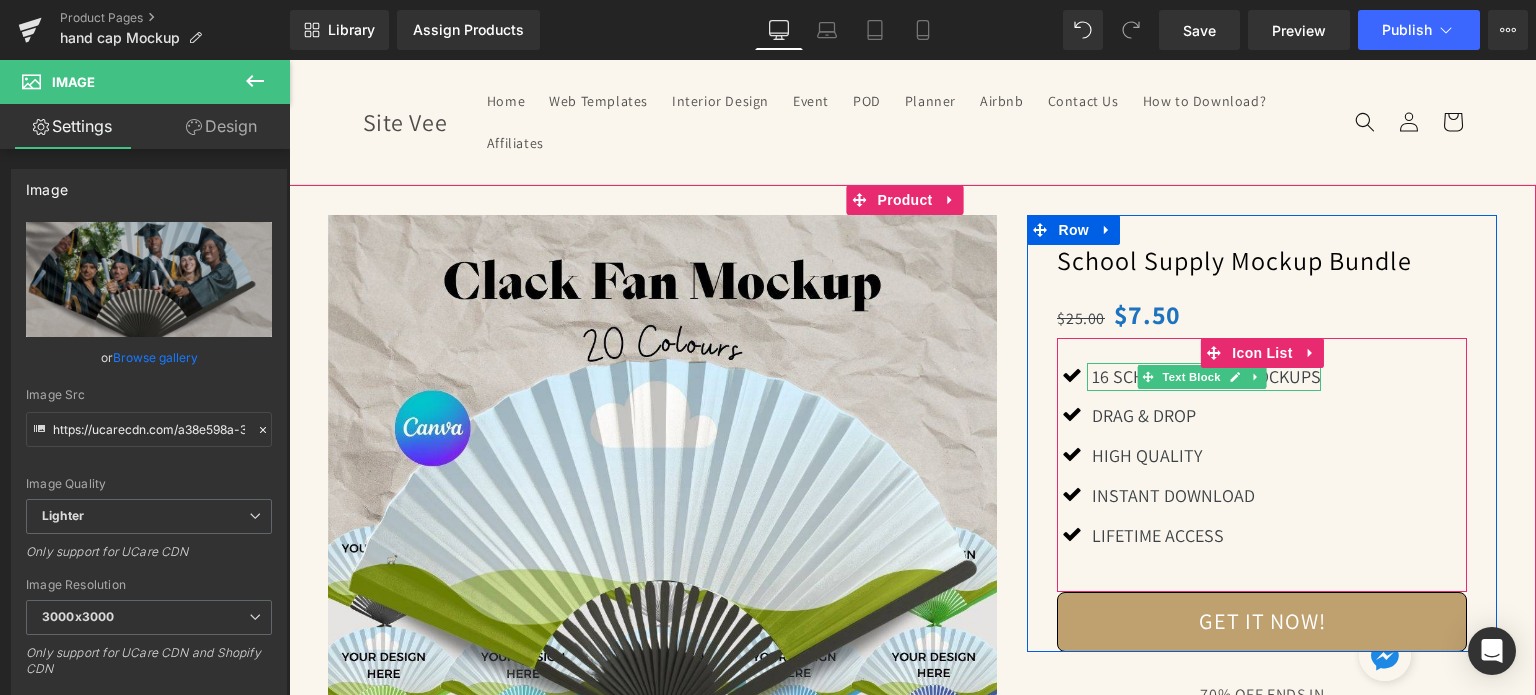 click at bounding box center (1235, 377) 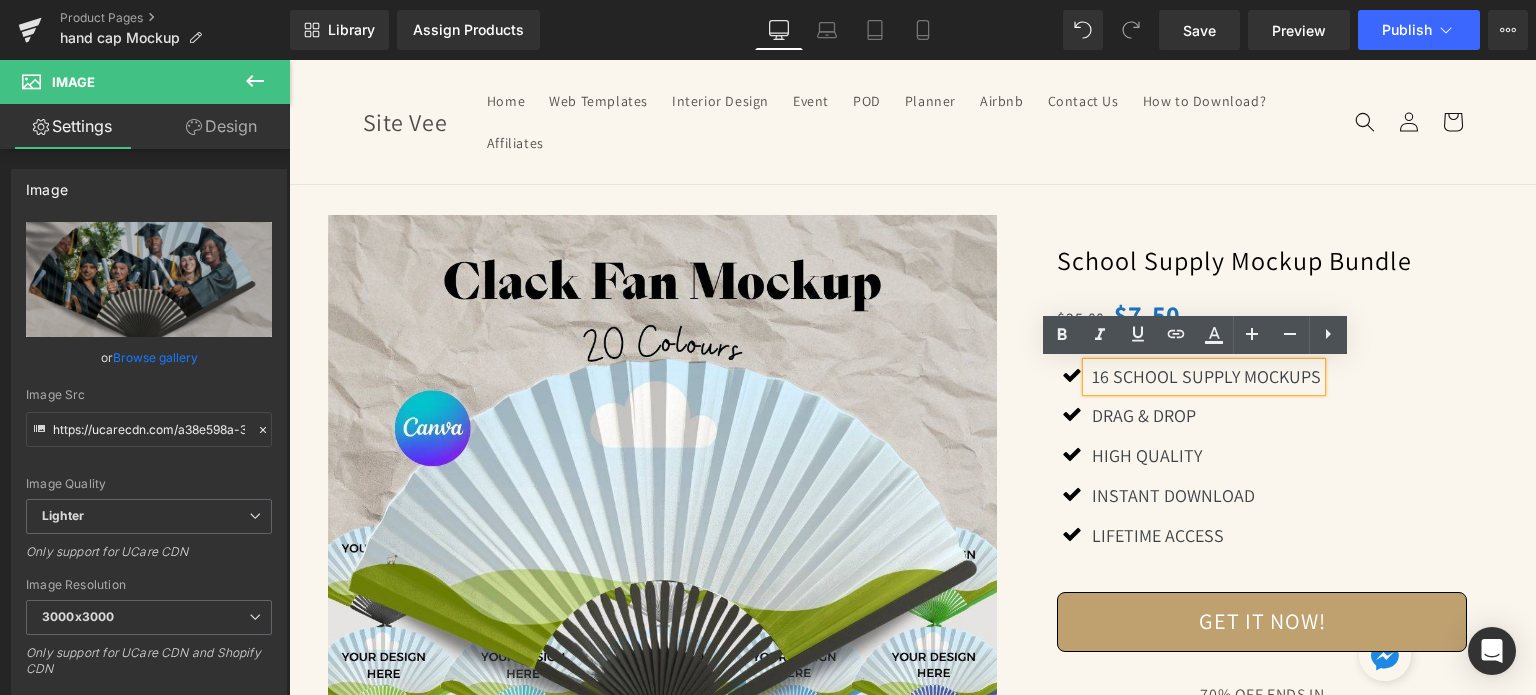 click on "16 SCHOOL SUPPLY MOCKUPS" at bounding box center [1206, 377] 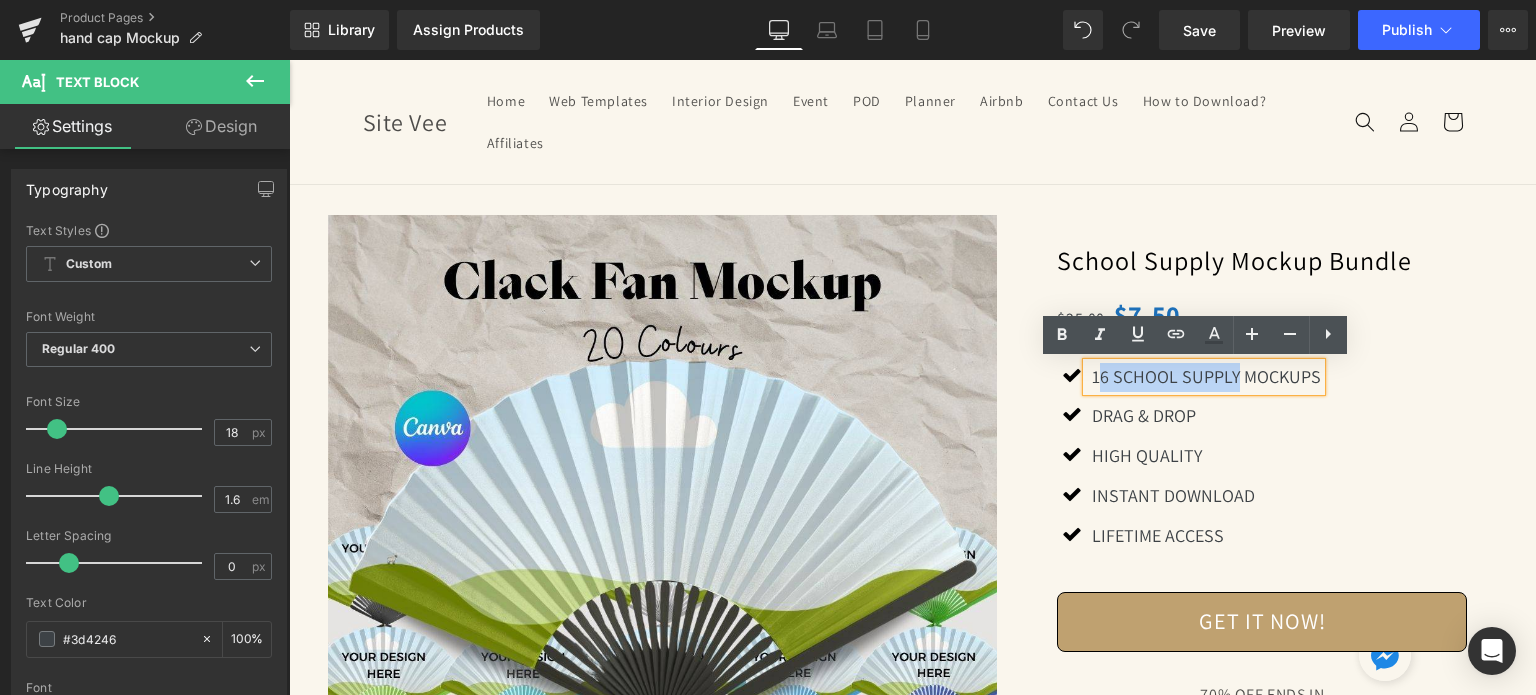 drag, startPoint x: 1091, startPoint y: 372, endPoint x: 1227, endPoint y: 374, distance: 136.01471 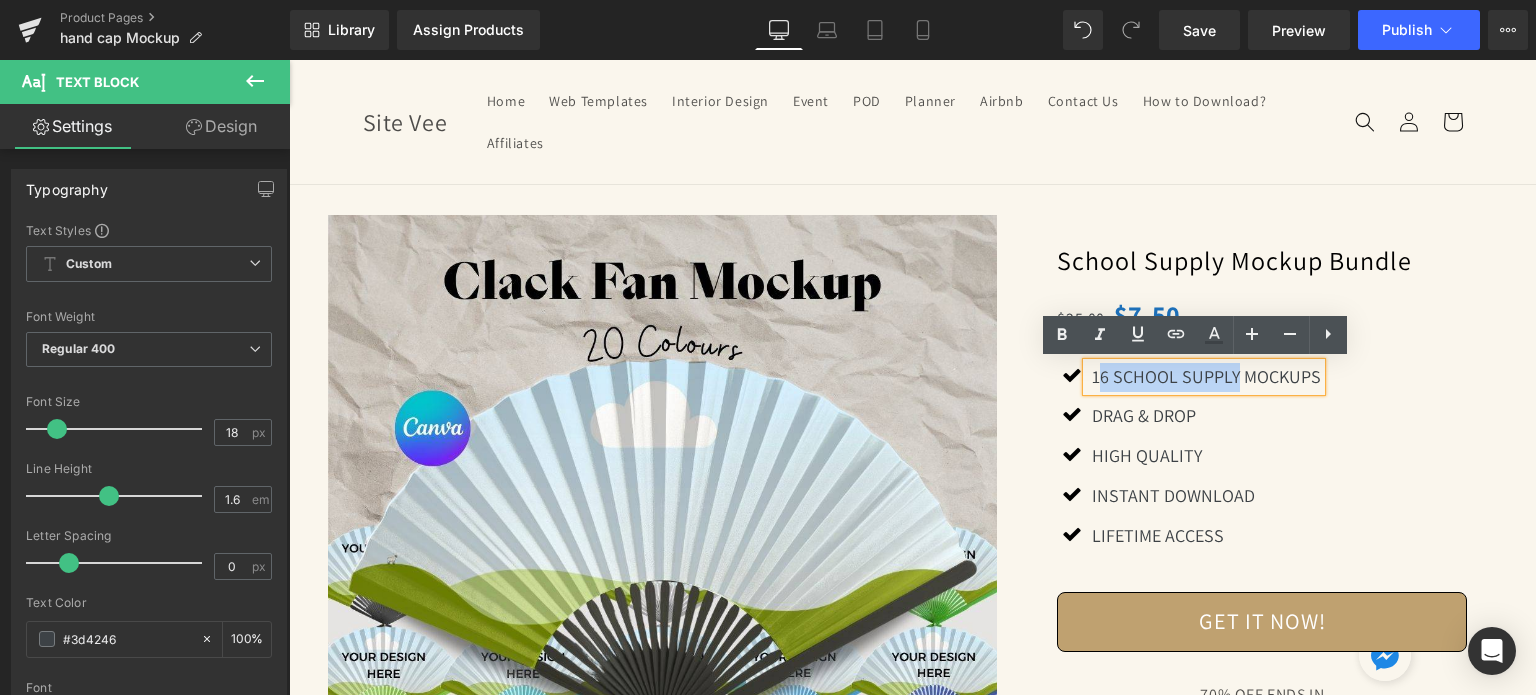 click on "16 SCHOOL SUPPLY MOCKUPS" at bounding box center (1206, 377) 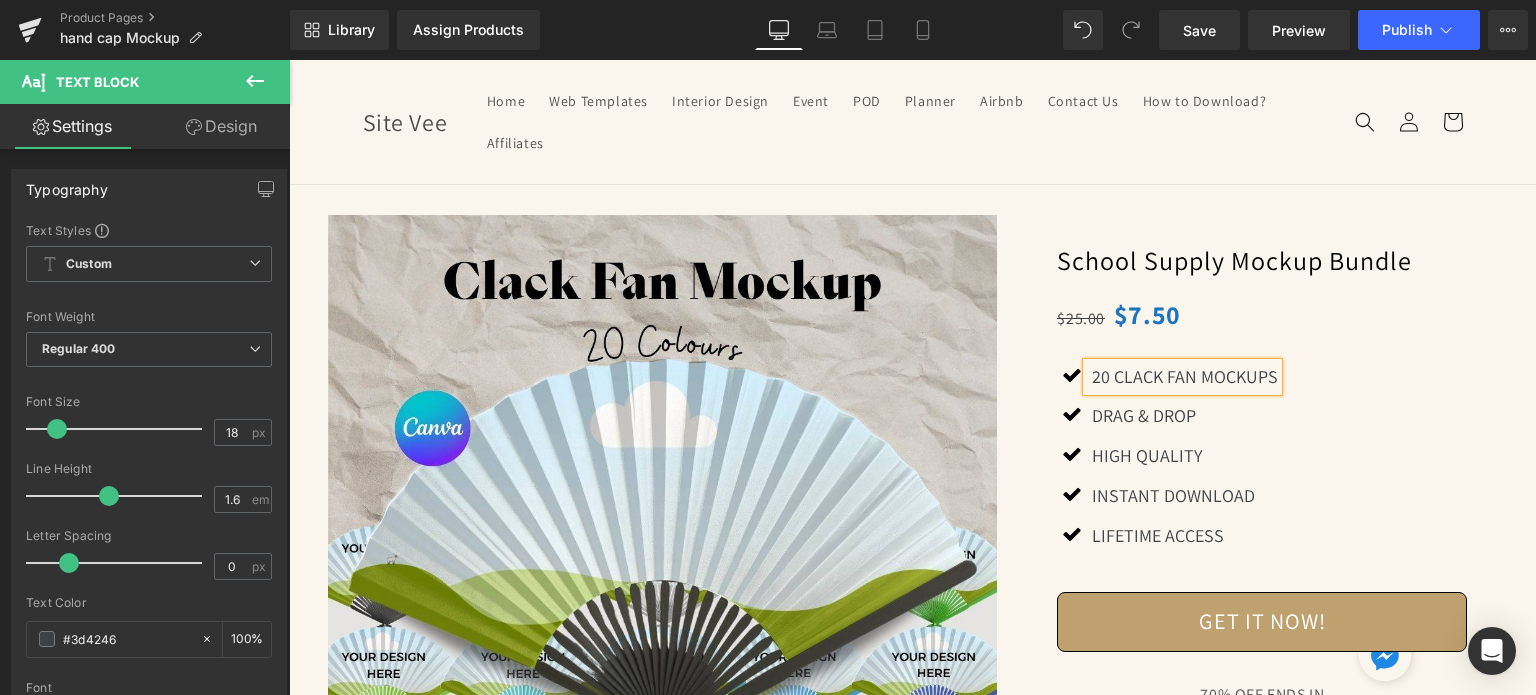 click on "School Supply Mockup Bundle
(P) Title
$25.00
$7.50
(P) Price
Icon
20 CLACK FAN MOCKUPS
Text Block
Icon" at bounding box center (1262, 433) 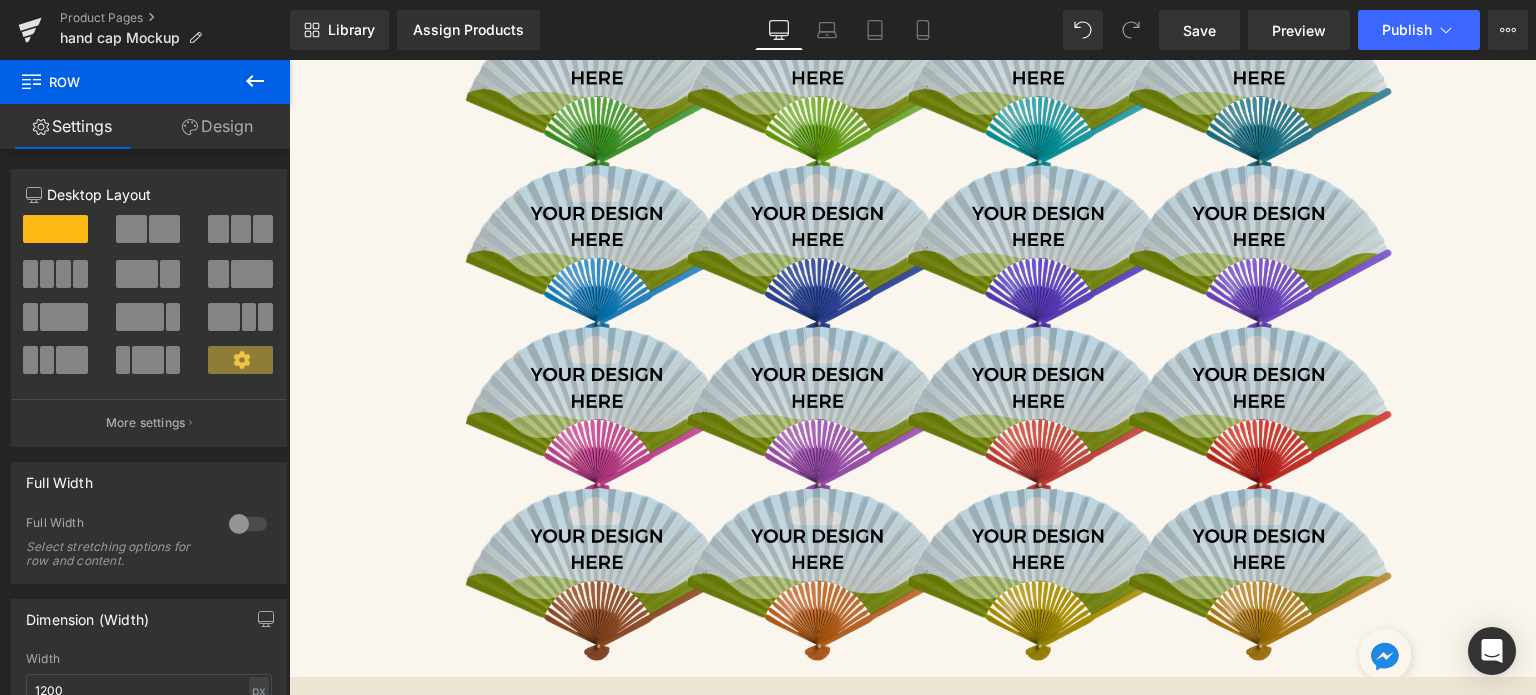 scroll, scrollTop: 2200, scrollLeft: 0, axis: vertical 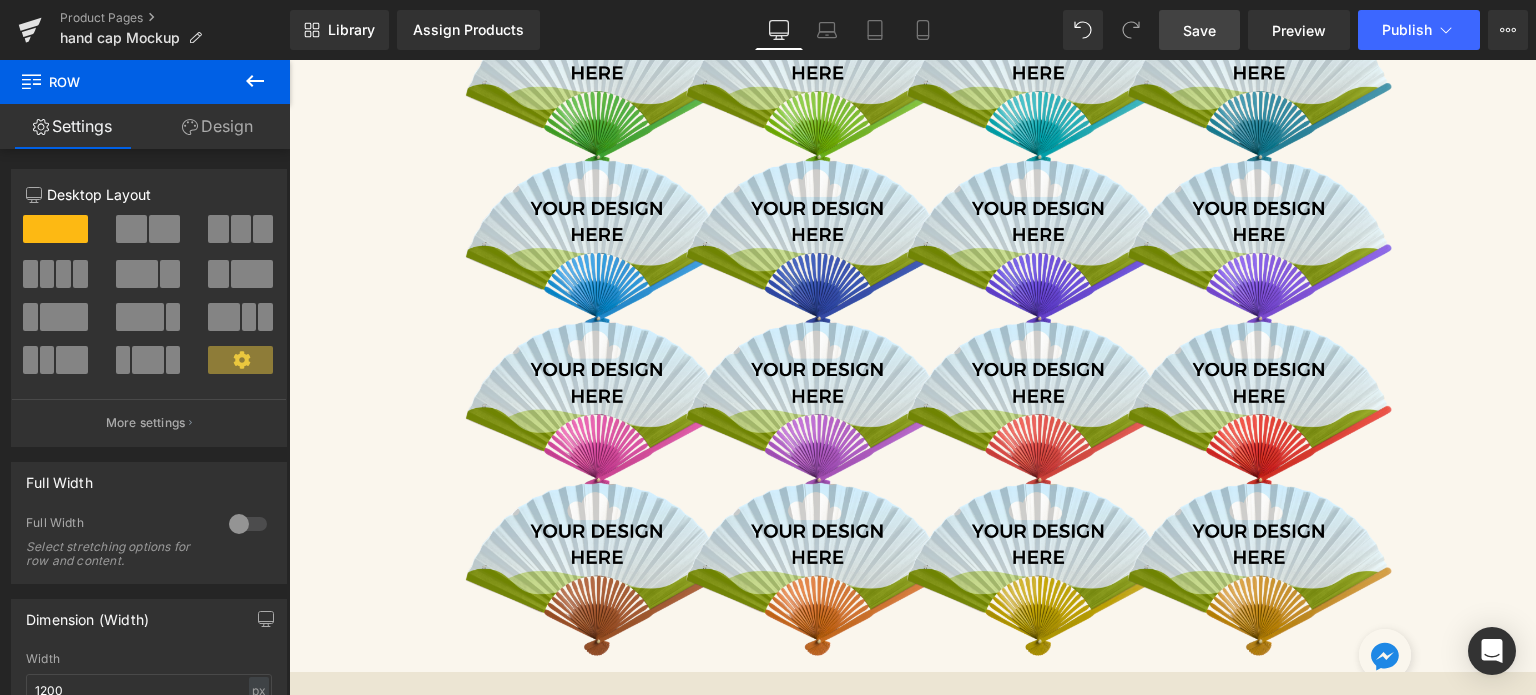 click on "Save" at bounding box center [1199, 30] 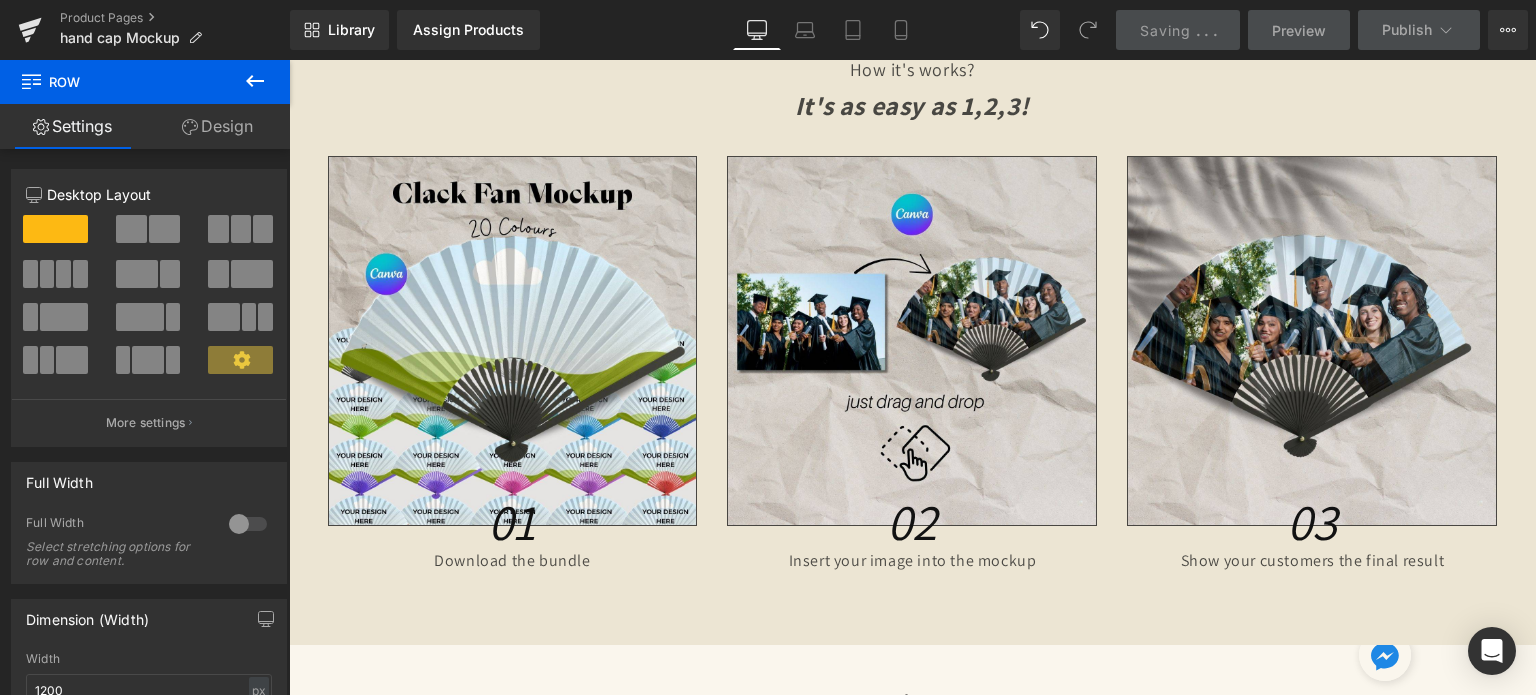 scroll, scrollTop: 2900, scrollLeft: 0, axis: vertical 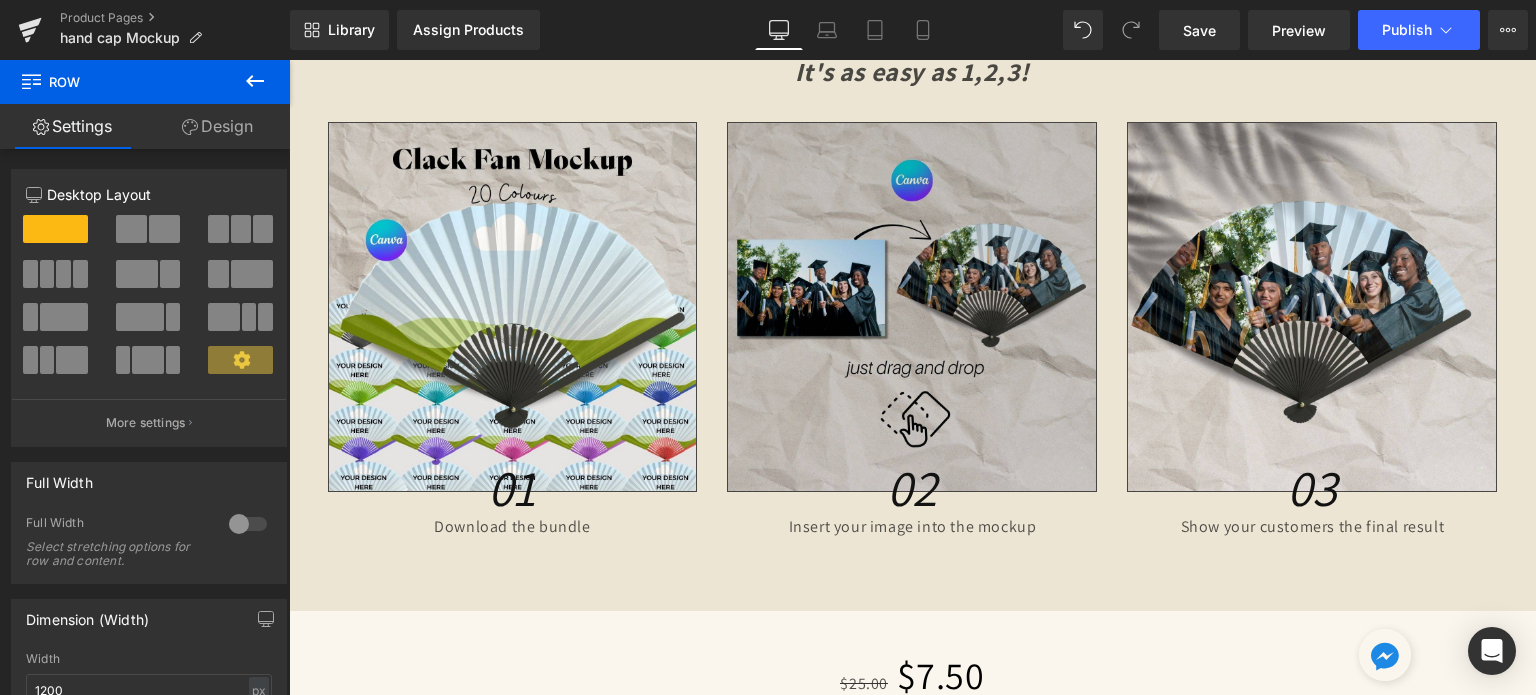 click on "Image" at bounding box center (913, 307) 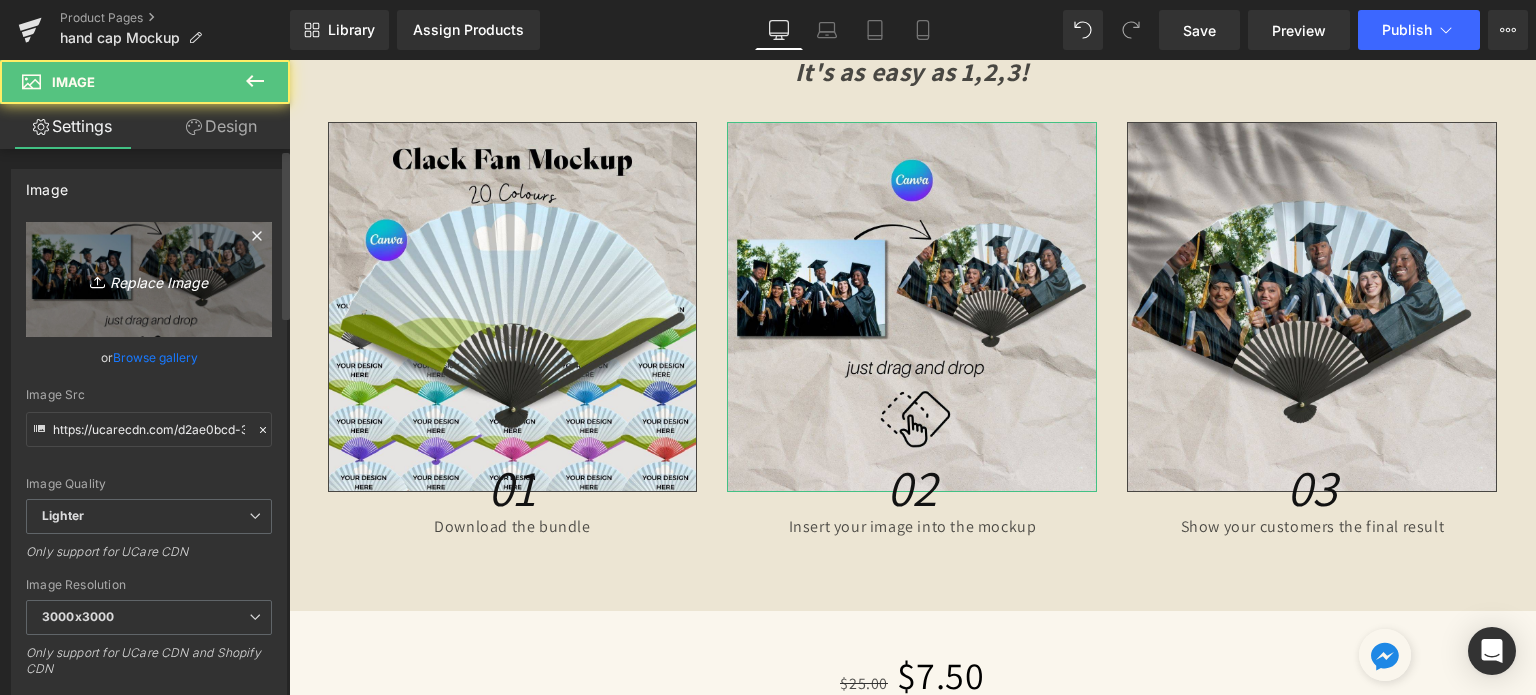 click 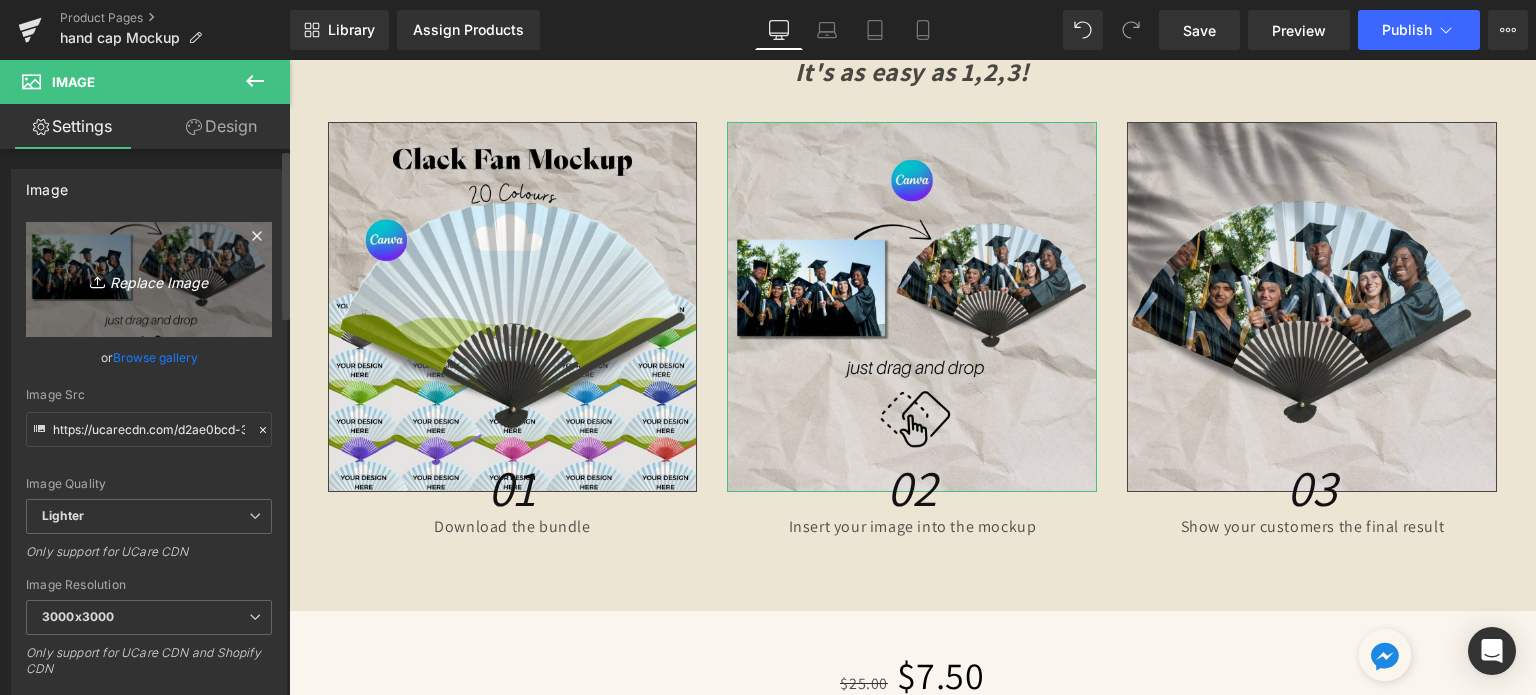 type on "C:\fakepath\[FILENAME].jpg" 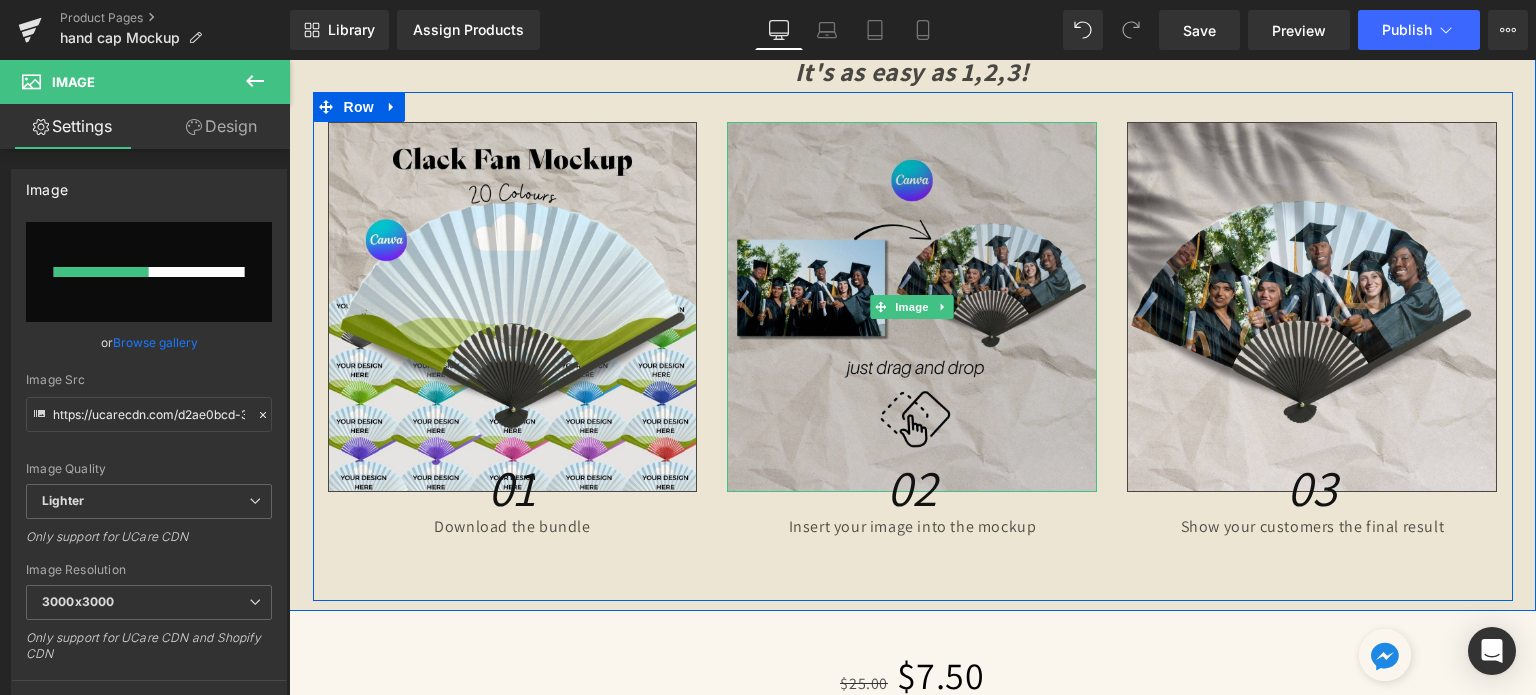 type 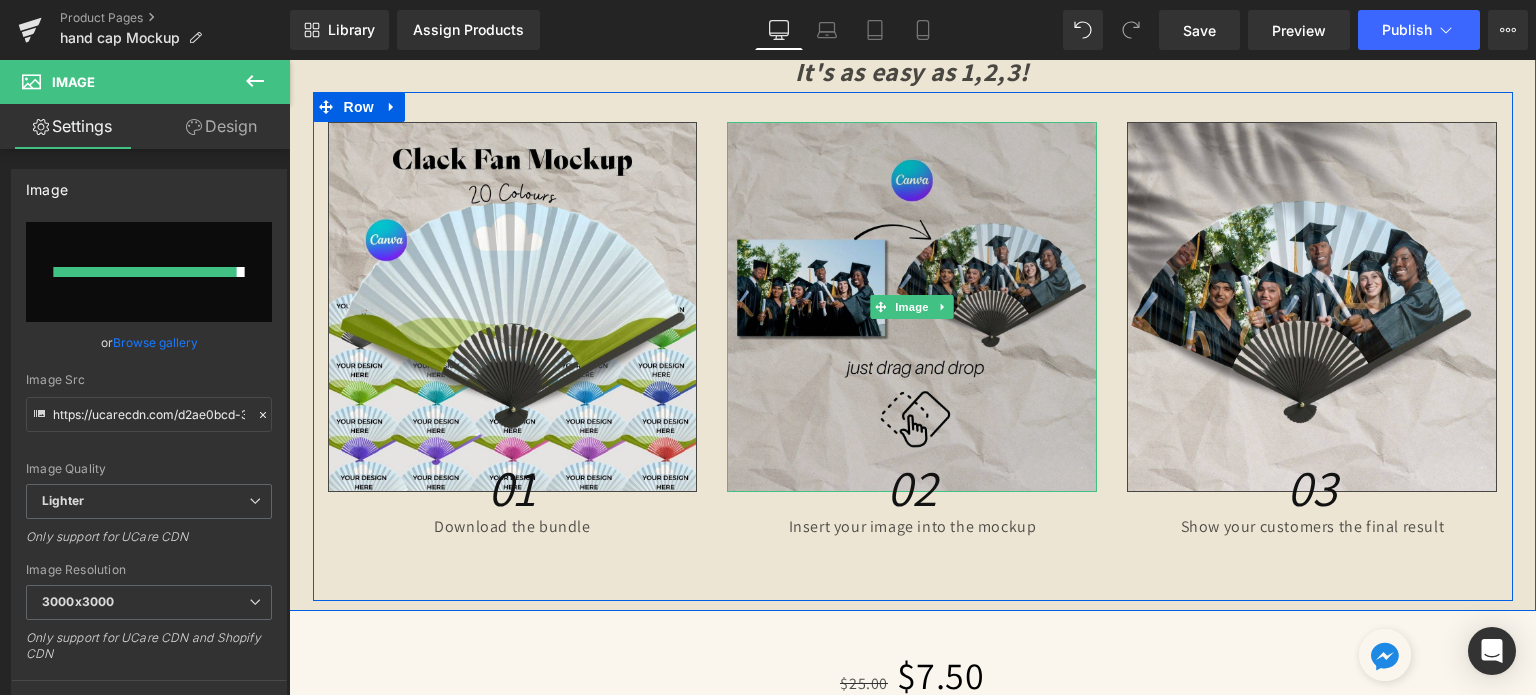 type on "https://ucarecdn.com/dfe530cc-86f3-469d-8769-79feac3d7490/-/format/auto/-/preview/3000x3000/-/quality/lighter/Creative%20SITEVEE%20_45_.jpg" 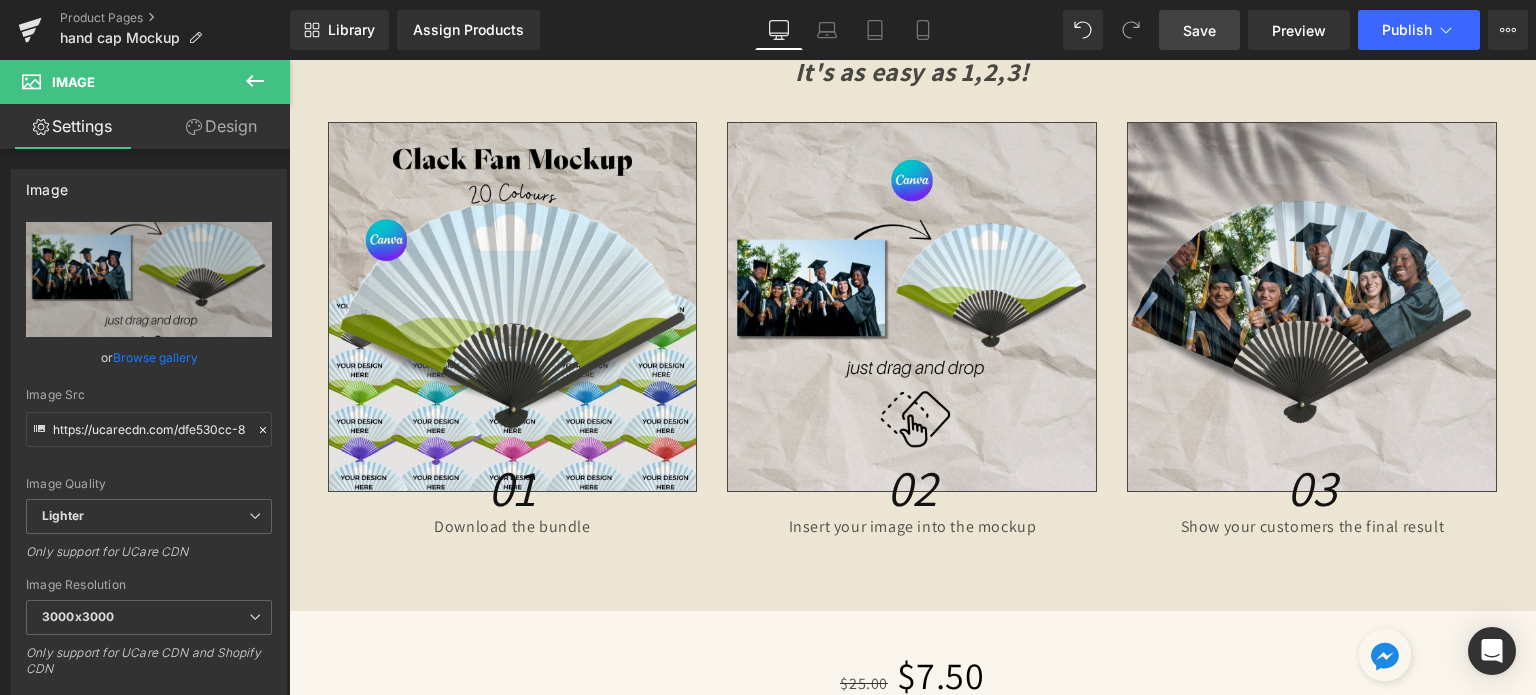 click on "Save" at bounding box center (1199, 30) 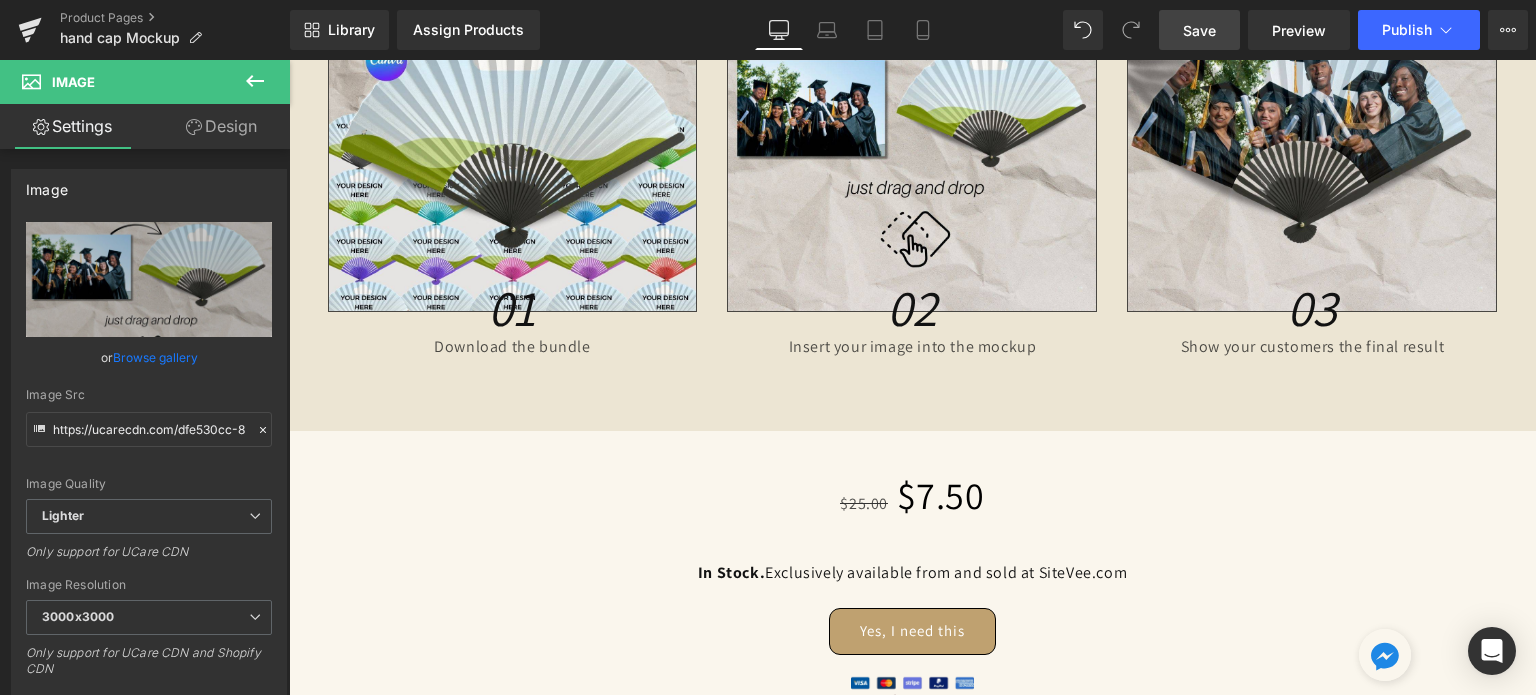 scroll, scrollTop: 3200, scrollLeft: 0, axis: vertical 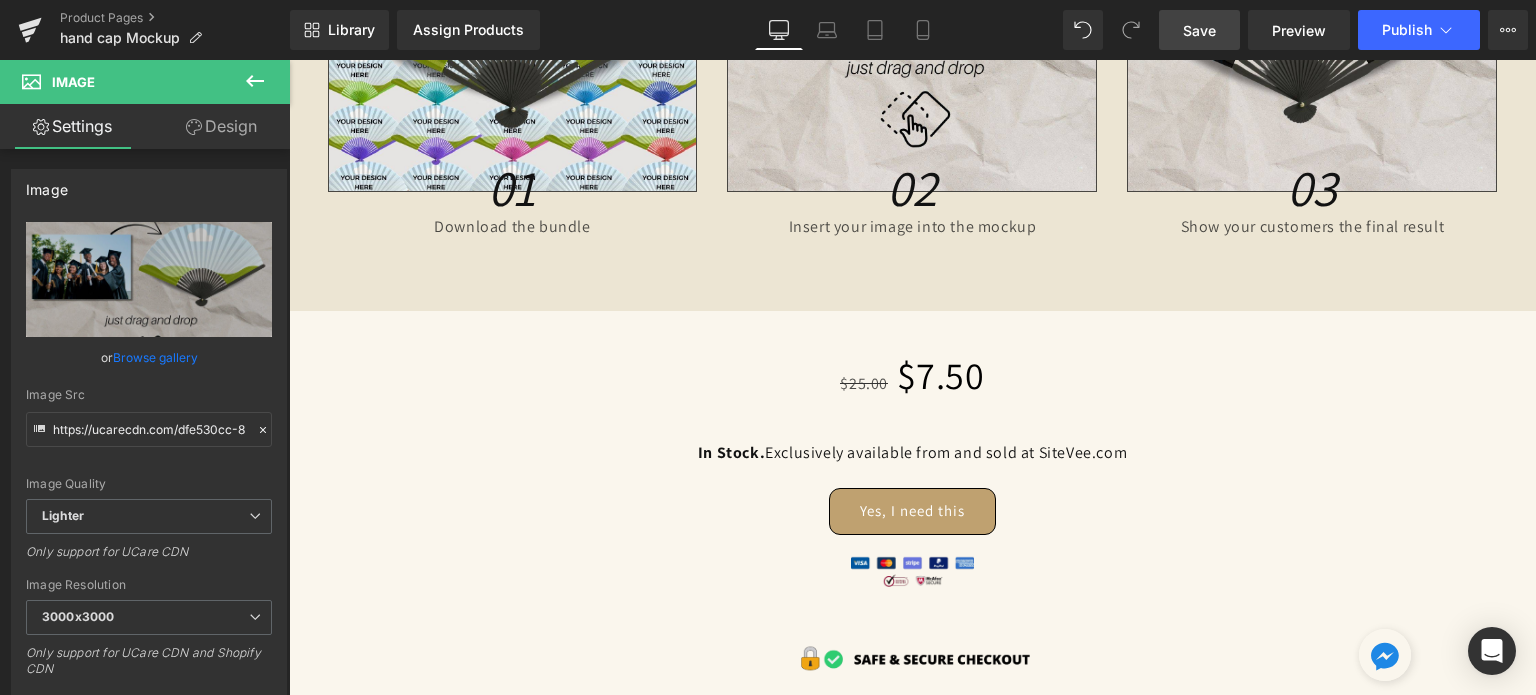 click 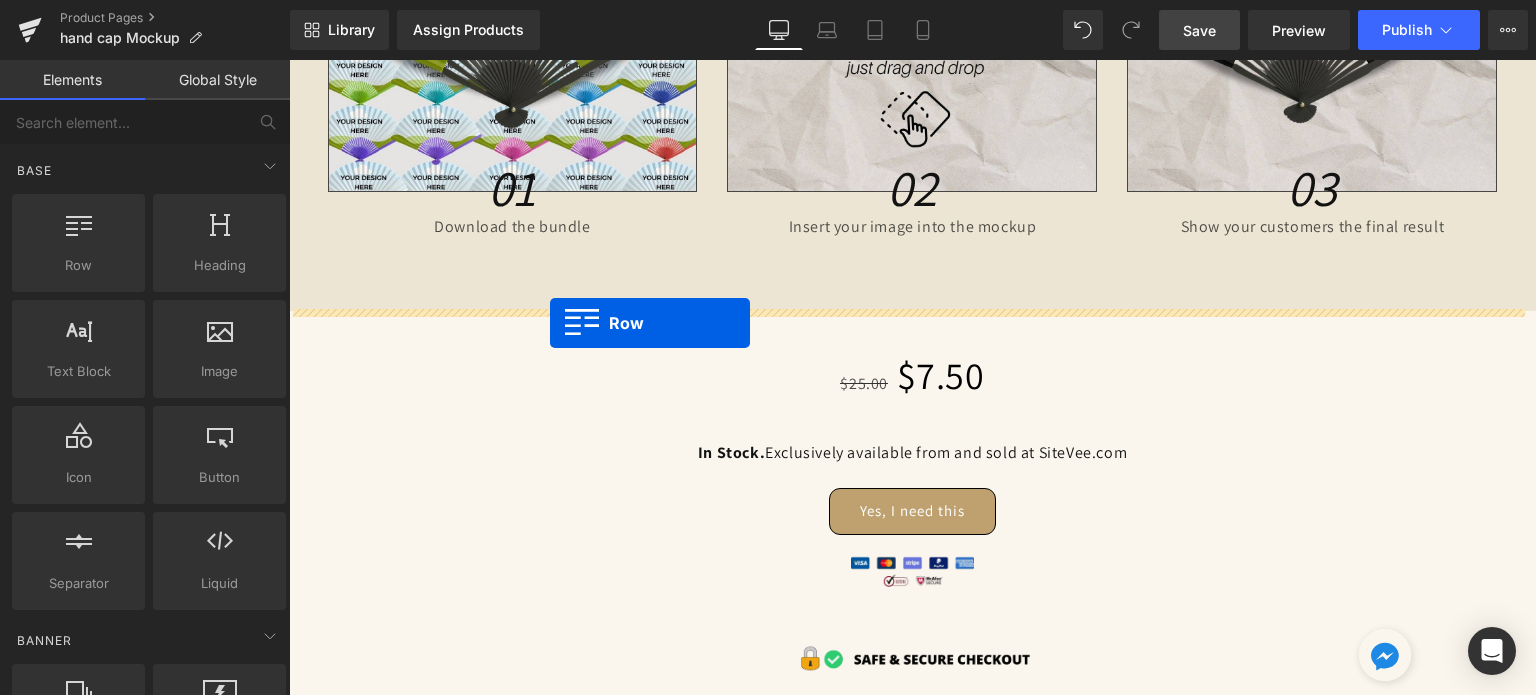 drag, startPoint x: 394, startPoint y: 308, endPoint x: 550, endPoint y: 323, distance: 156.7195 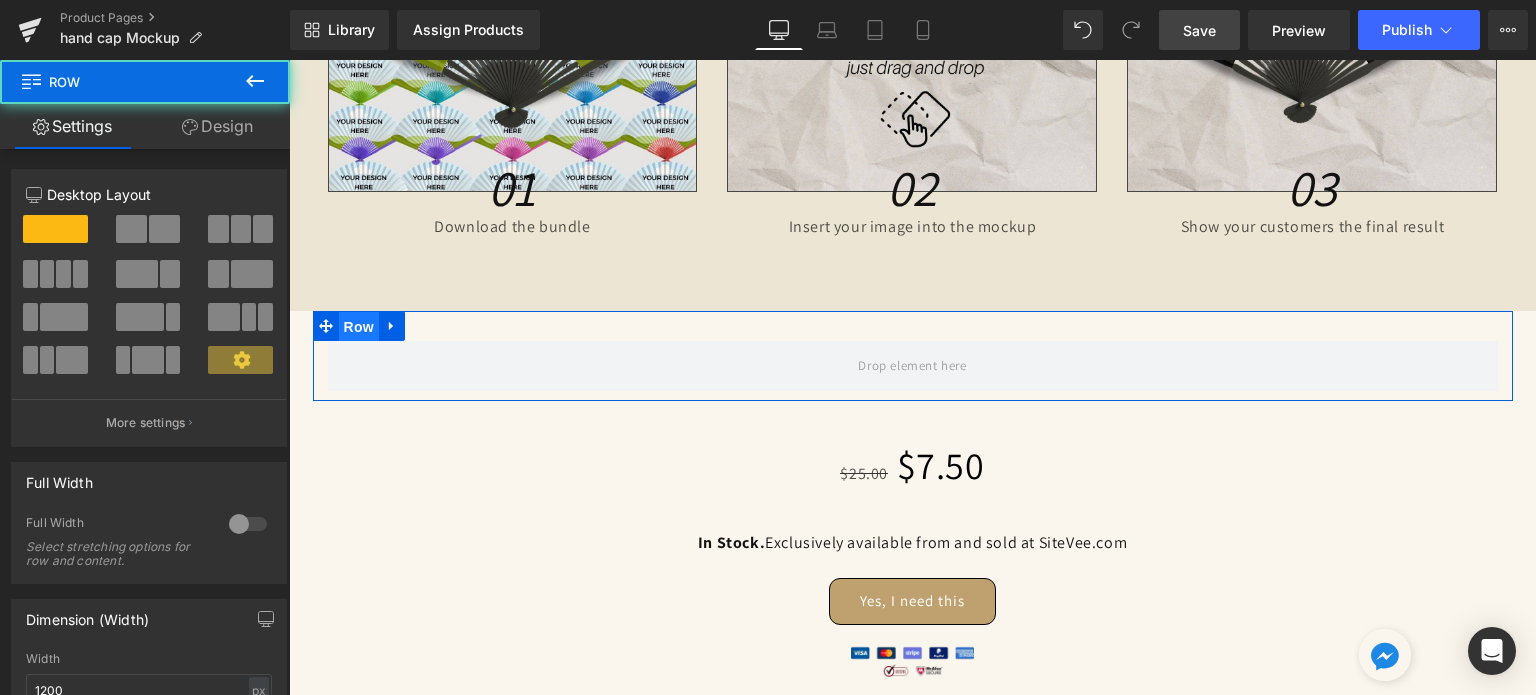 click on "Row" at bounding box center (359, 327) 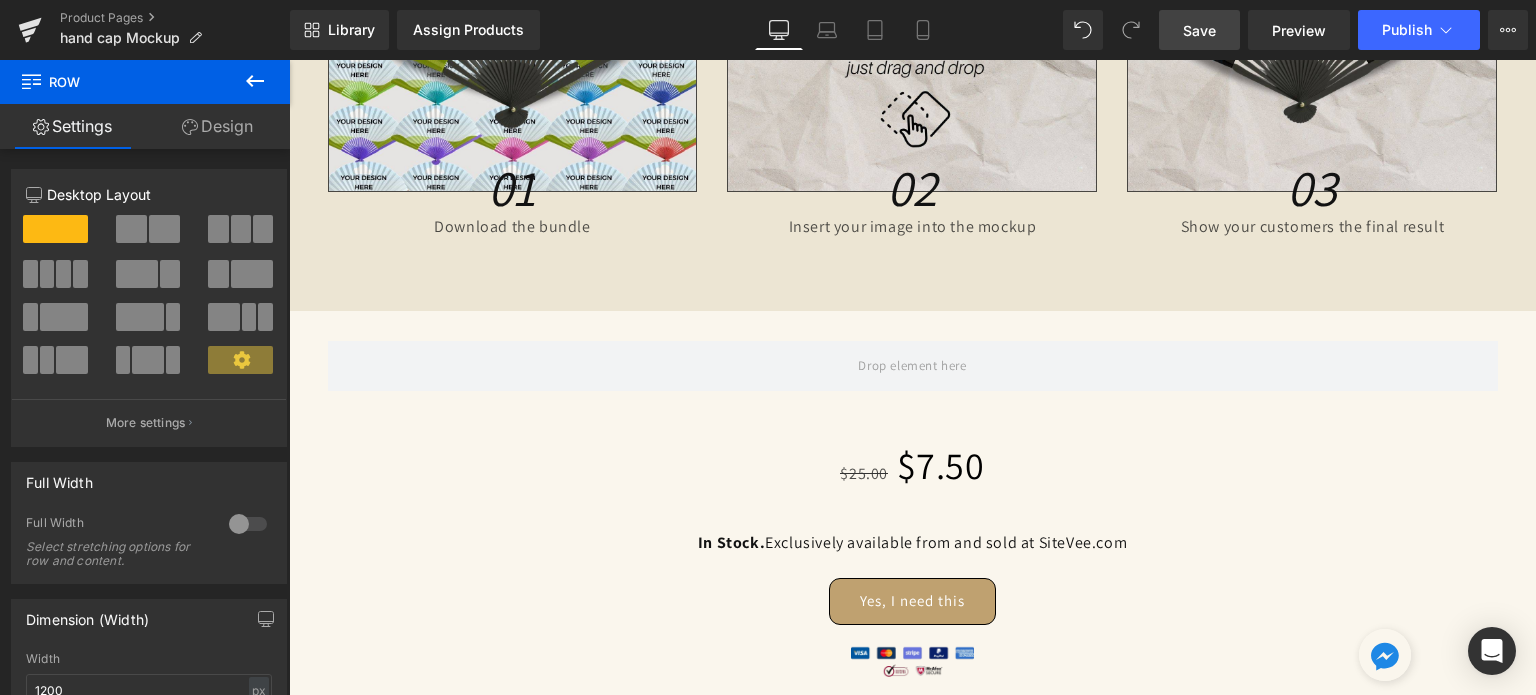 click 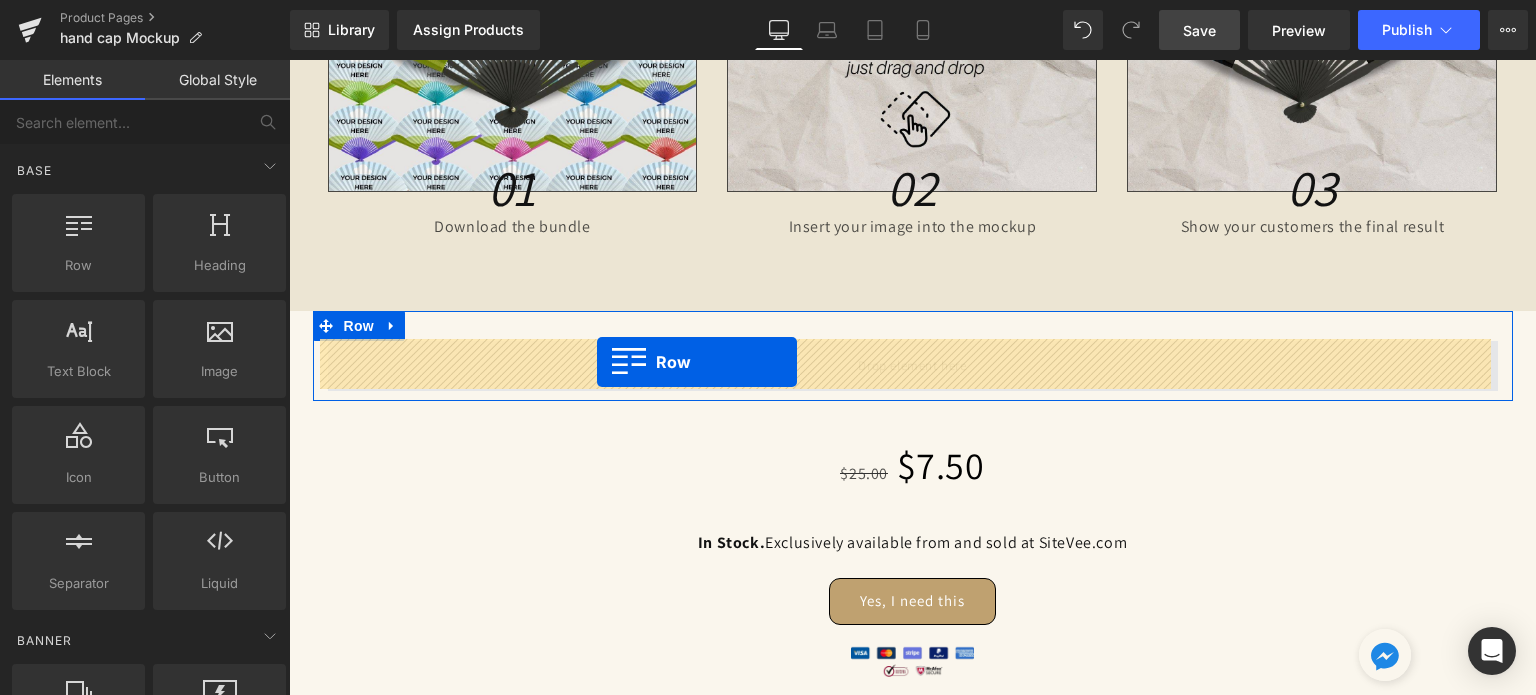 drag, startPoint x: 397, startPoint y: 304, endPoint x: 597, endPoint y: 362, distance: 208.24025 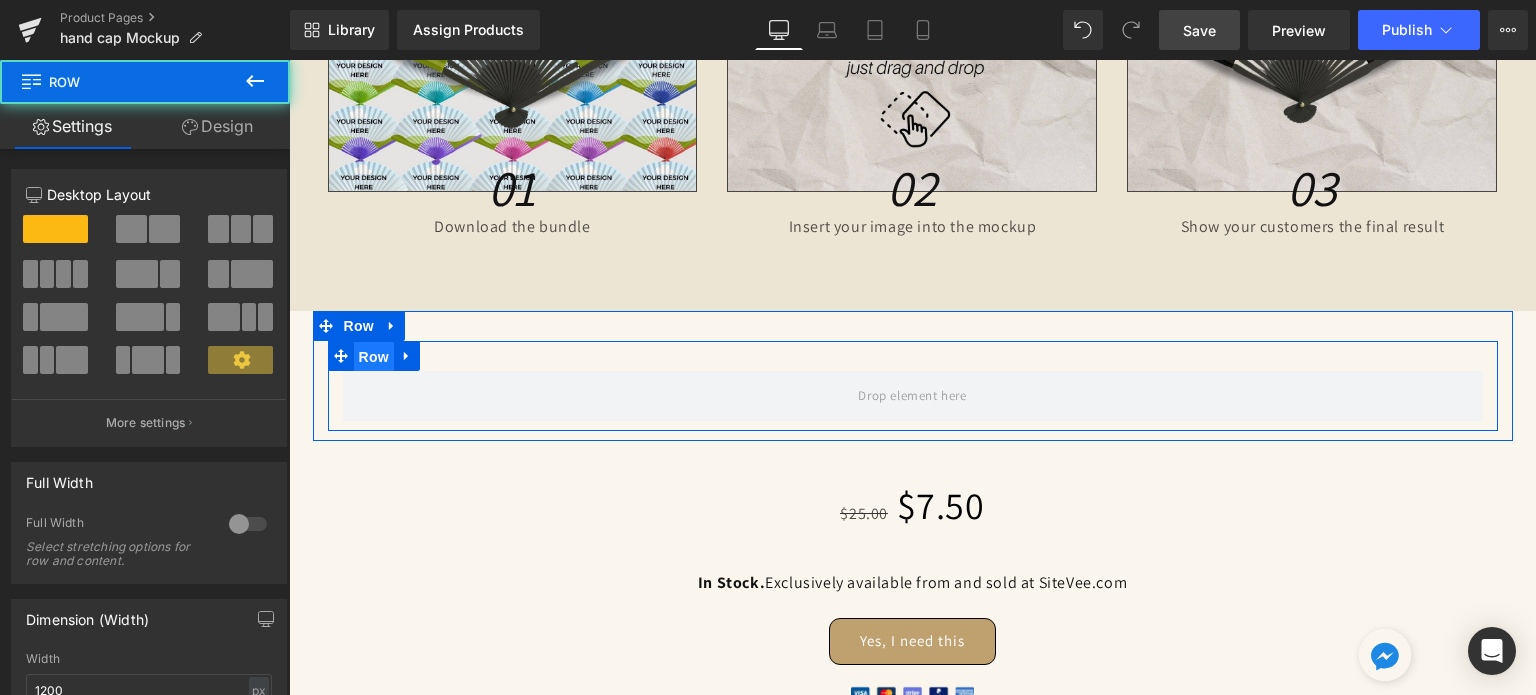 click on "Row" at bounding box center (374, 357) 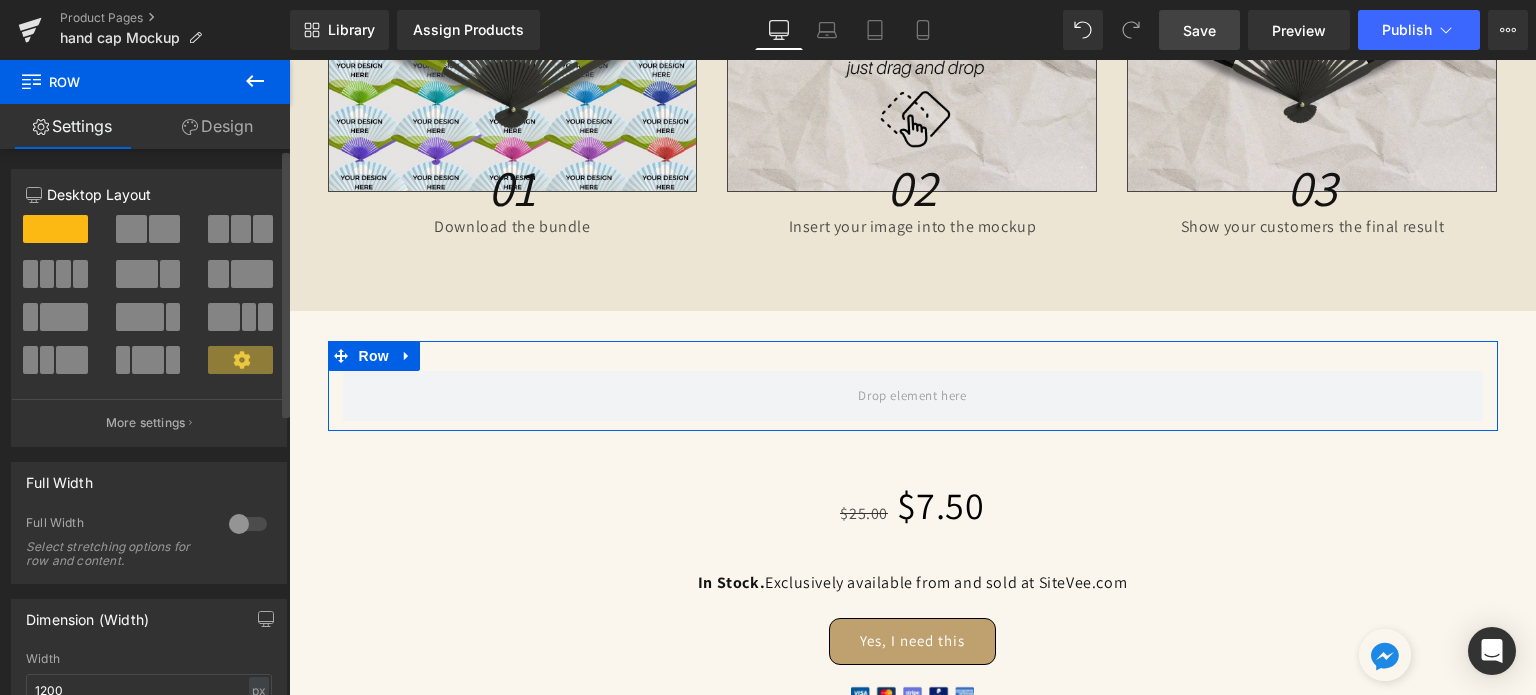 click at bounding box center [149, 236] 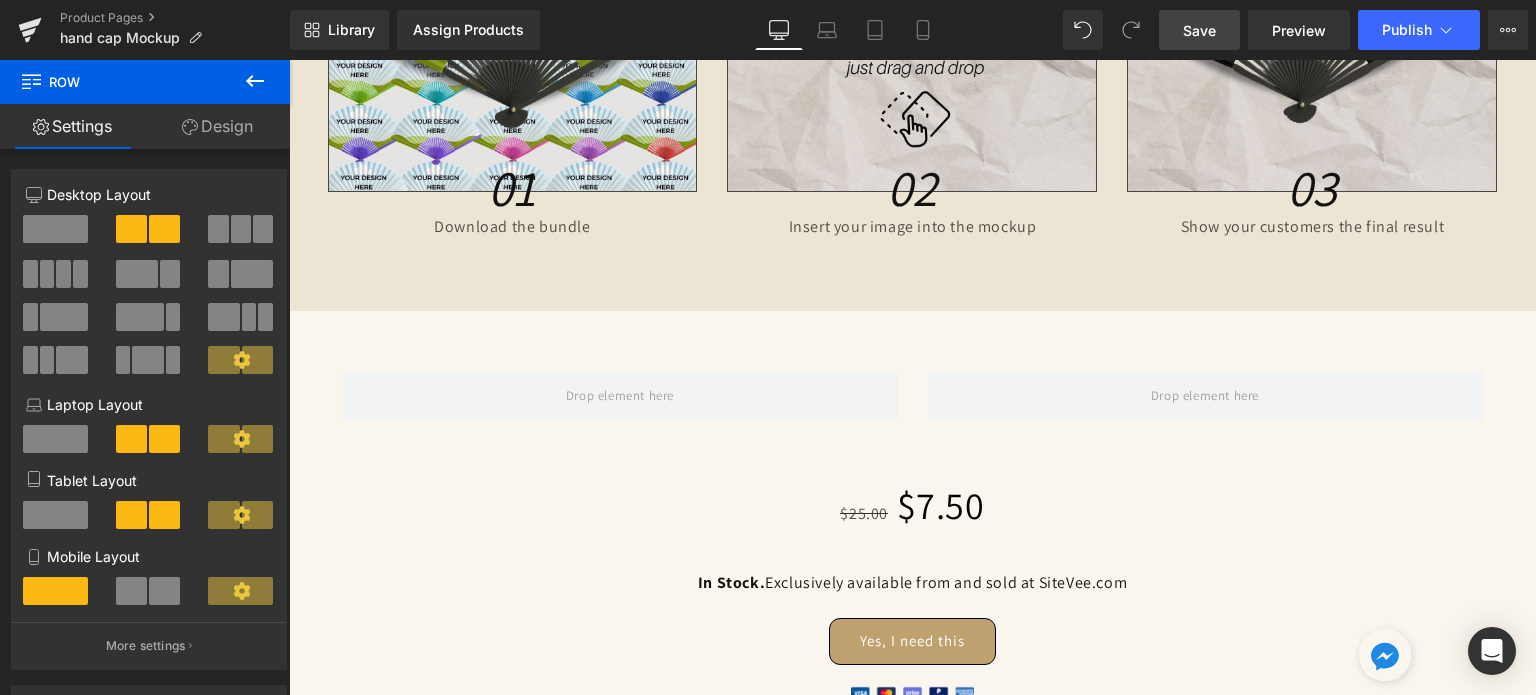 click 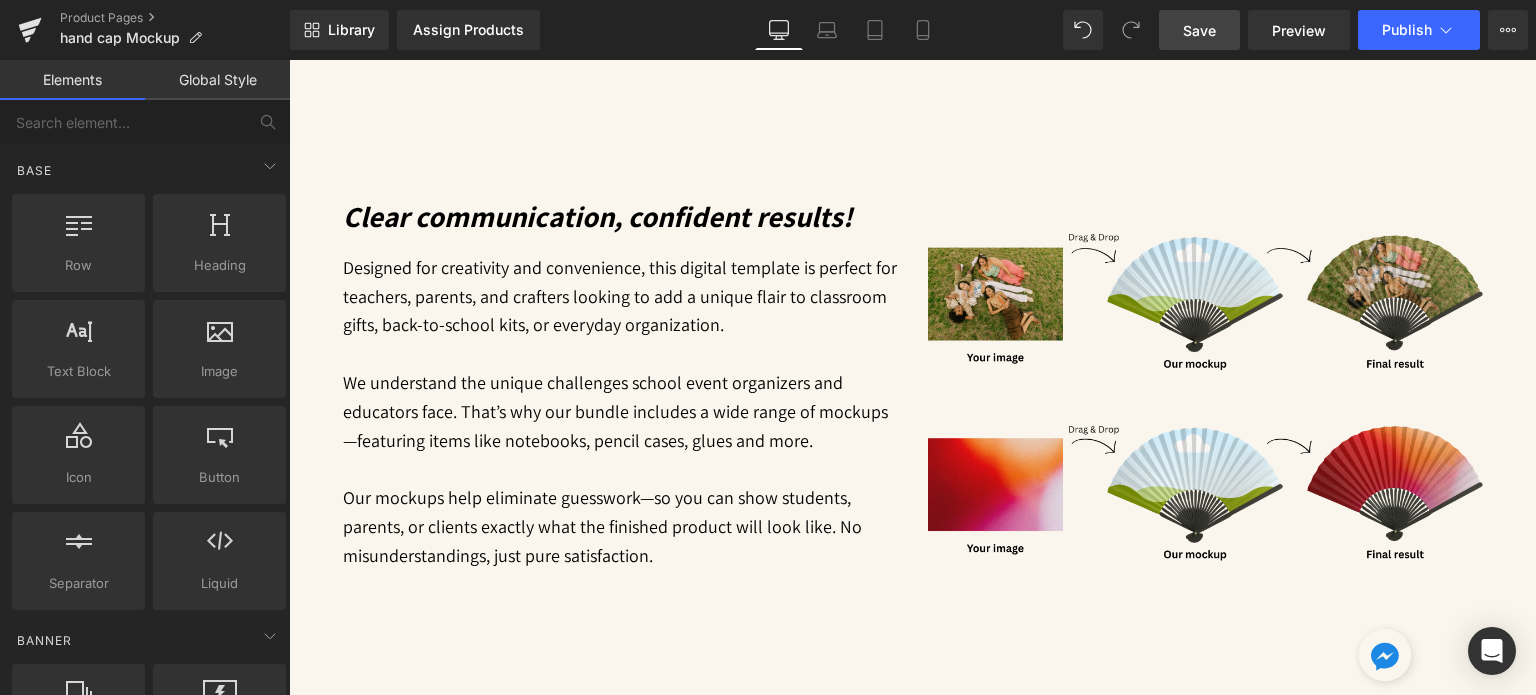 scroll, scrollTop: 900, scrollLeft: 0, axis: vertical 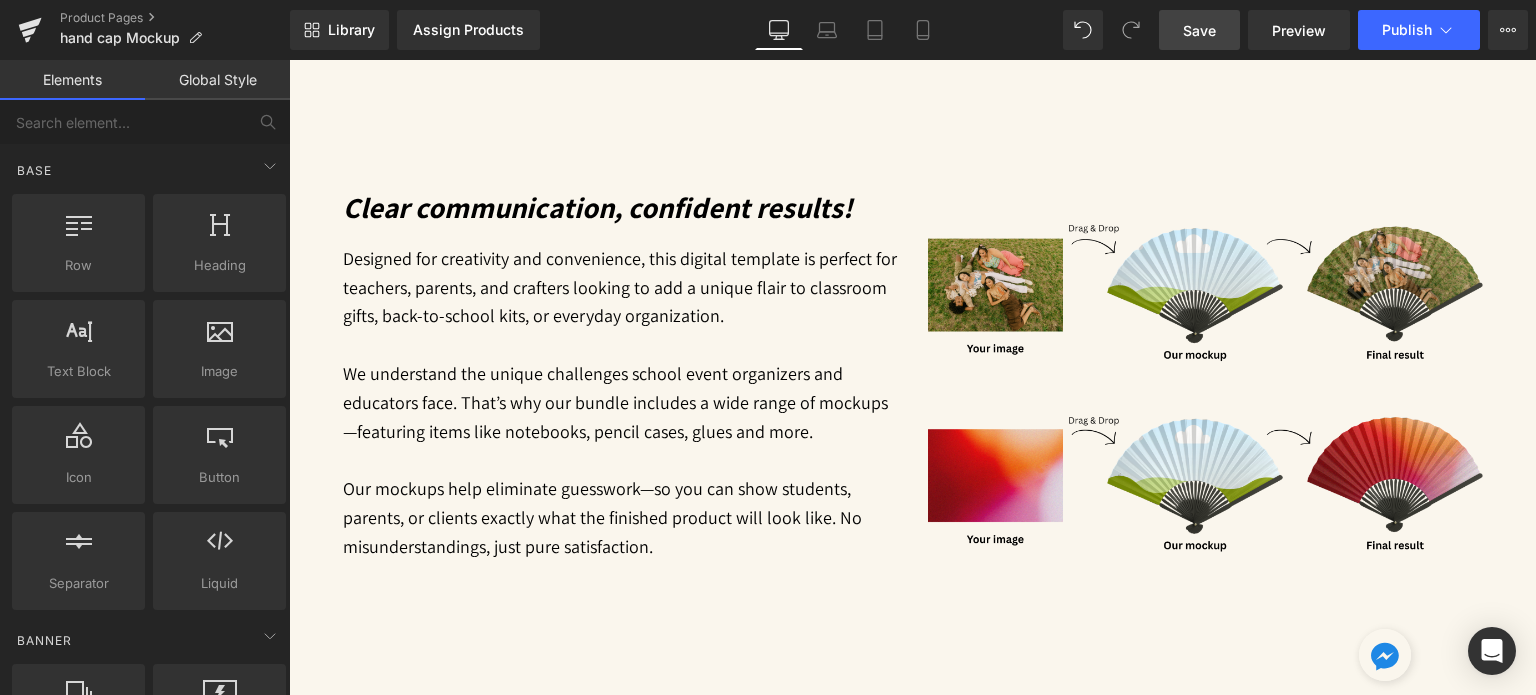 click at bounding box center (620, 345) 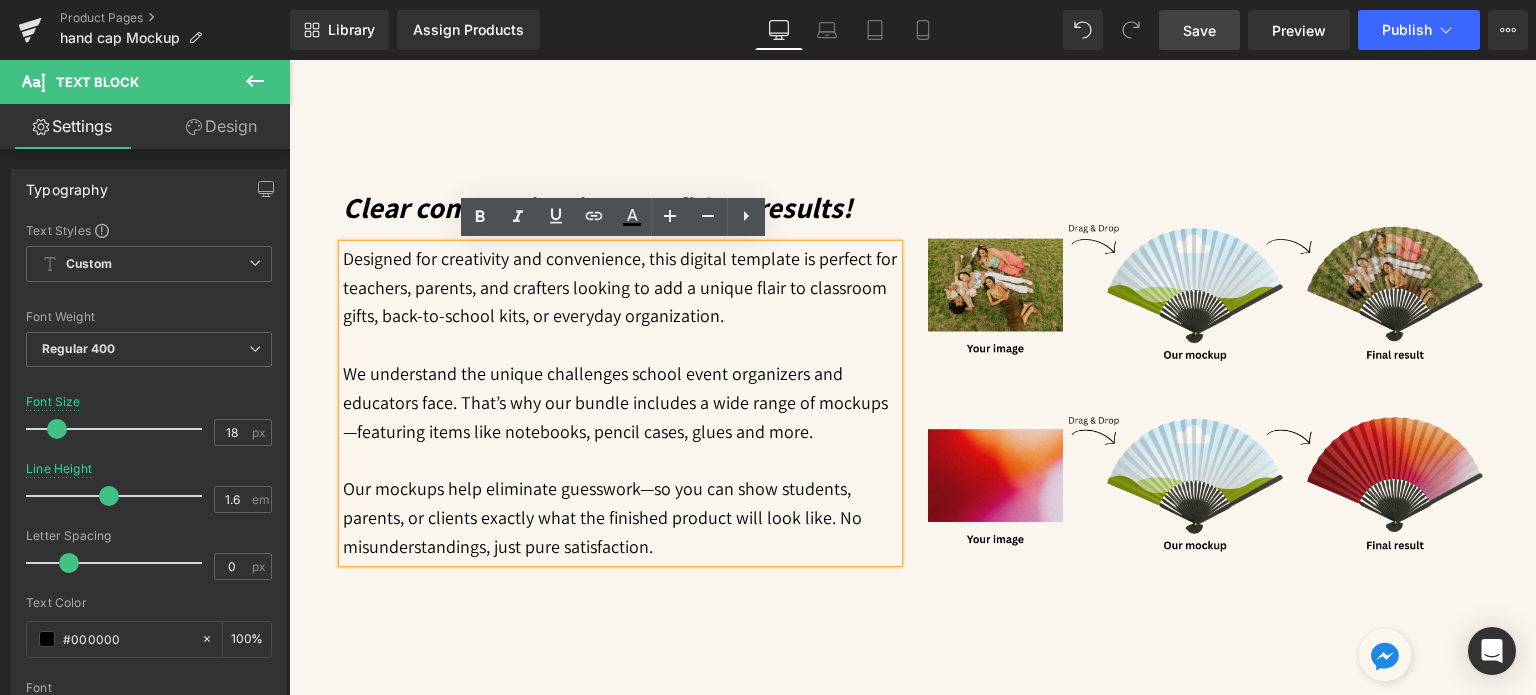 click on "58px" at bounding box center (289, 60) 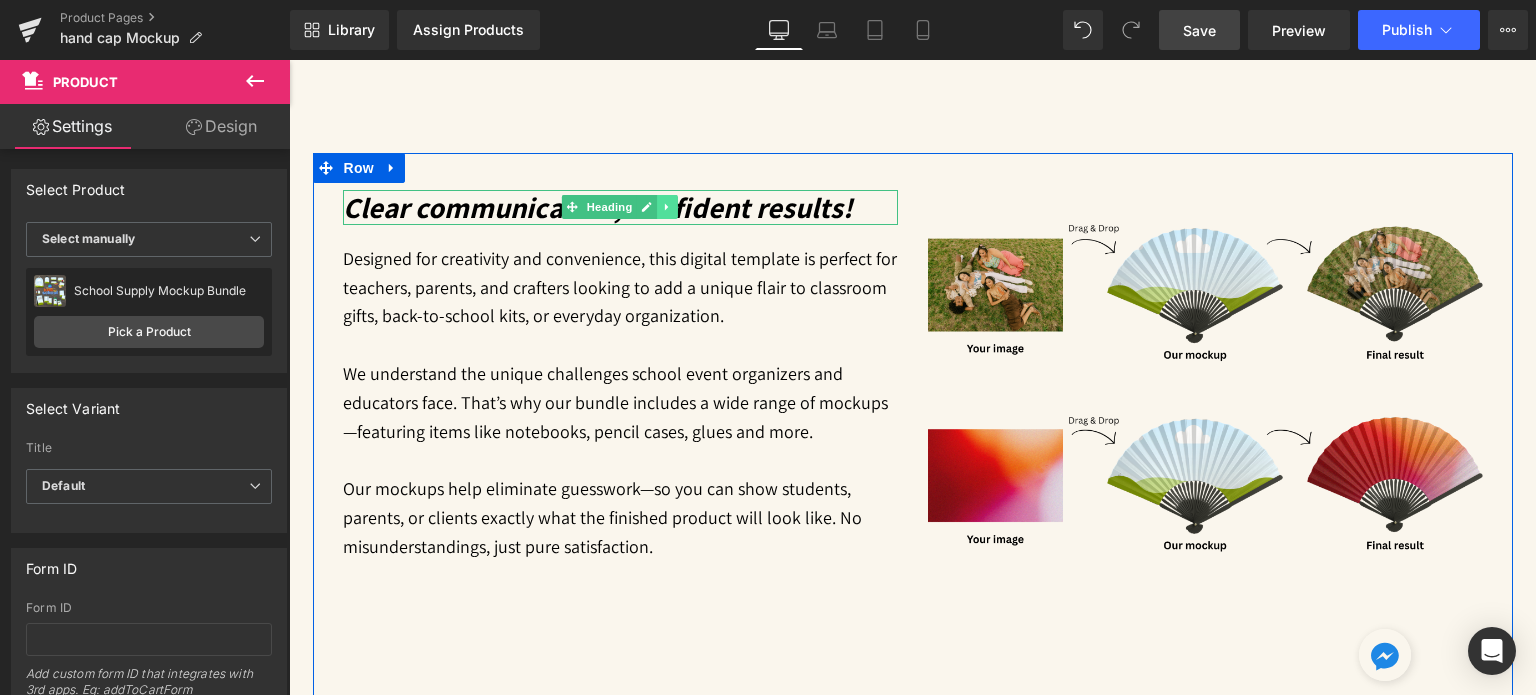 click 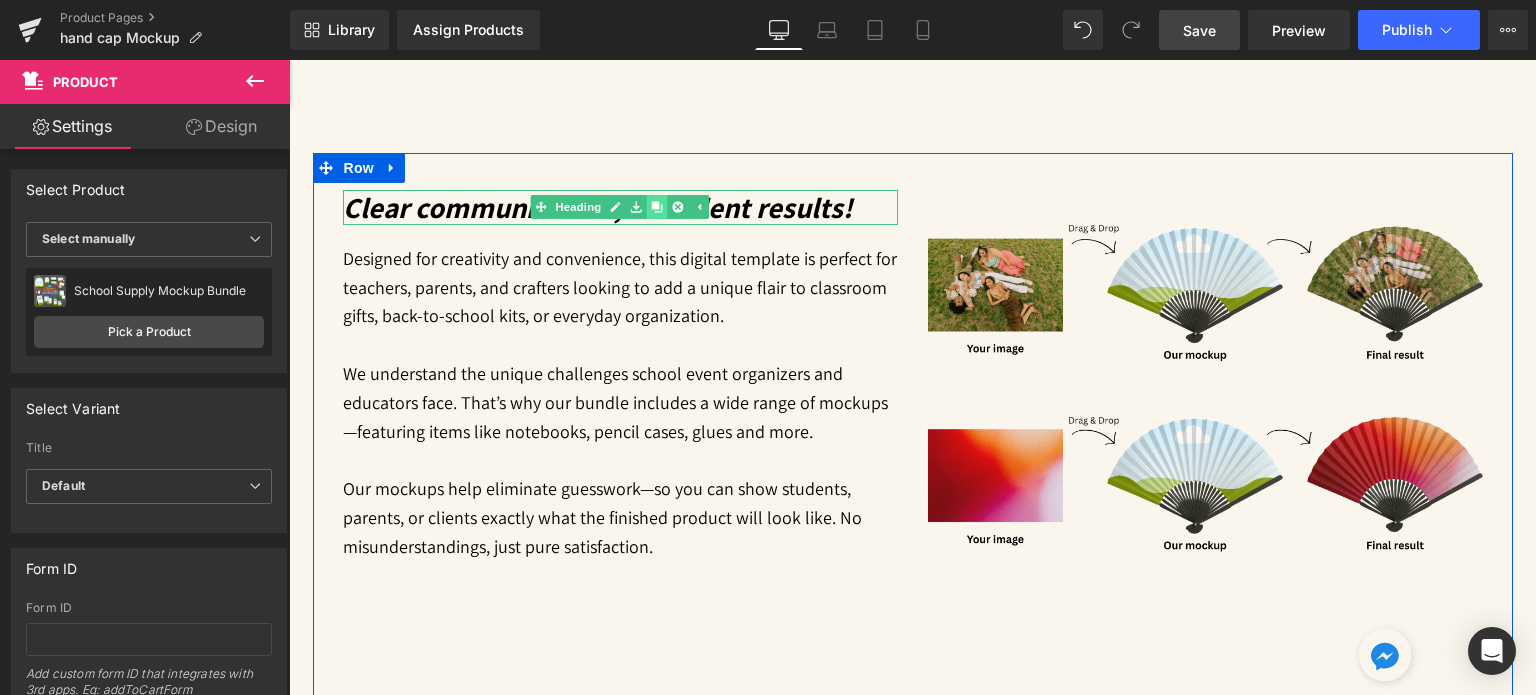 click 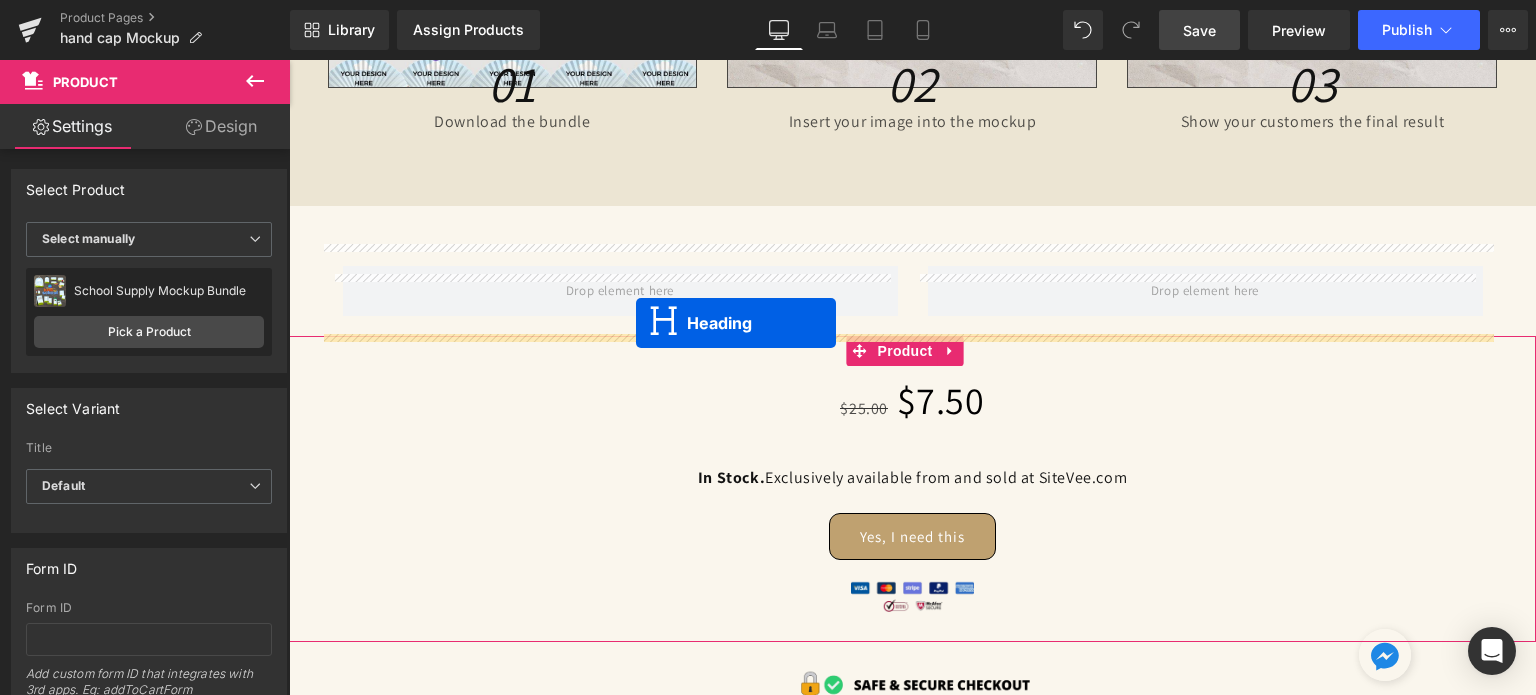 scroll, scrollTop: 3300, scrollLeft: 0, axis: vertical 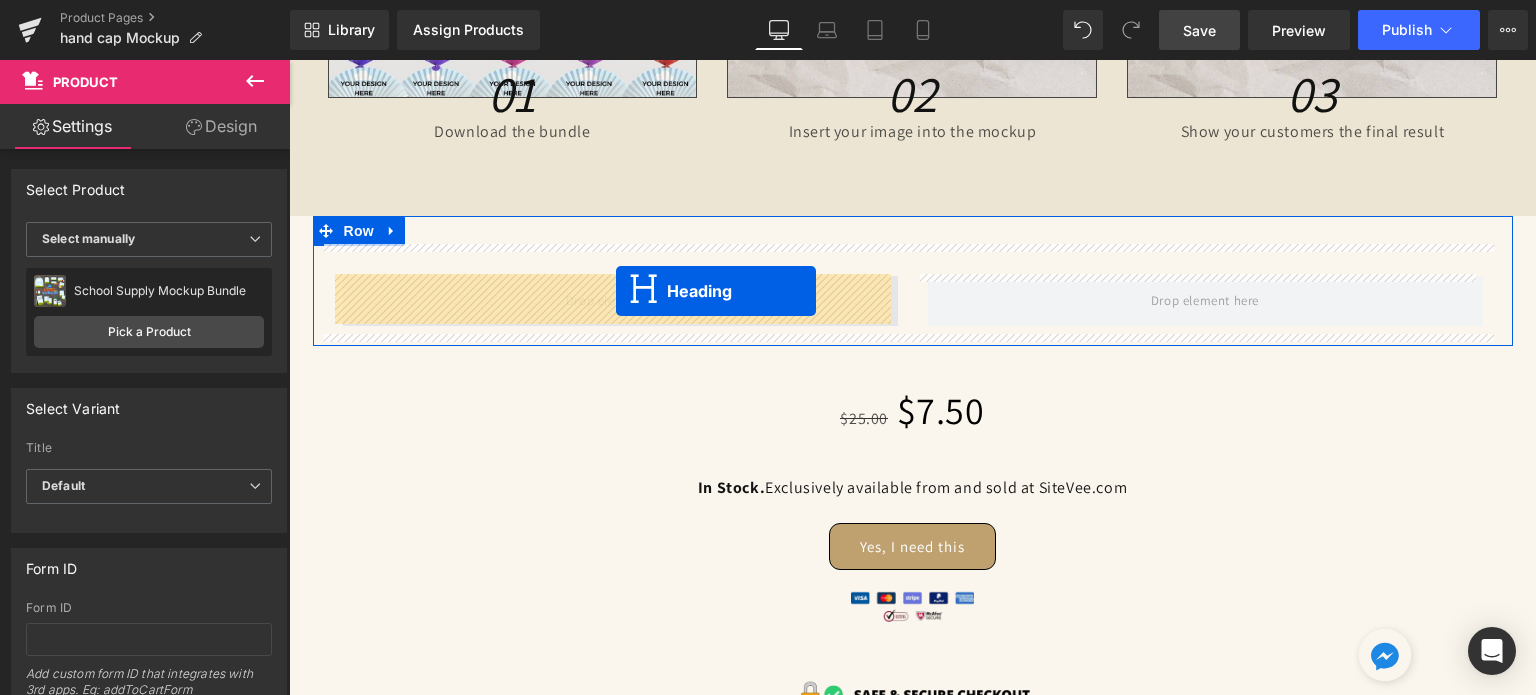 drag, startPoint x: 613, startPoint y: 238, endPoint x: 616, endPoint y: 291, distance: 53.08484 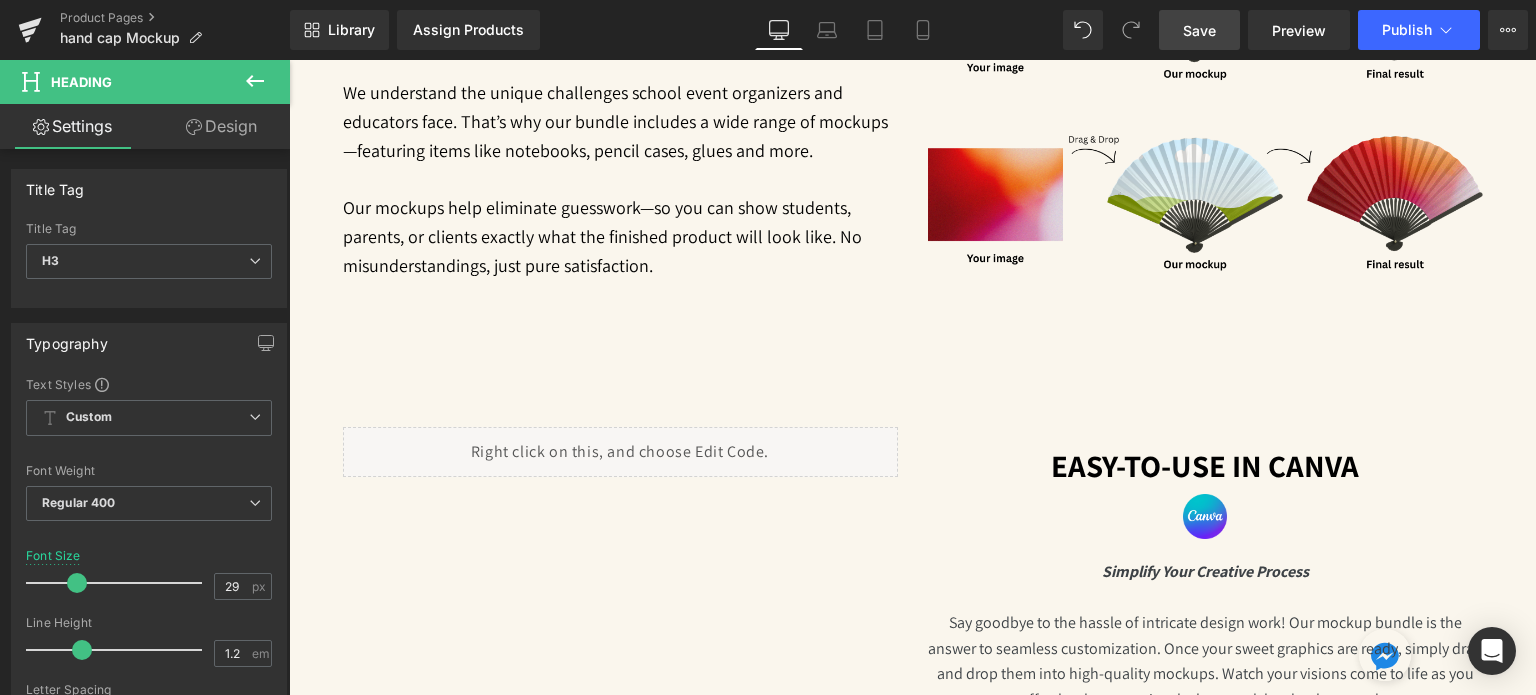 scroll, scrollTop: 994, scrollLeft: 0, axis: vertical 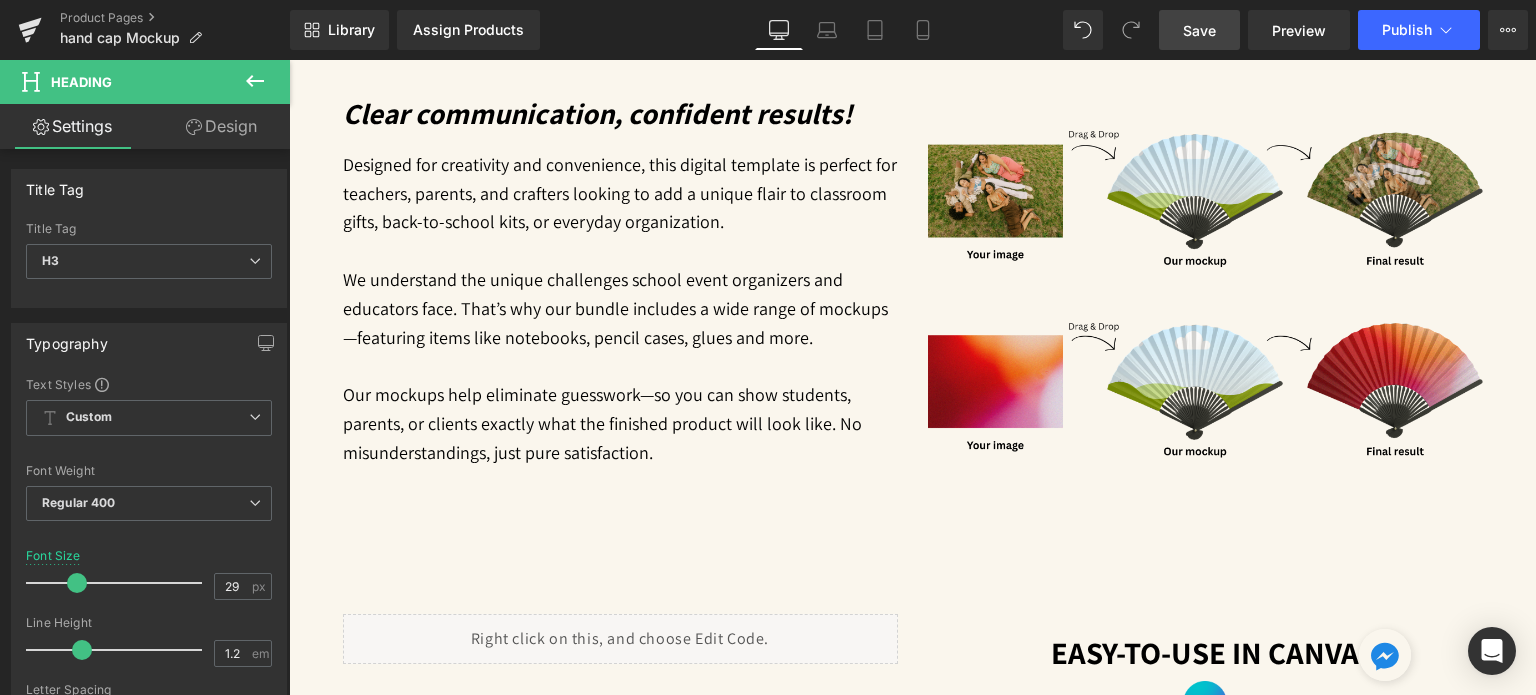 click on "Designed for creativity and convenience, this digital template is perfect for teachers, parents, and crafters looking to add a unique flair to classroom gifts, back-to-school kits, or everyday organization." at bounding box center (620, 194) 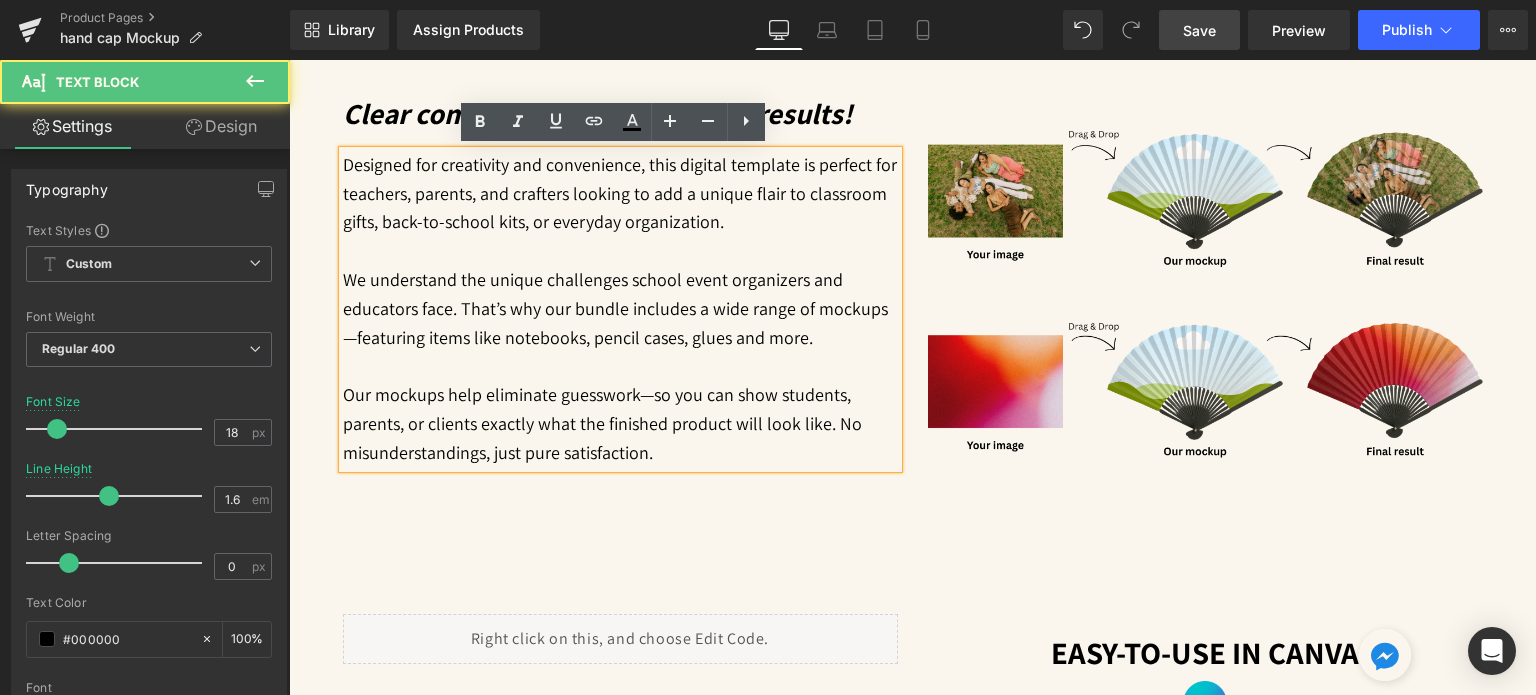 click on "Clear communication, confident results! Heading         Designed for creativity and convenience, this digital template is perfect for teachers, parents, and crafters looking to add a unique flair to classroom gifts, back-to-school kits, or everyday organization. We understand the unique challenges school event organizers and educators face. That’s why our bundle includes a wide range of mockups—featuring items like notebooks, pencil cases, glues and more. Our mockups help eliminate guesswork—so you can show students, parents, or clients exactly what the finished product will look like. No misunderstandings, just pure satisfaction. Text Block         Image         Row   37px" at bounding box center (913, 336) 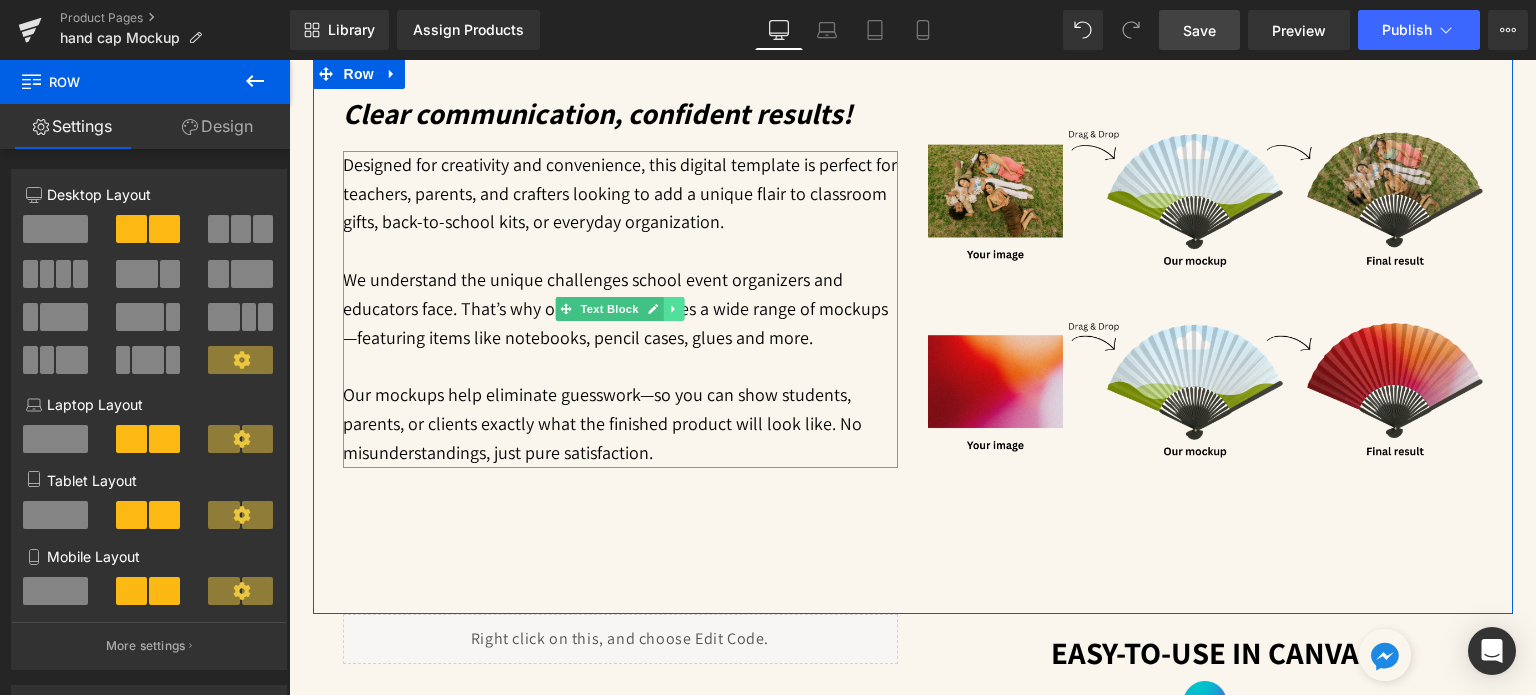 click 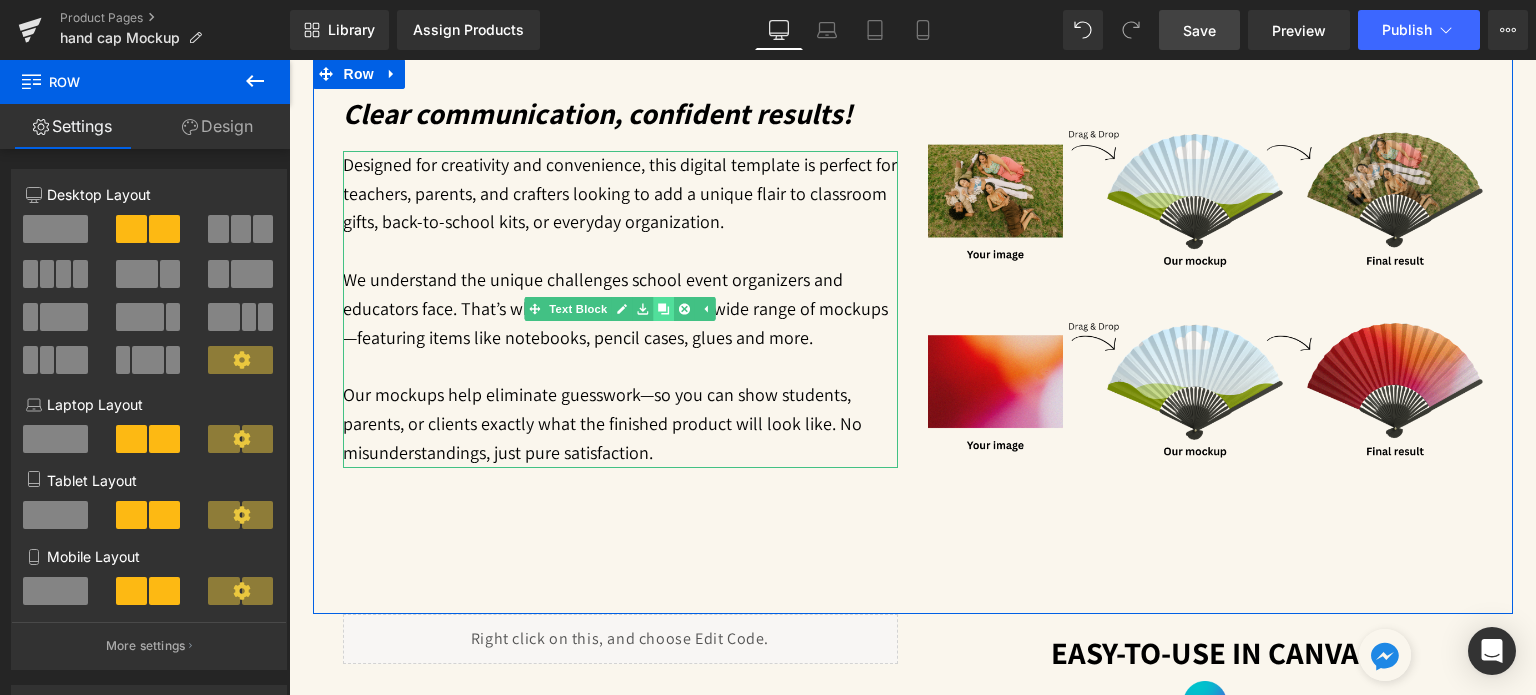 click 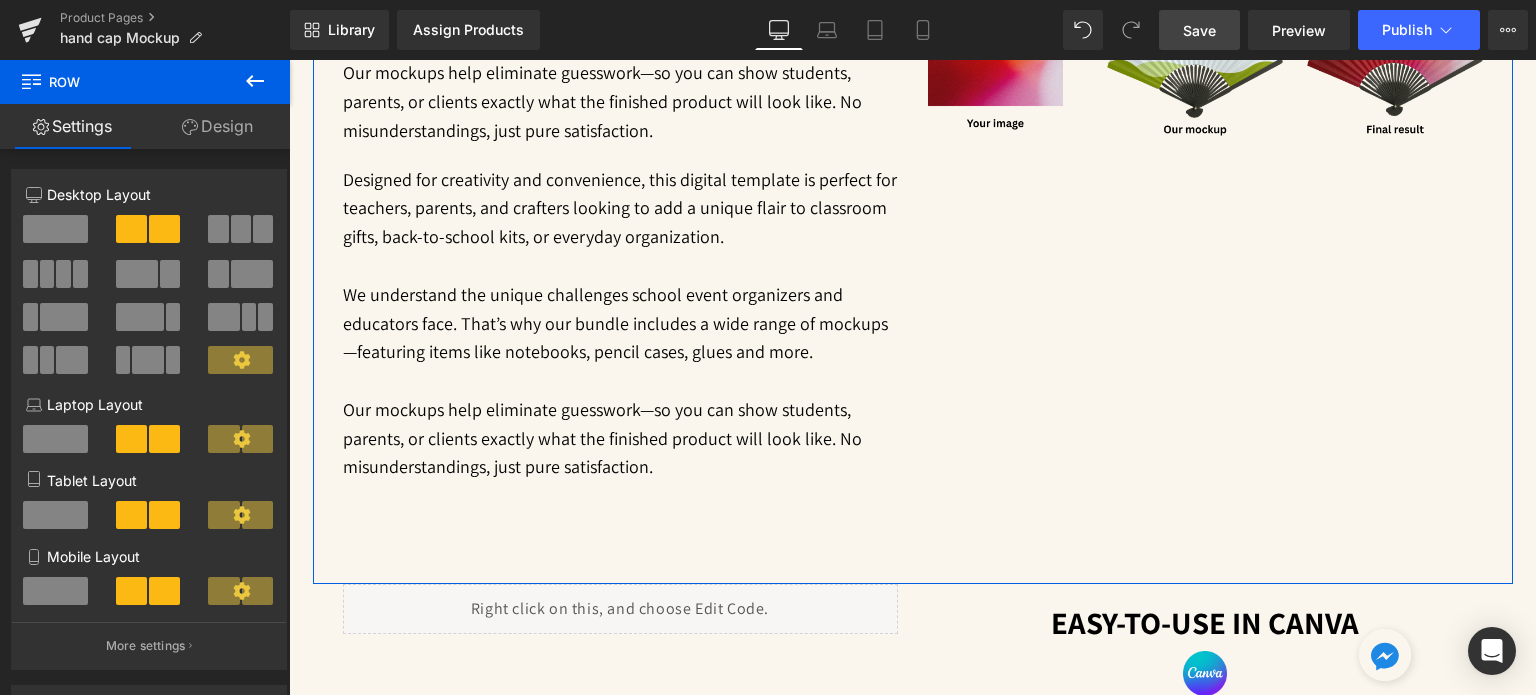 scroll, scrollTop: 1340, scrollLeft: 0, axis: vertical 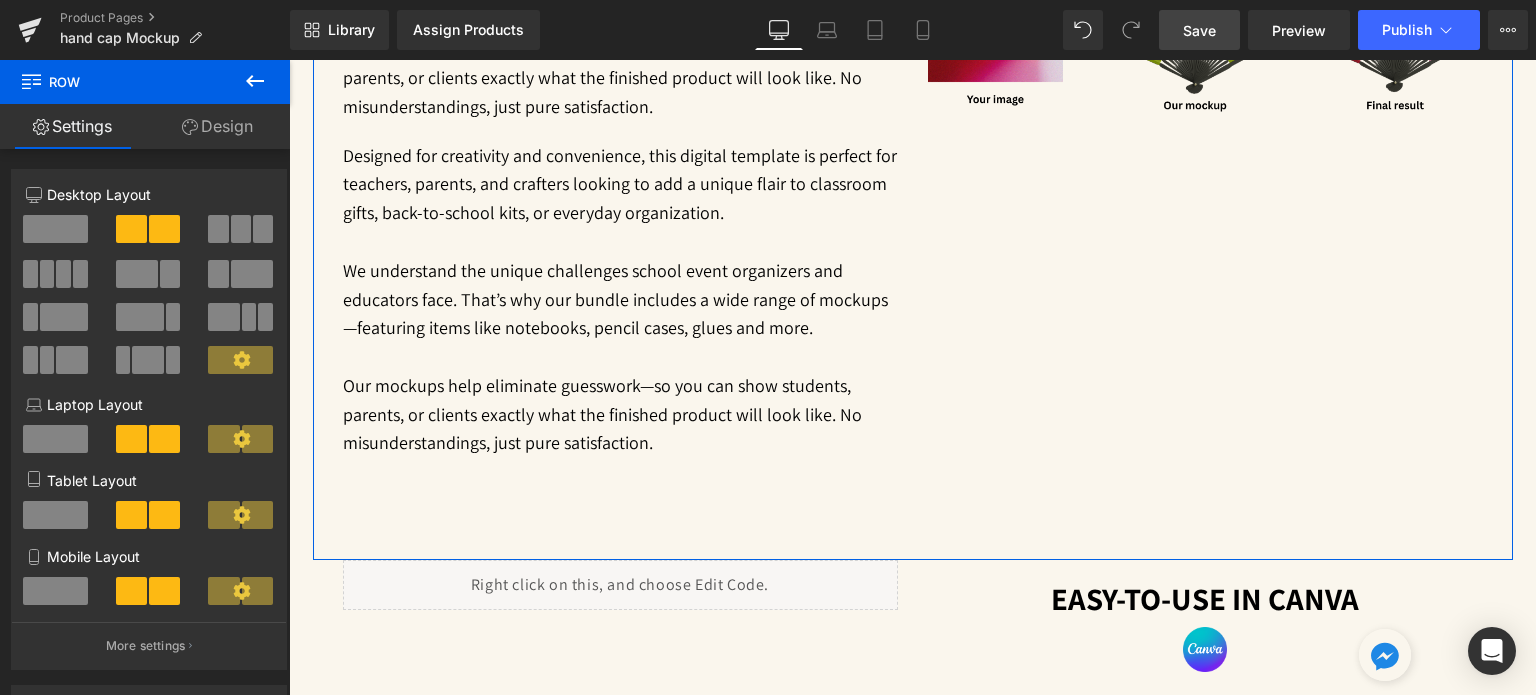 click at bounding box center (620, 242) 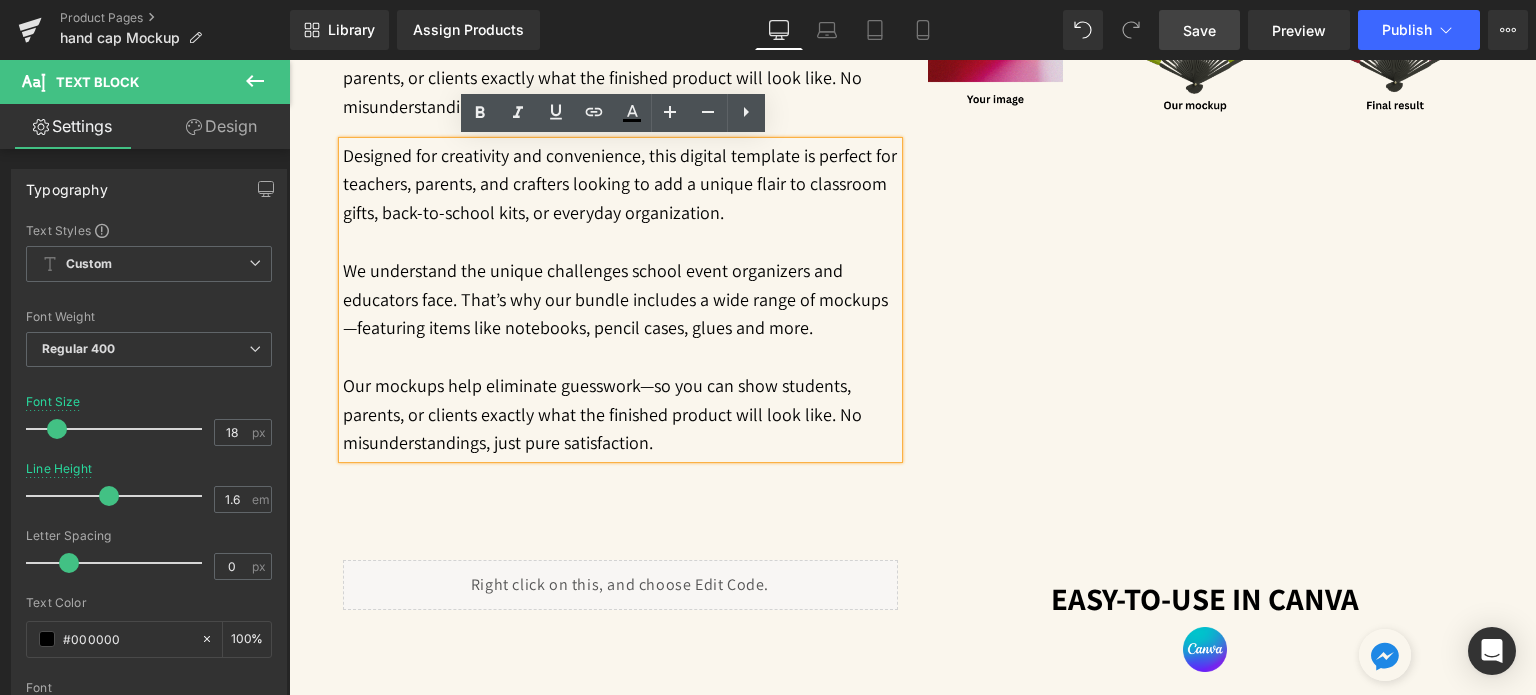 click on "Clear communication, confident results! Heading         Designed for creativity and convenience, this digital template is perfect for teachers, parents, and crafters looking to add a unique flair to classroom gifts, back-to-school kits, or everyday organization. We understand the unique challenges school event organizers and educators face. That’s why our bundle includes a wide range of mockups—featuring items like notebooks, pencil cases, glues and more. Our mockups help eliminate guesswork—so you can show students, parents, or clients exactly what the finished product will look like. No misunderstandings, just pure satisfaction. Text Block         Designed for creativity and convenience, this digital template is perfect for teachers, parents, and crafters looking to add a unique flair to classroom gifts, back-to-school kits, or everyday organization. Text Block" at bounding box center [620, 104] 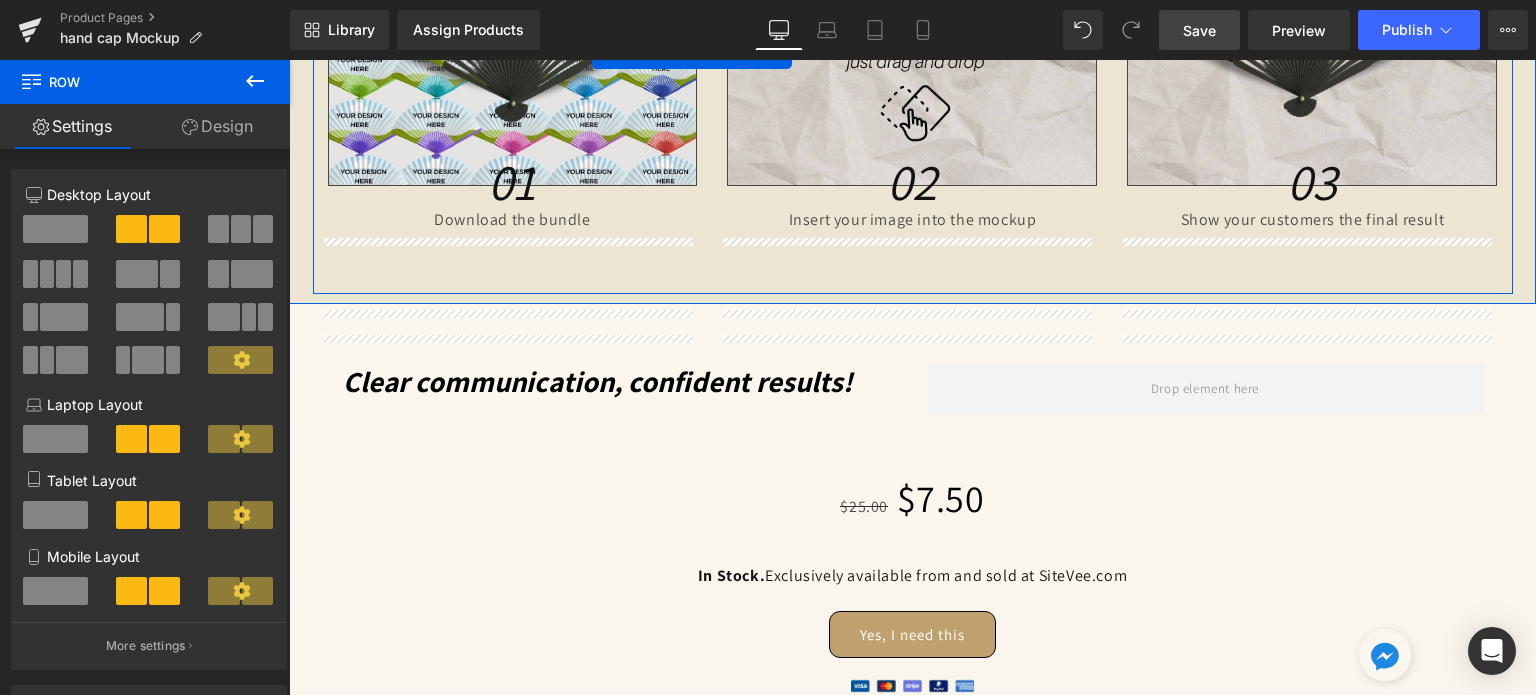 scroll, scrollTop: 3240, scrollLeft: 0, axis: vertical 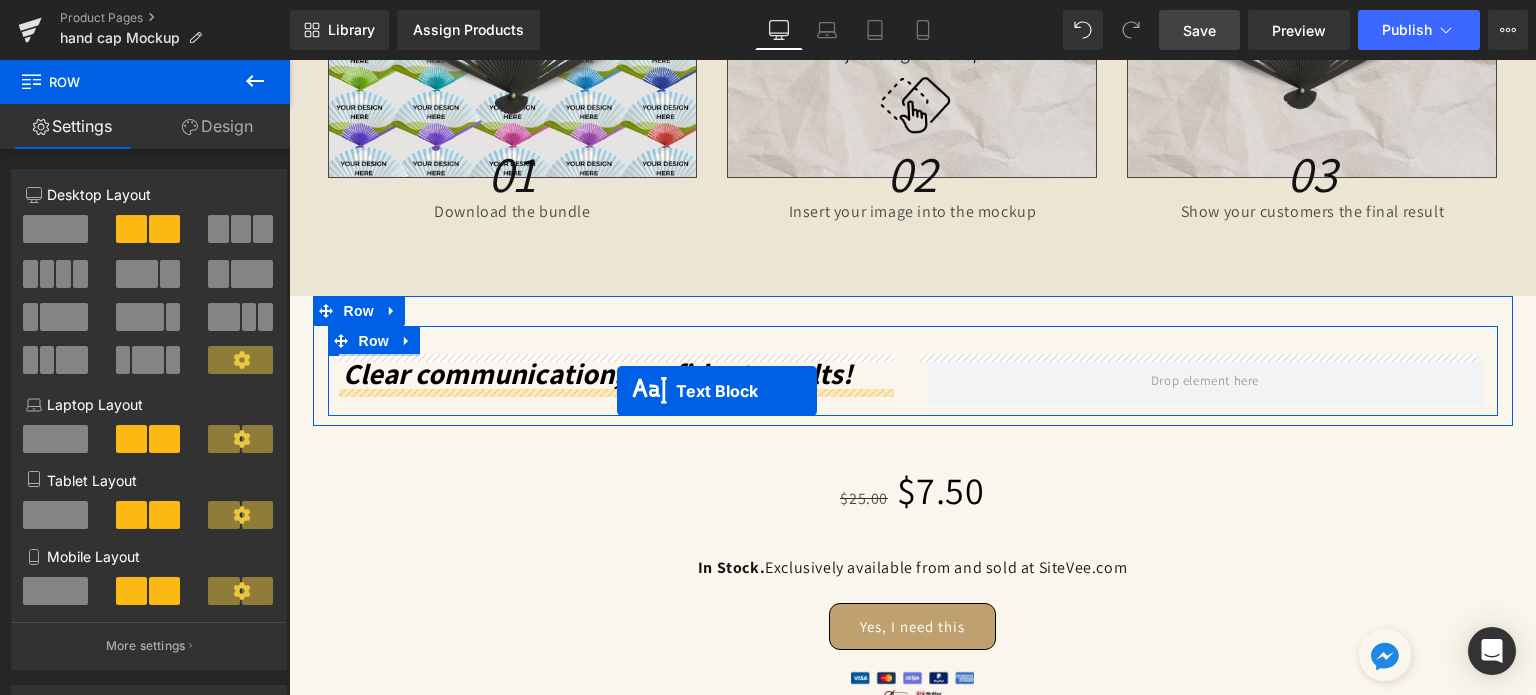 drag, startPoint x: 583, startPoint y: 291, endPoint x: 617, endPoint y: 391, distance: 105.62197 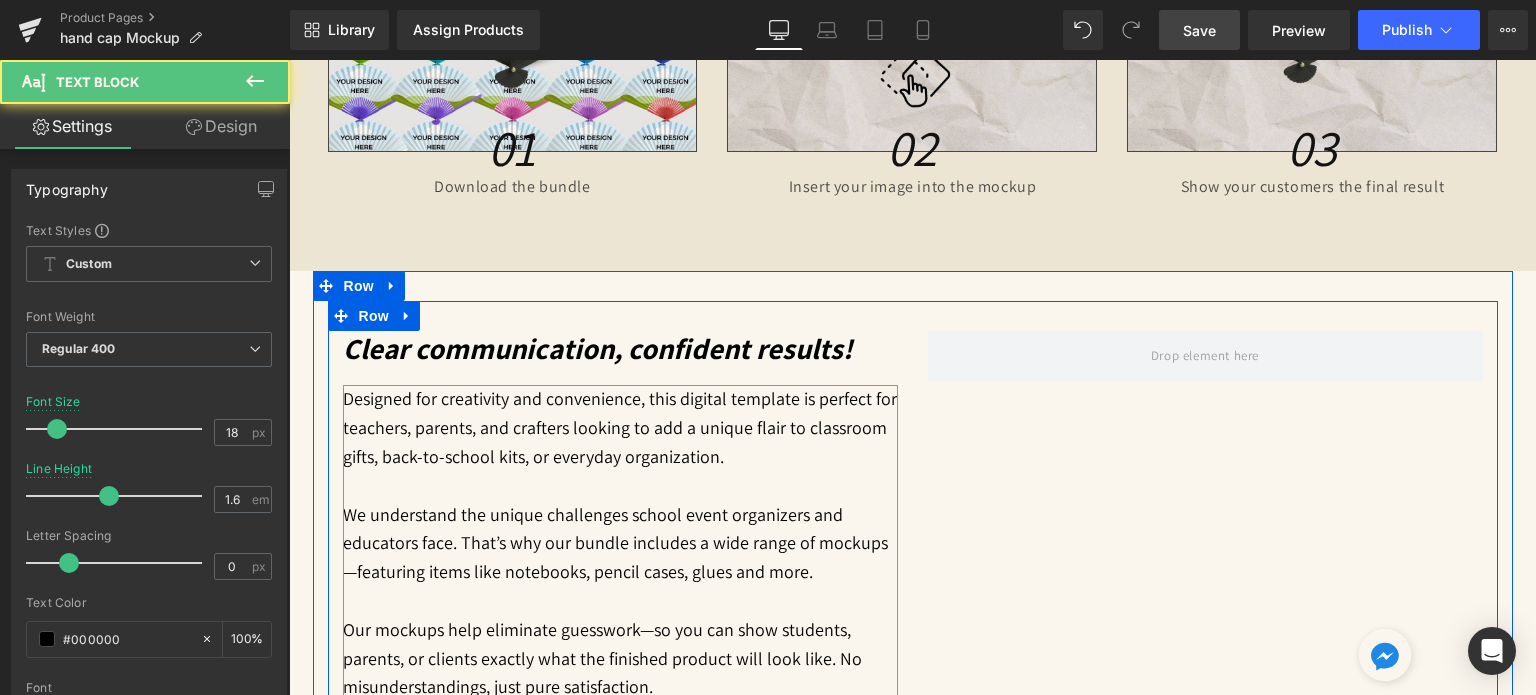 scroll, scrollTop: 3212, scrollLeft: 0, axis: vertical 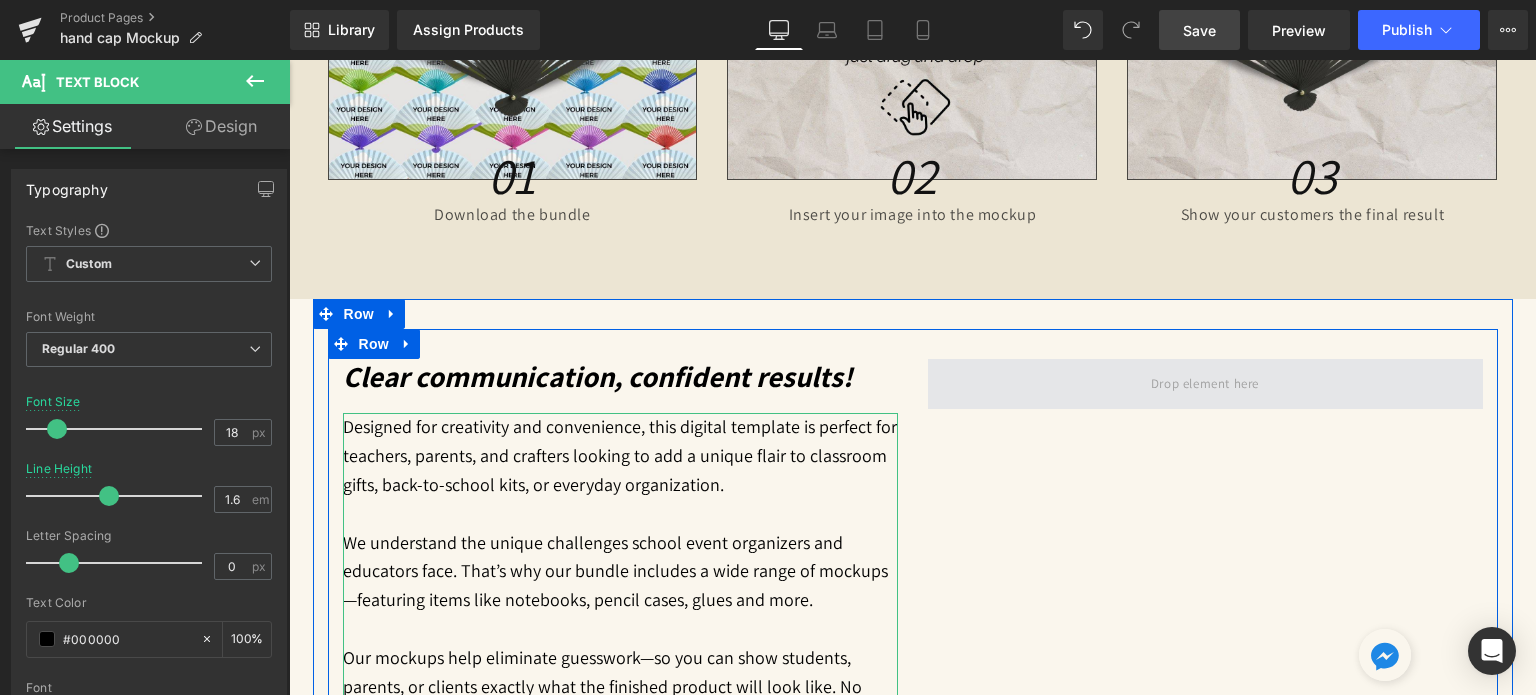 click at bounding box center [1205, 384] 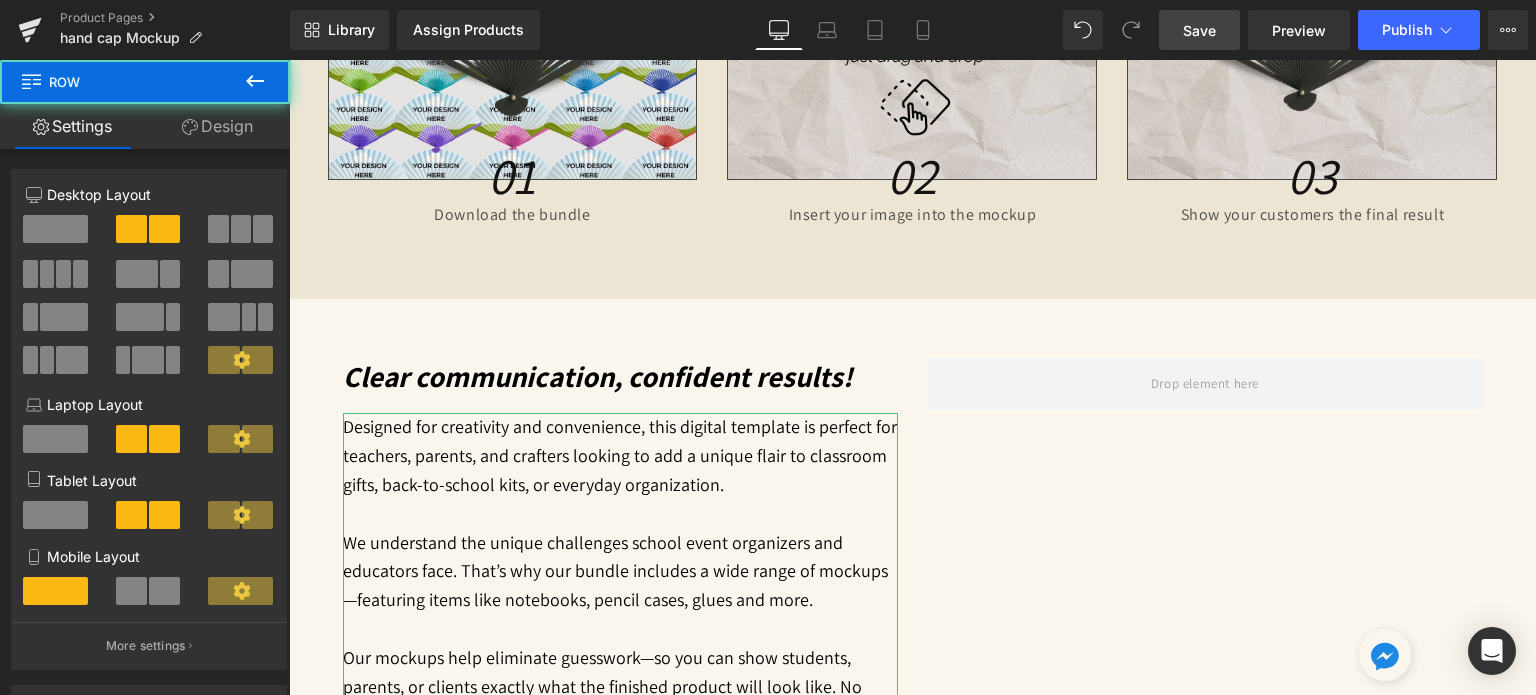 click 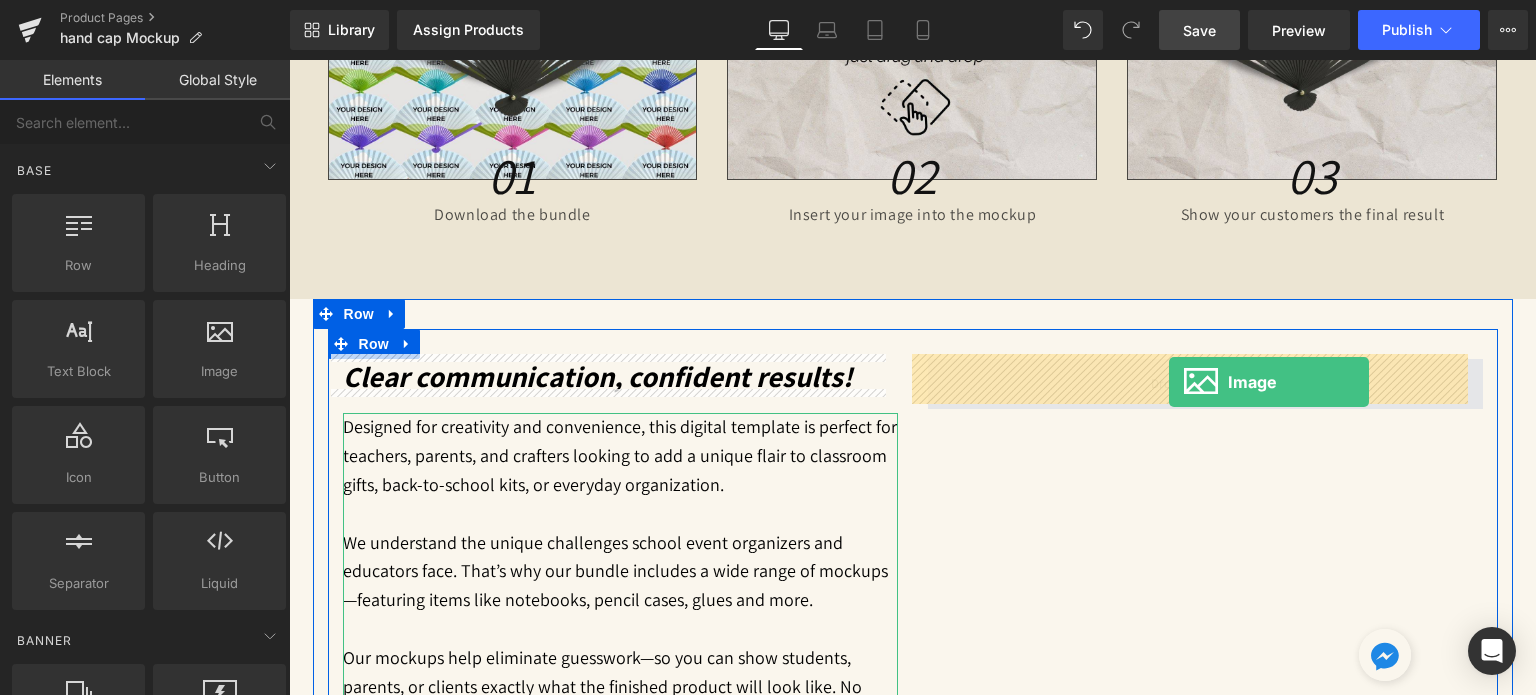 drag, startPoint x: 528, startPoint y: 417, endPoint x: 1169, endPoint y: 381, distance: 642.01013 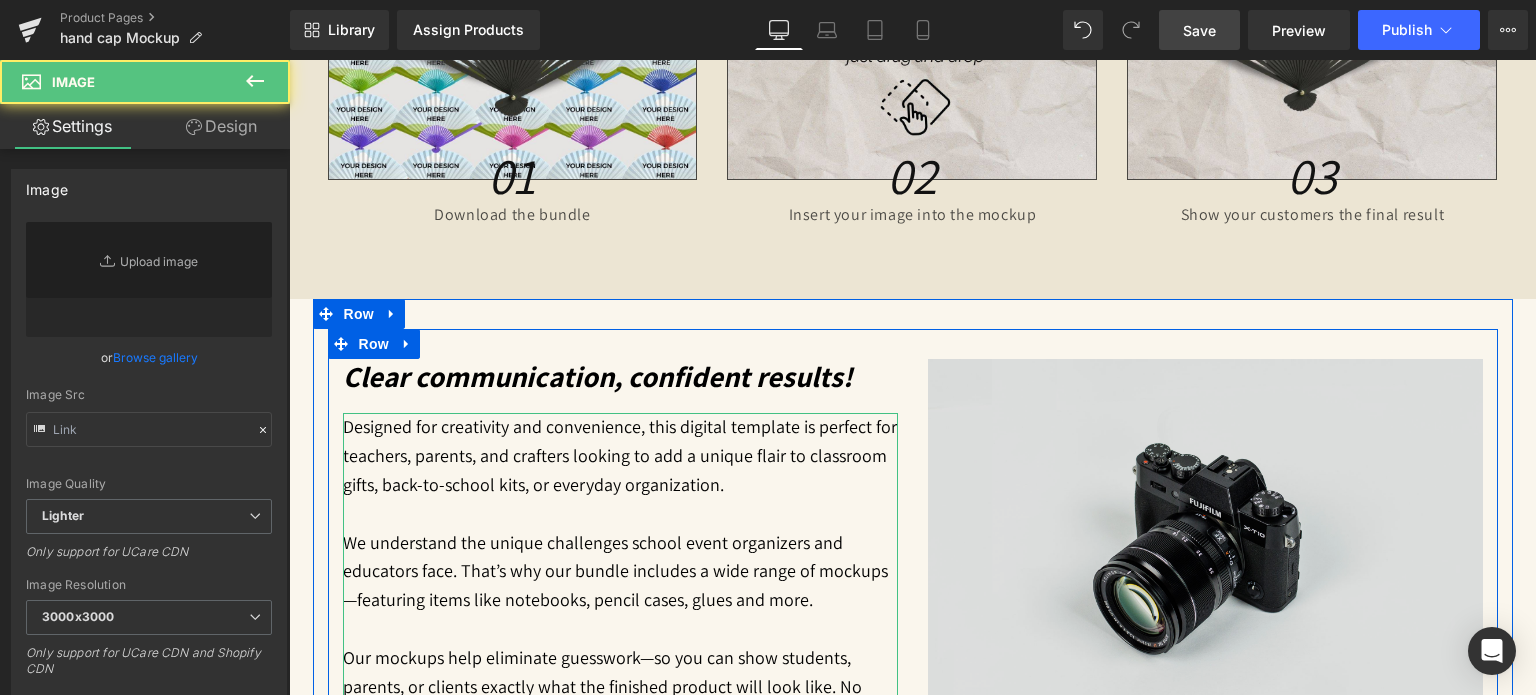 type on "//d1um8515vdn9kb.cloudfront.net/images/parallax.jpg" 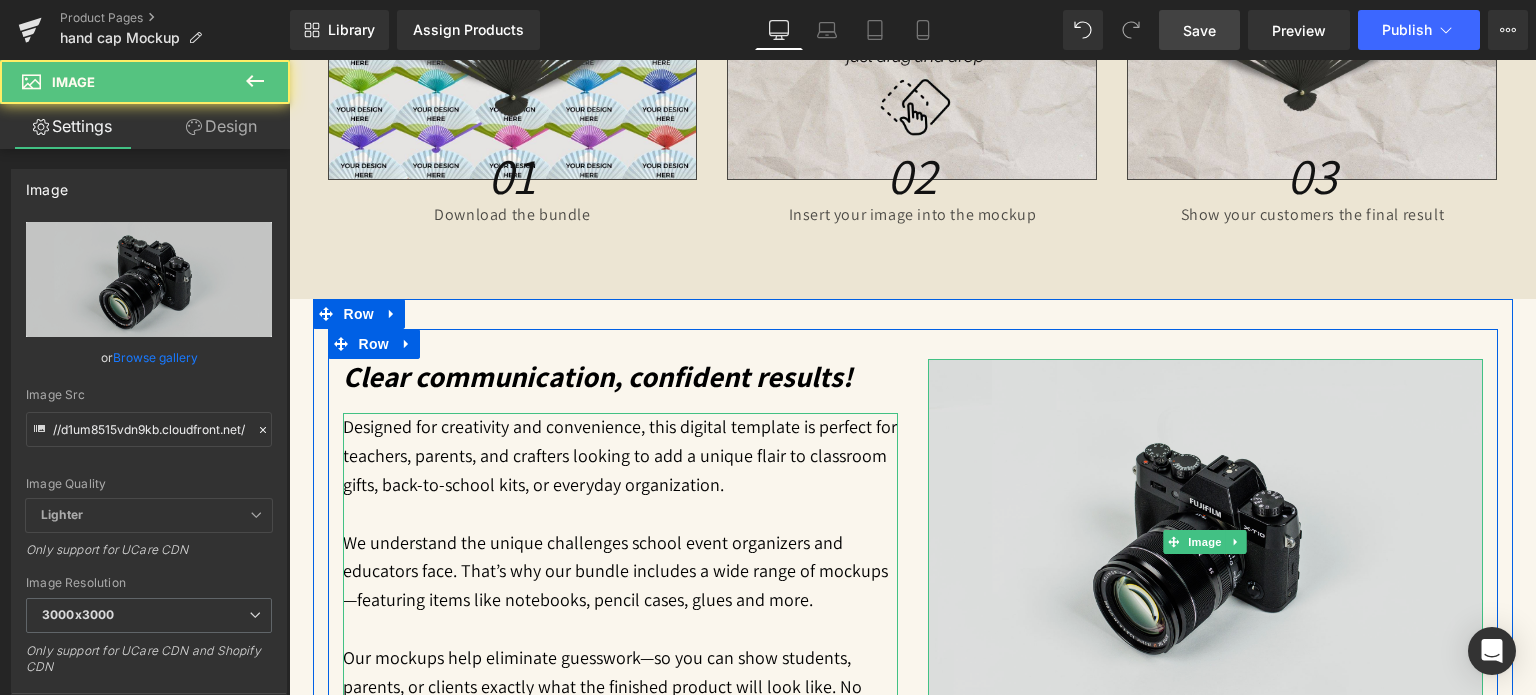 click at bounding box center [1205, 543] 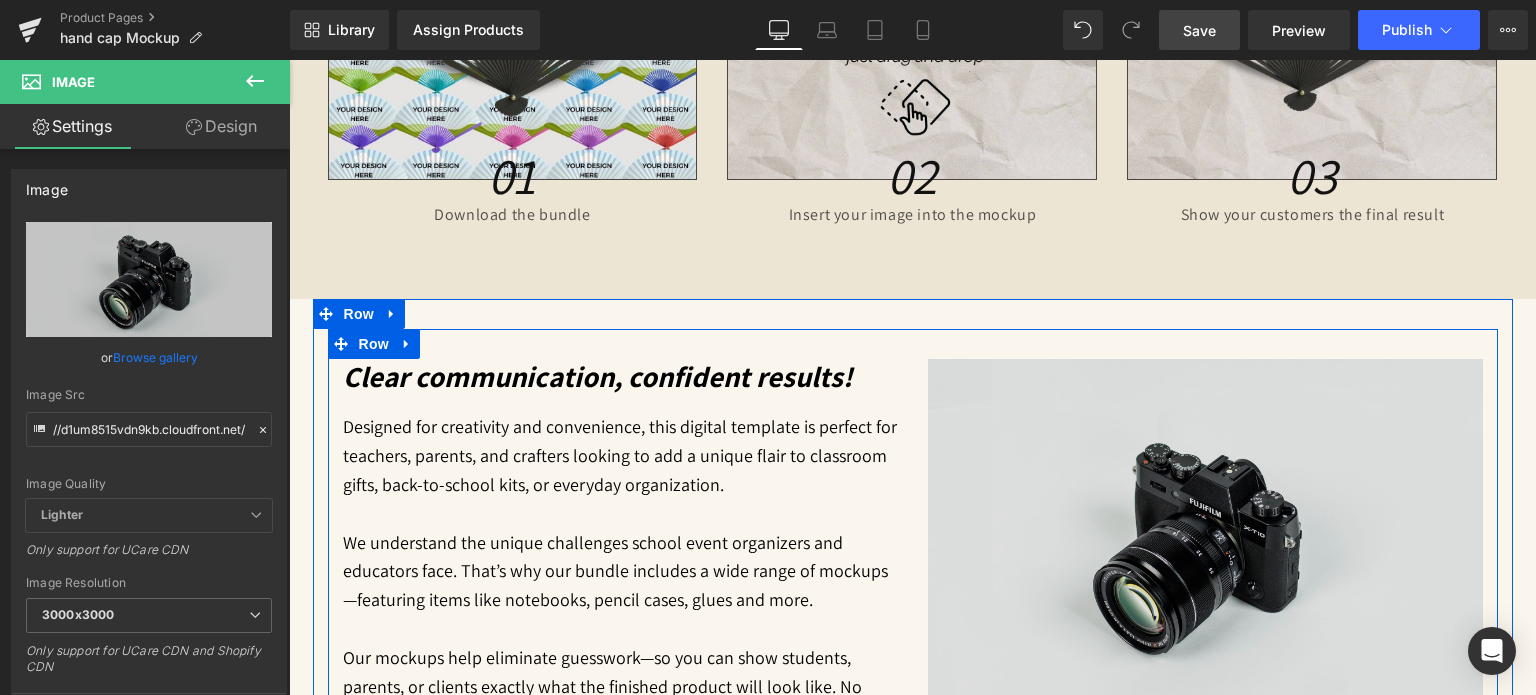 scroll, scrollTop: 300, scrollLeft: 0, axis: vertical 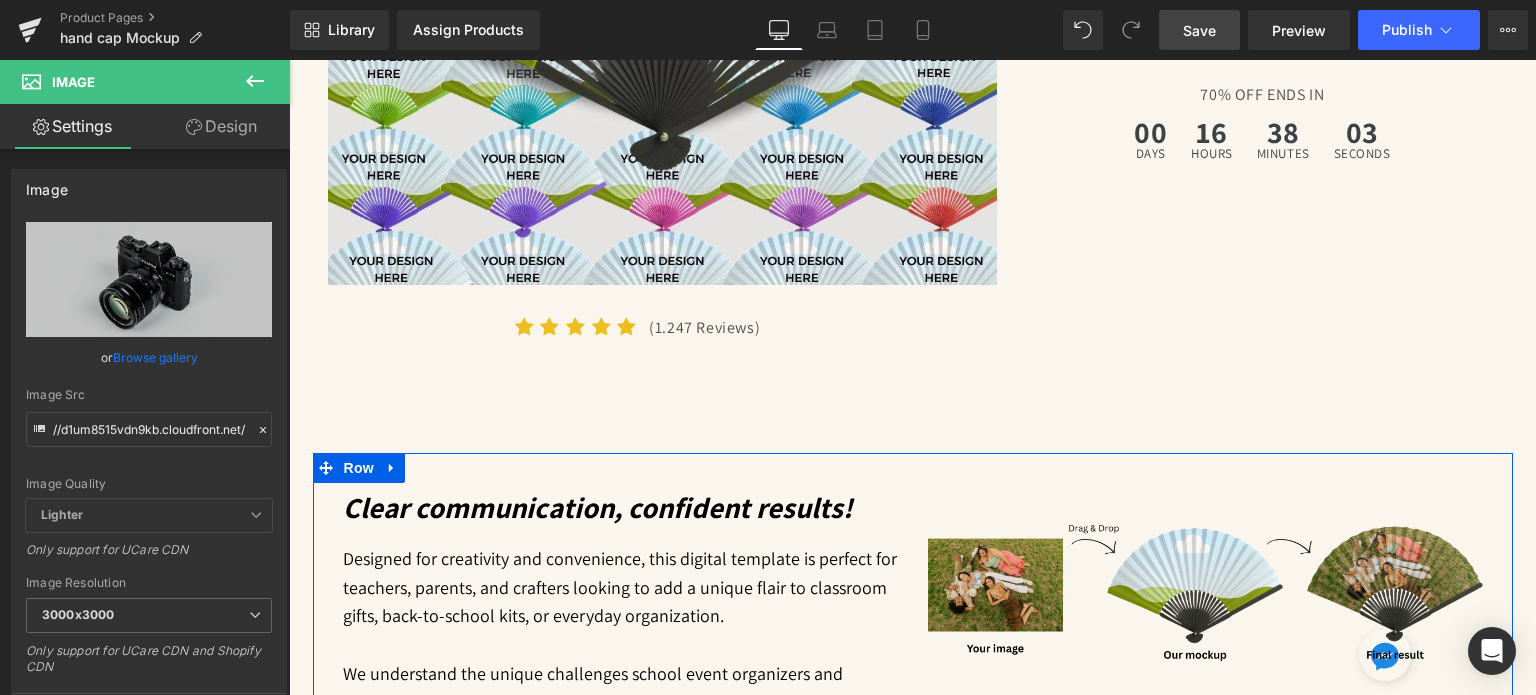 click 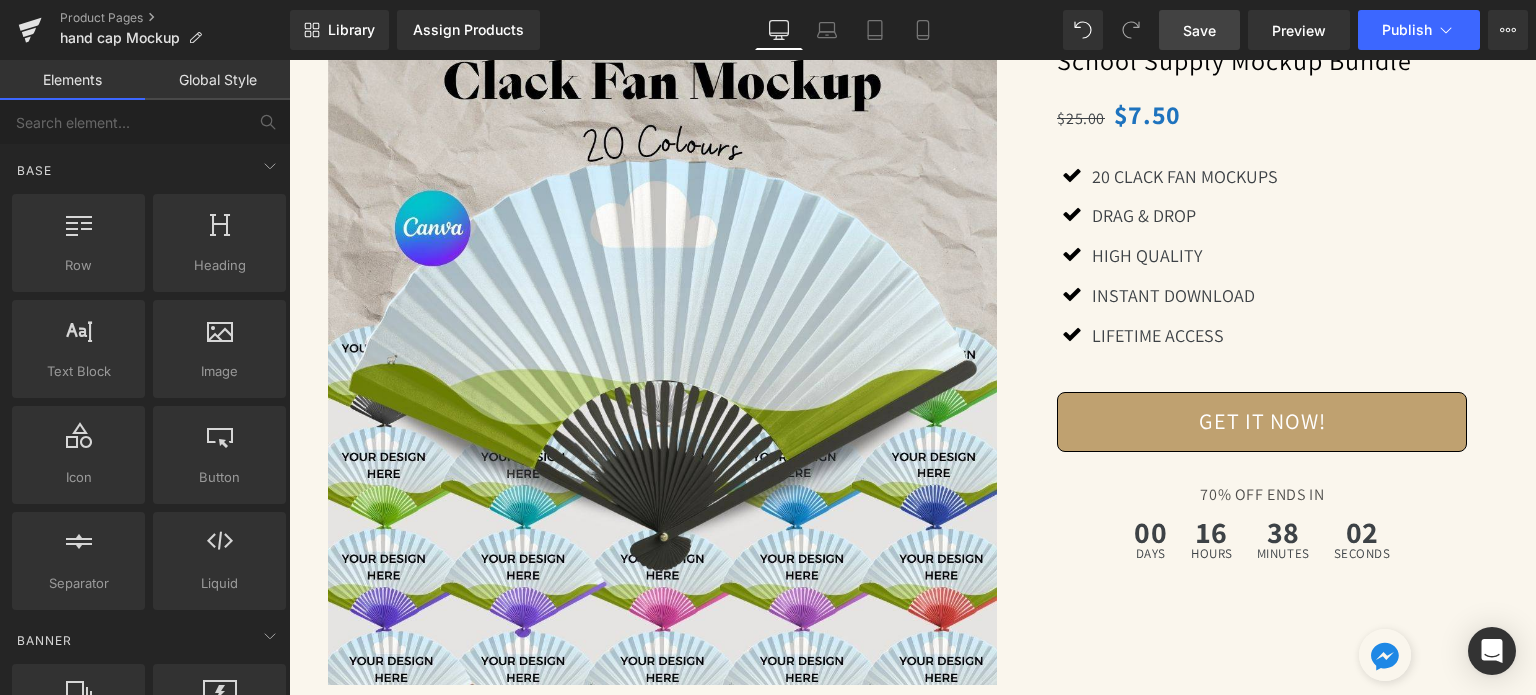 scroll, scrollTop: 100, scrollLeft: 0, axis: vertical 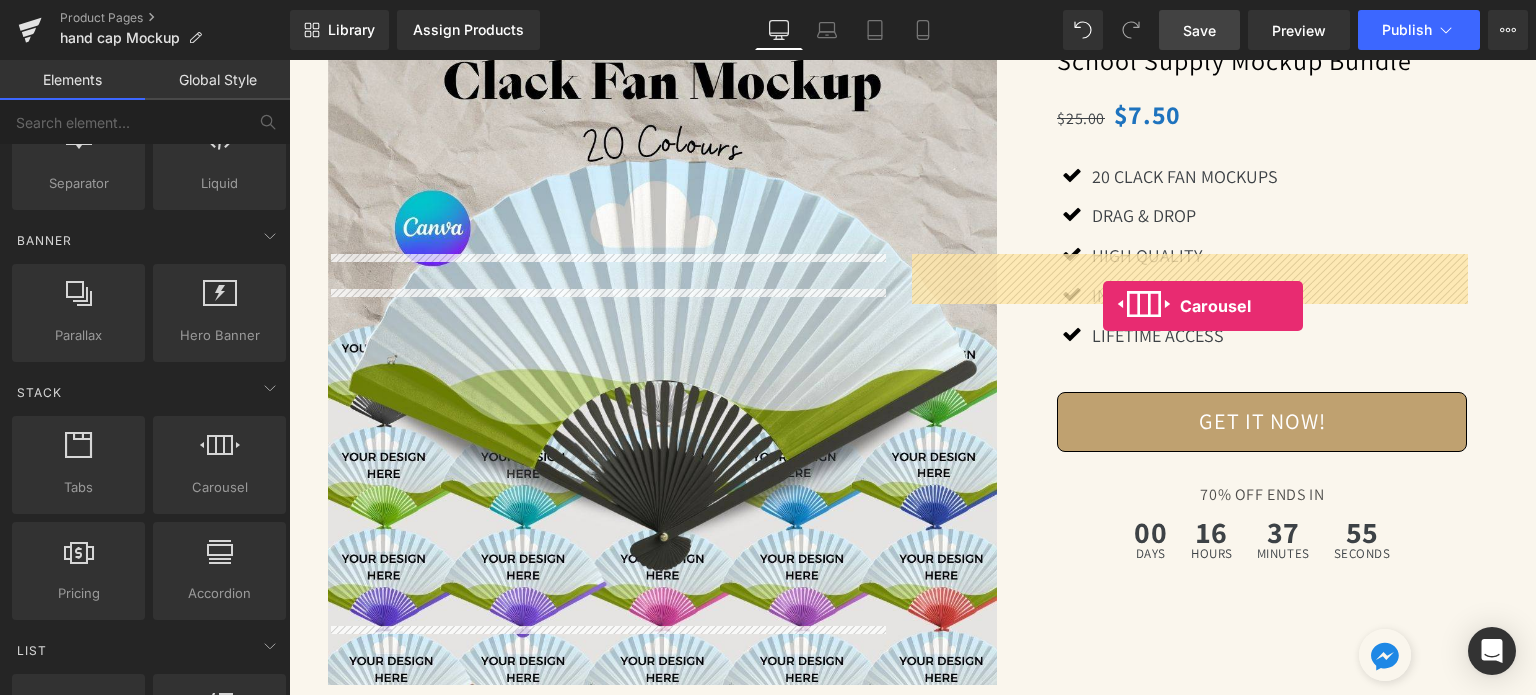 drag, startPoint x: 508, startPoint y: 497, endPoint x: 1103, endPoint y: 307, distance: 624.59985 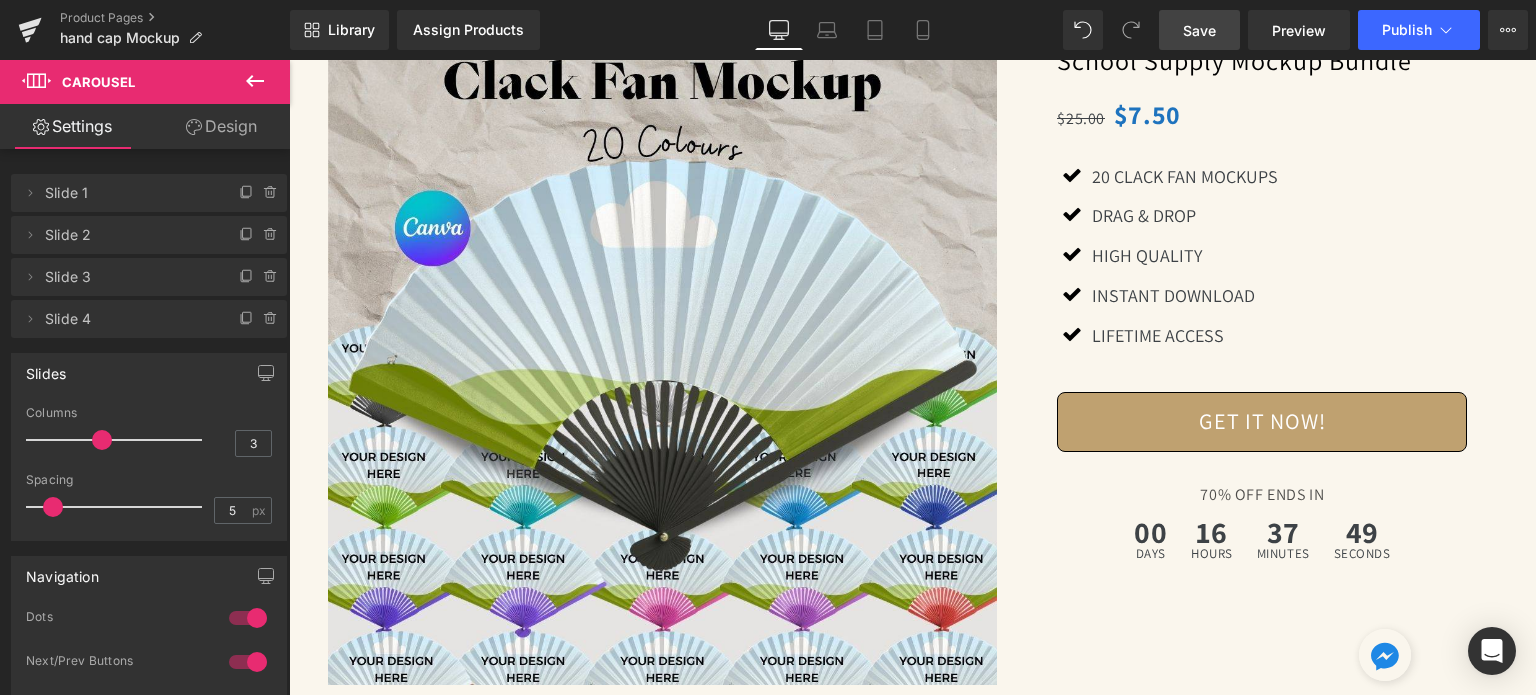 click on "Carousel" at bounding box center (1205, 3386) 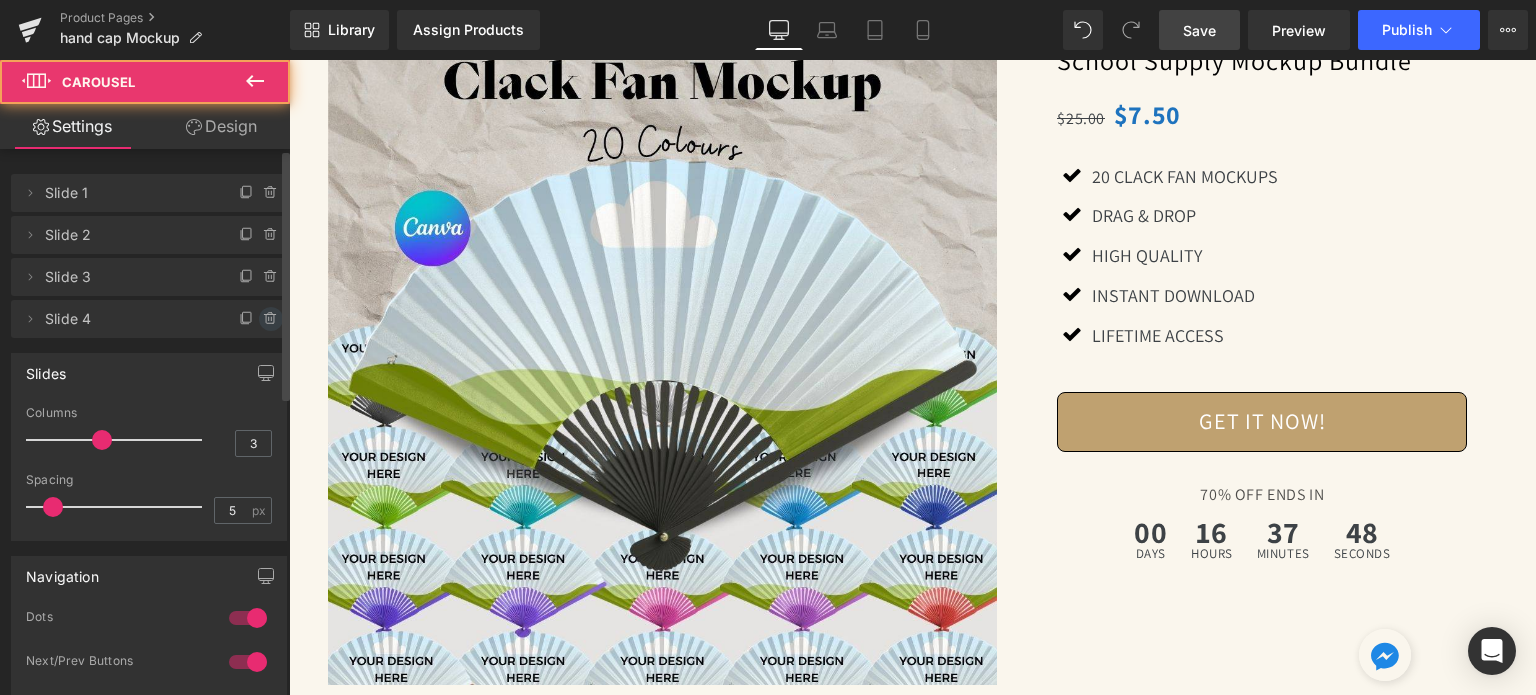 click 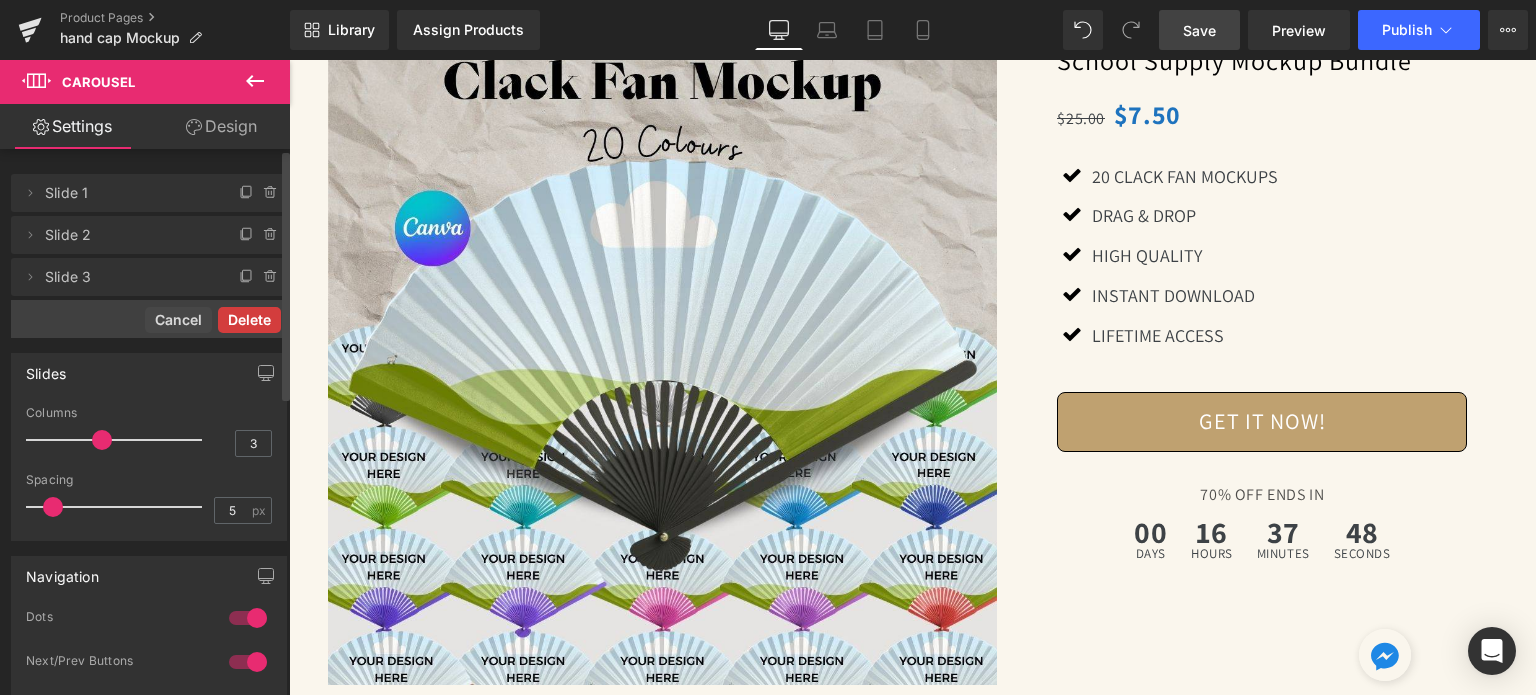click on "Delete" at bounding box center [249, 320] 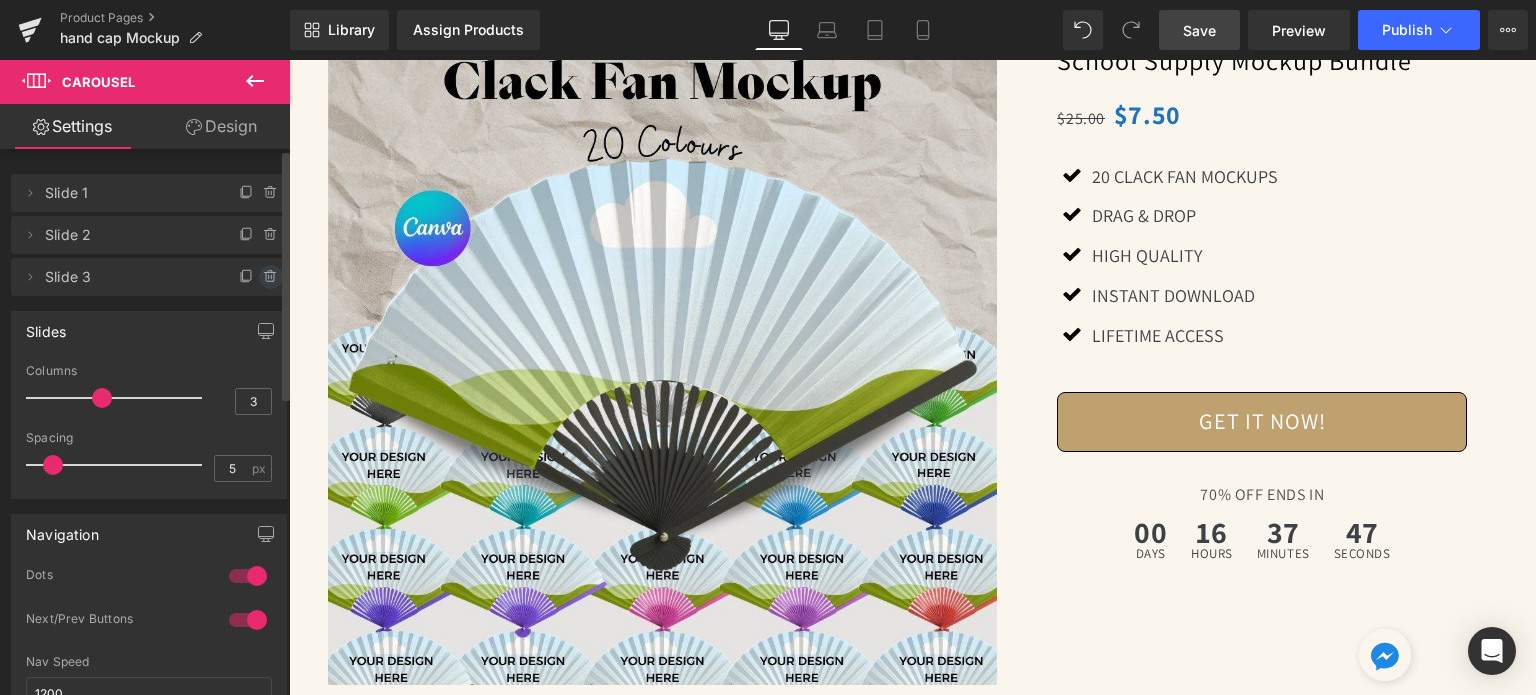 click 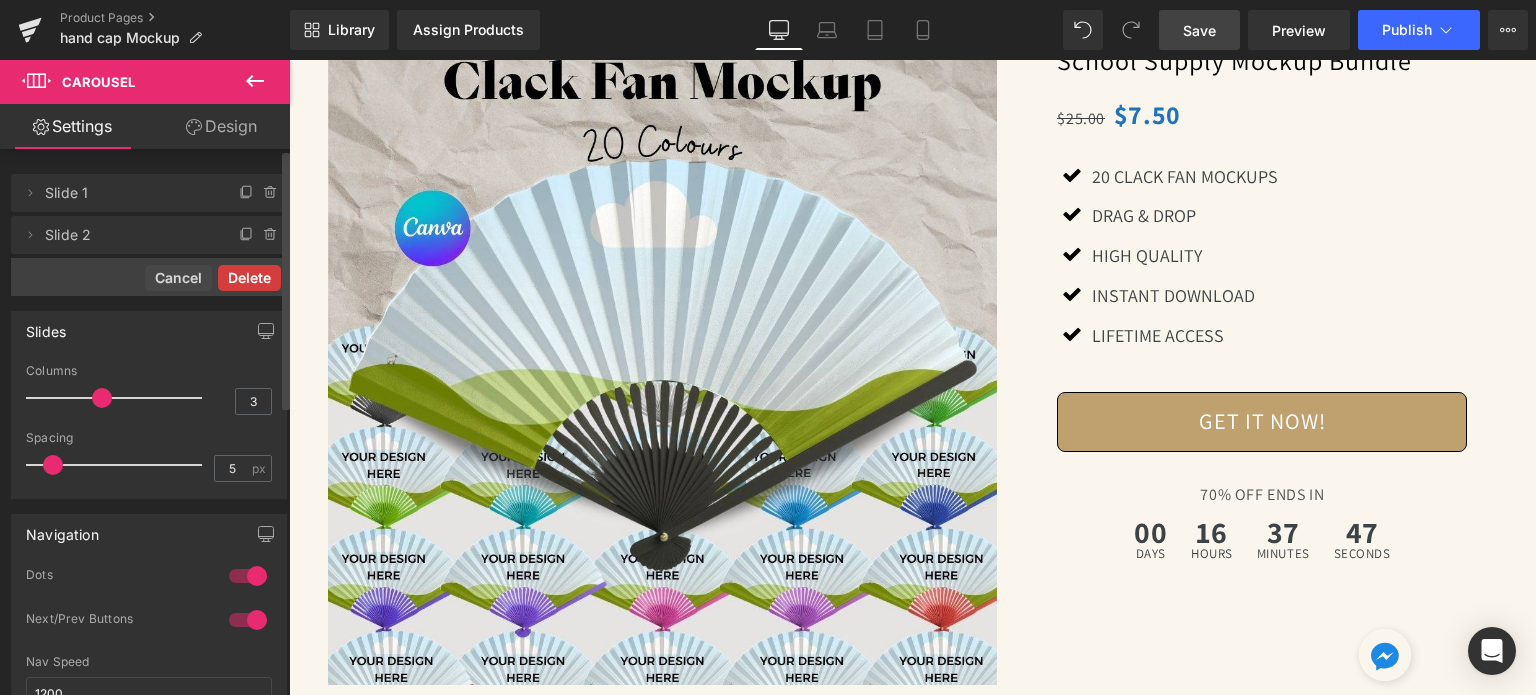 click on "Delete" at bounding box center (249, 278) 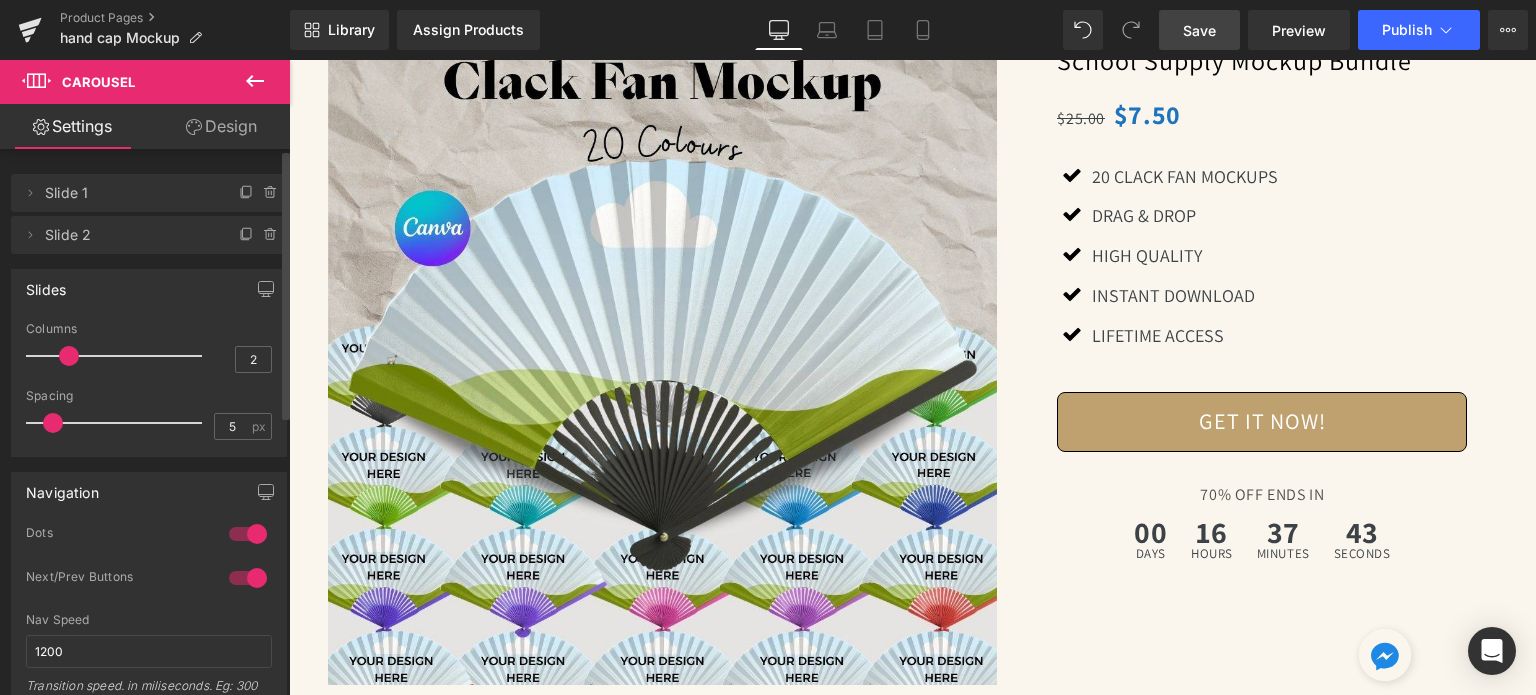 type on "1" 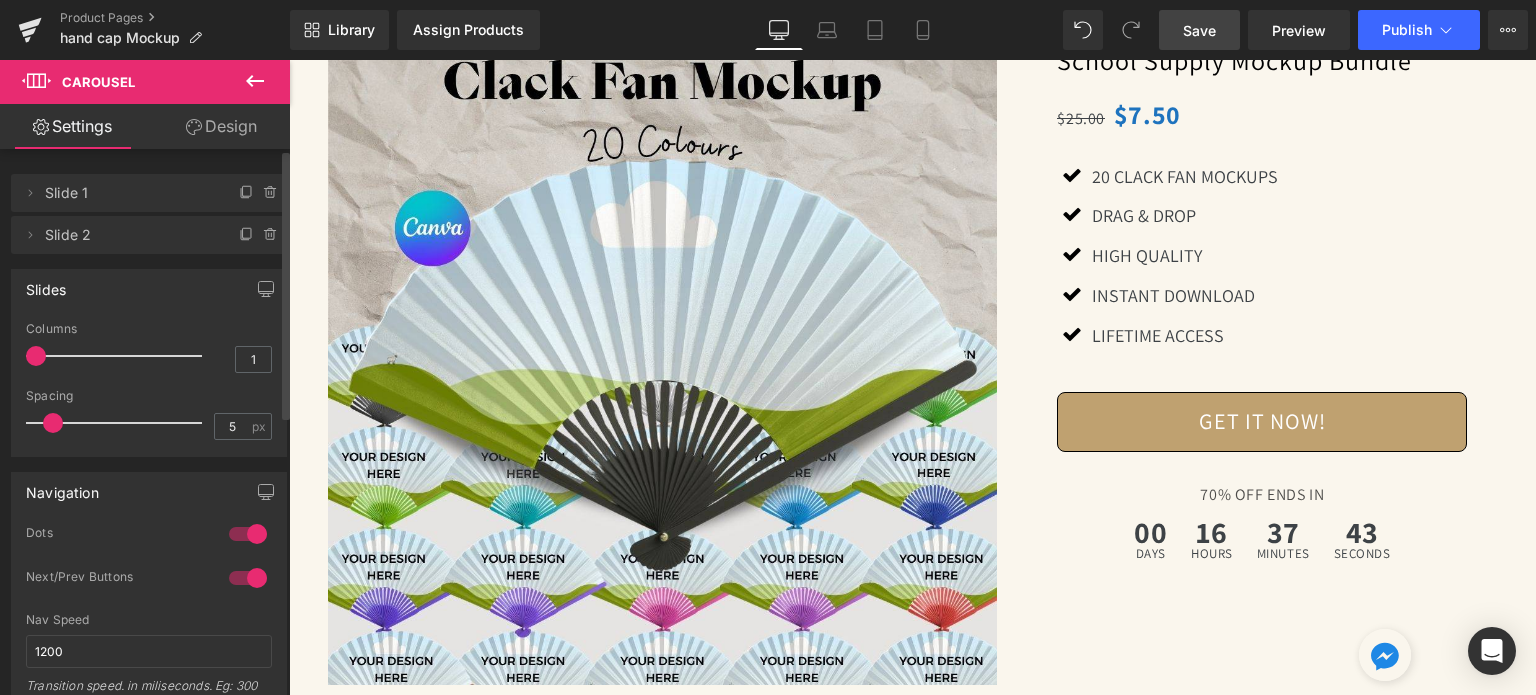 drag, startPoint x: 95, startPoint y: 355, endPoint x: 43, endPoint y: 340, distance: 54.120235 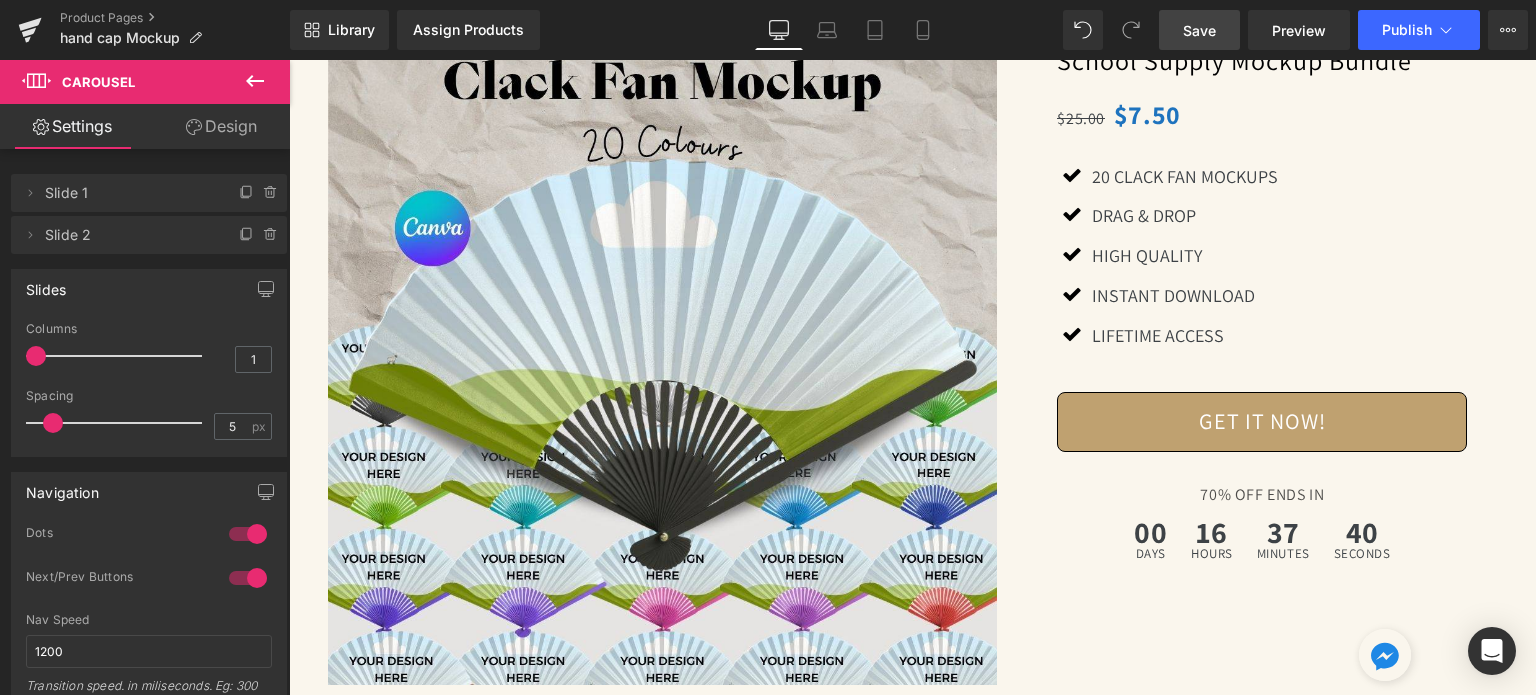 click 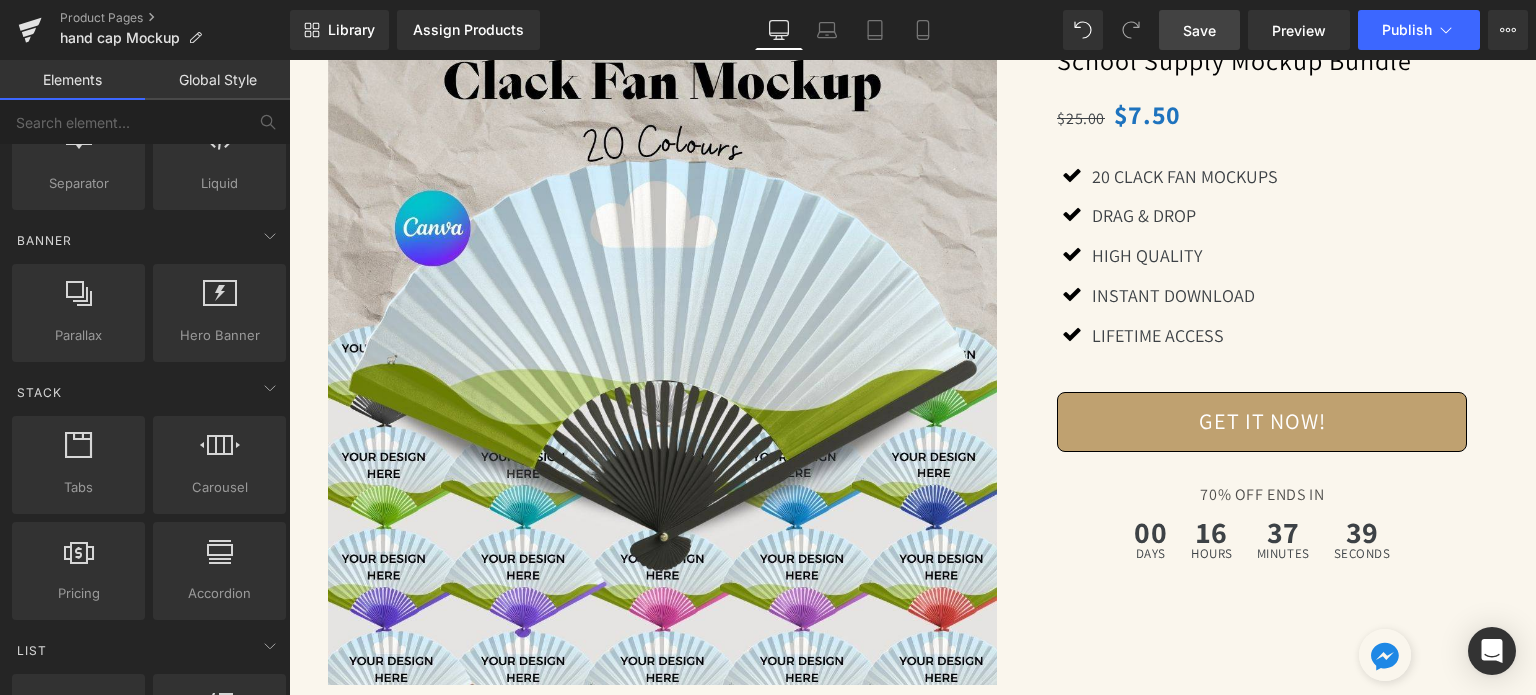 scroll, scrollTop: 0, scrollLeft: 0, axis: both 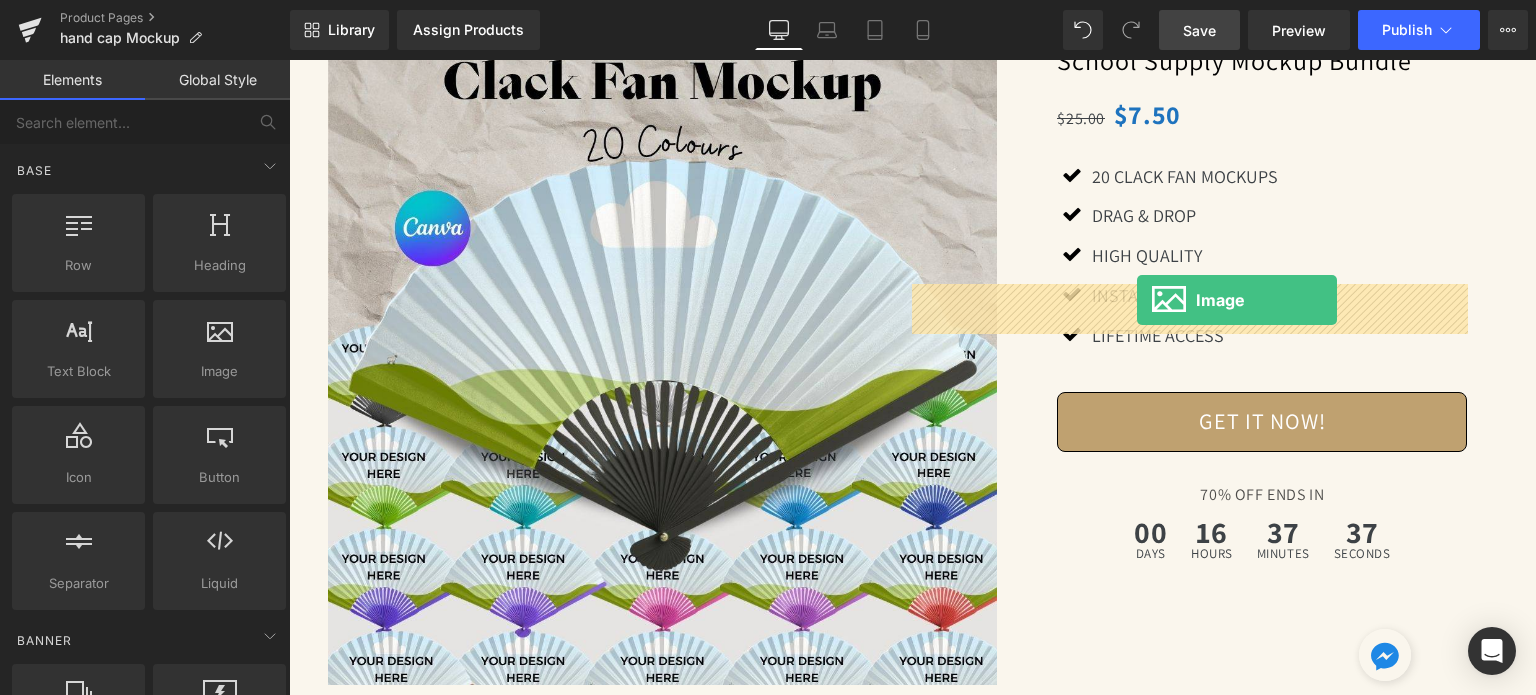 drag, startPoint x: 533, startPoint y: 427, endPoint x: 1137, endPoint y: 300, distance: 617.2074 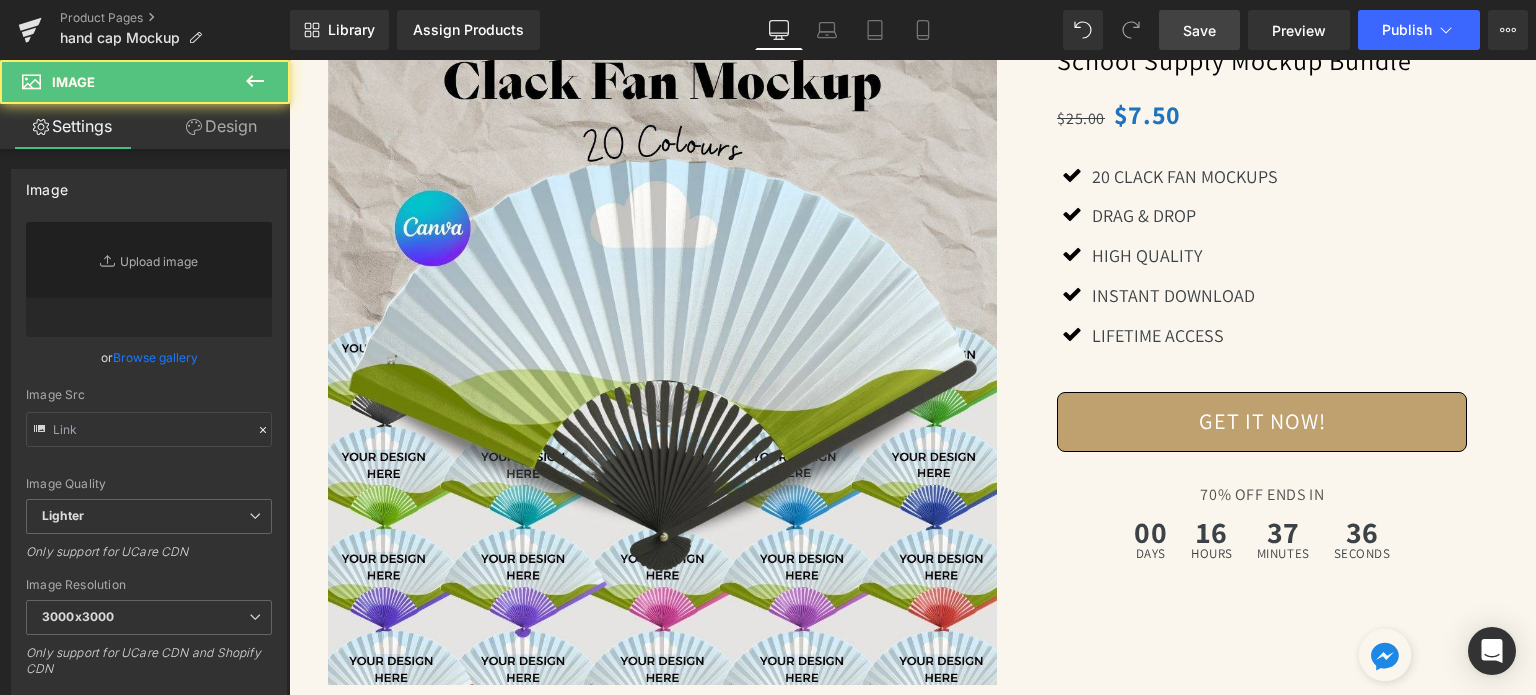 type on "//d1um8515vdn9kb.cloudfront.net/images/parallax.jpg" 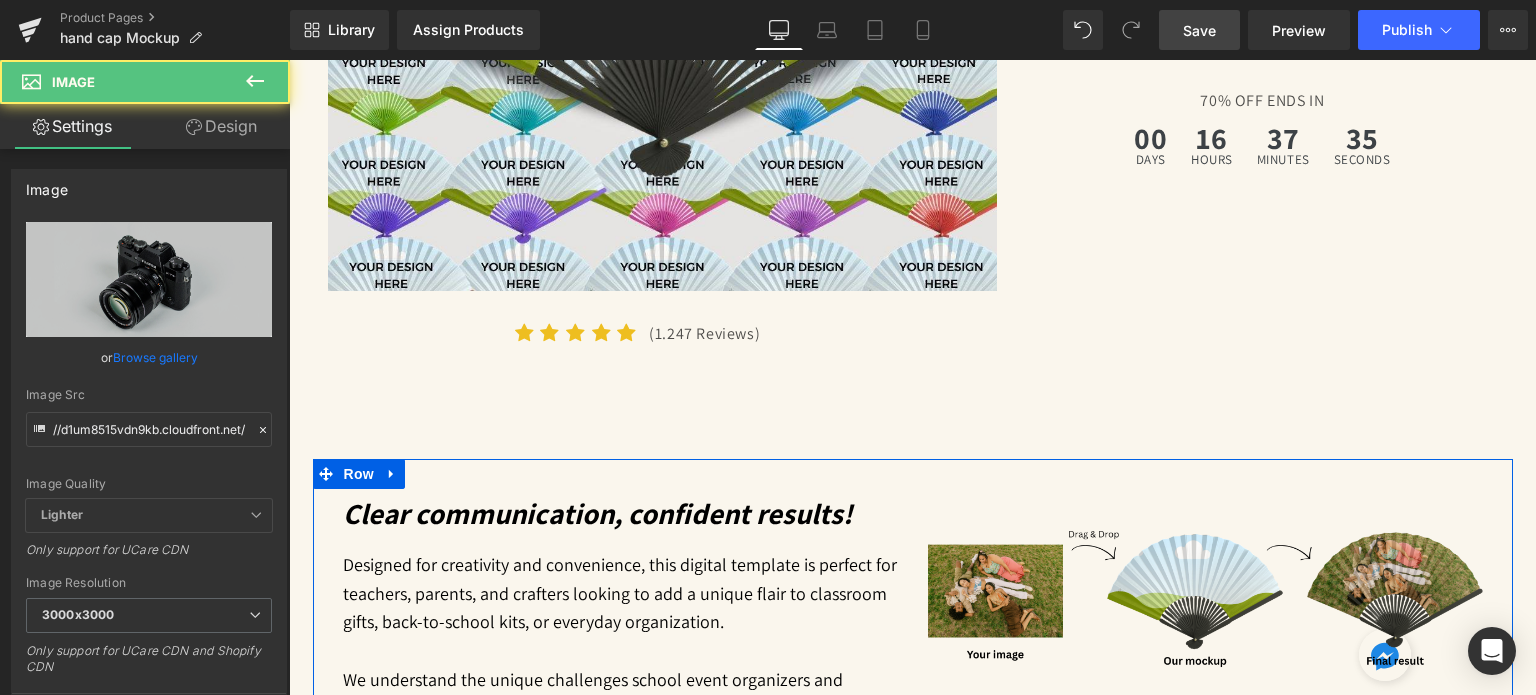 scroll, scrollTop: 300, scrollLeft: 0, axis: vertical 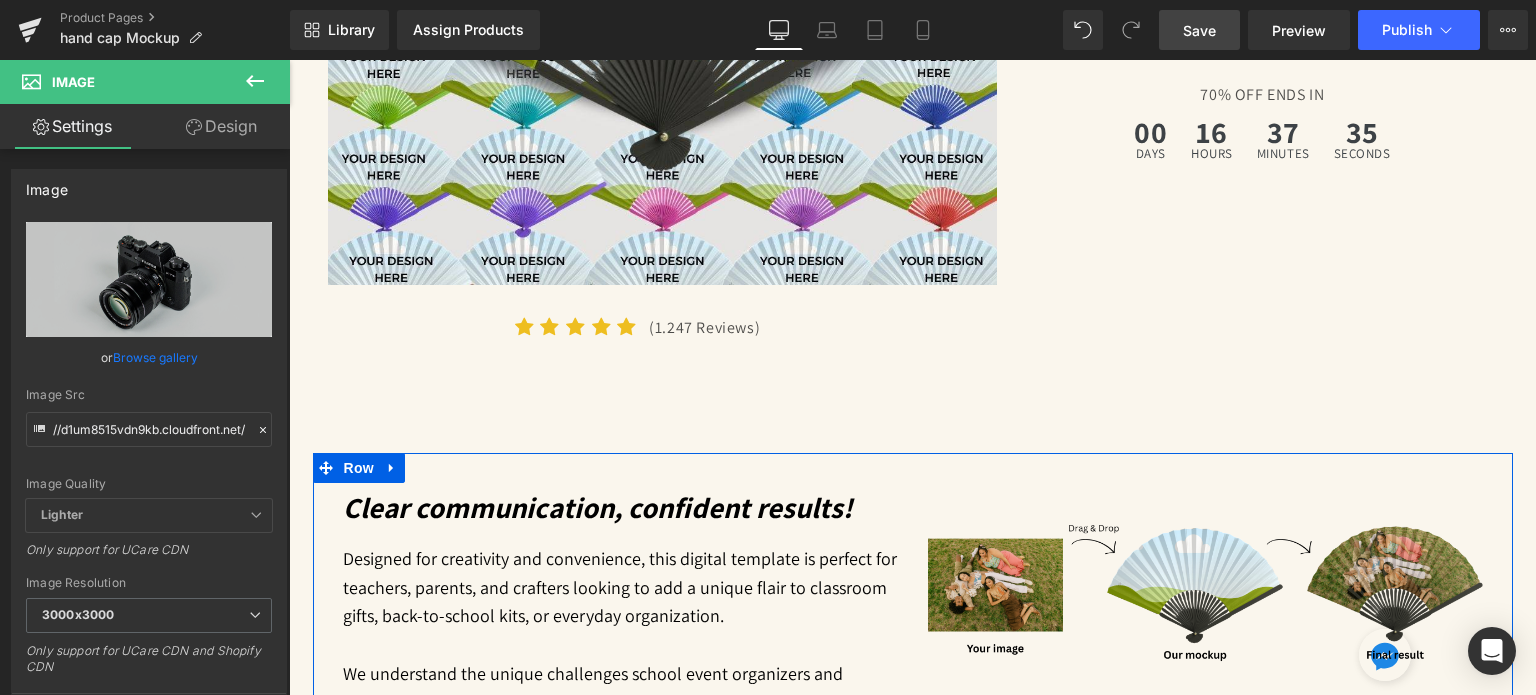 click on "›" at bounding box center (1453, 3184) 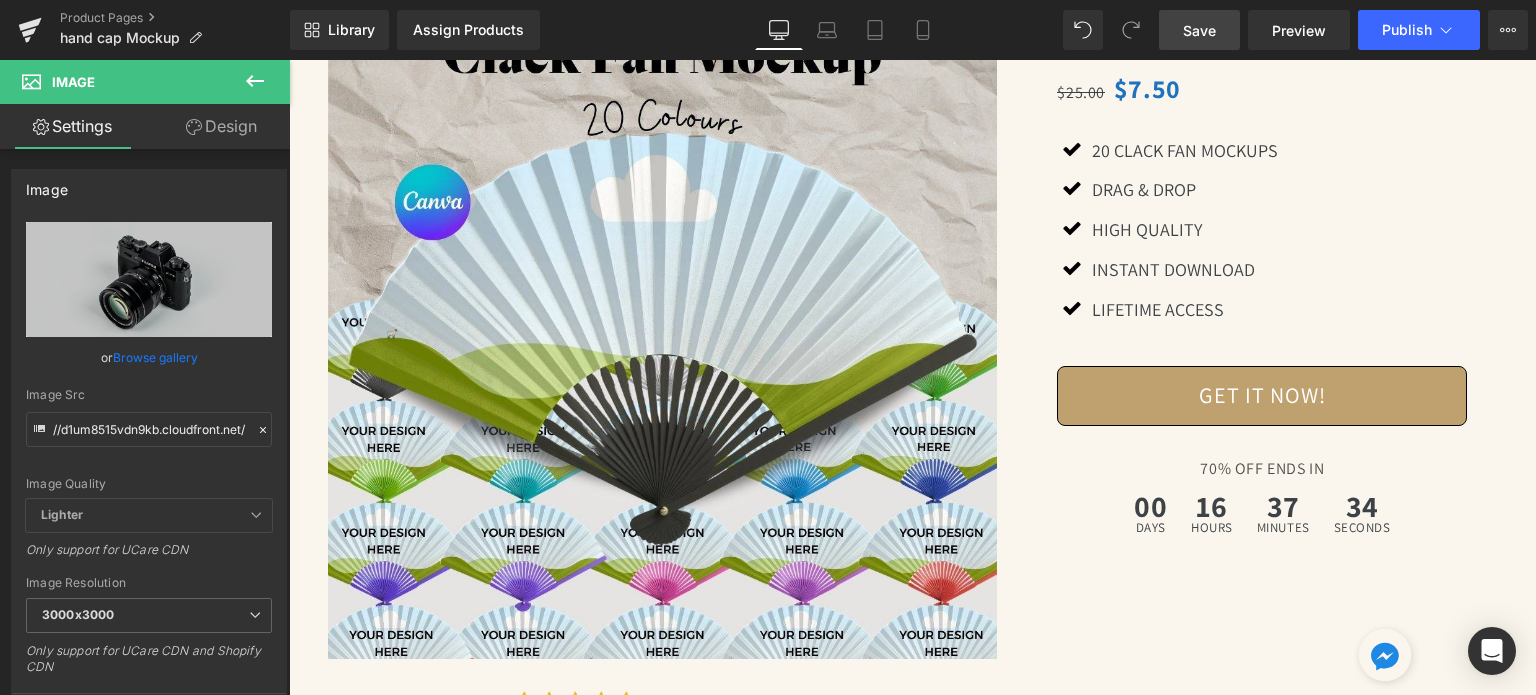 scroll, scrollTop: 100, scrollLeft: 0, axis: vertical 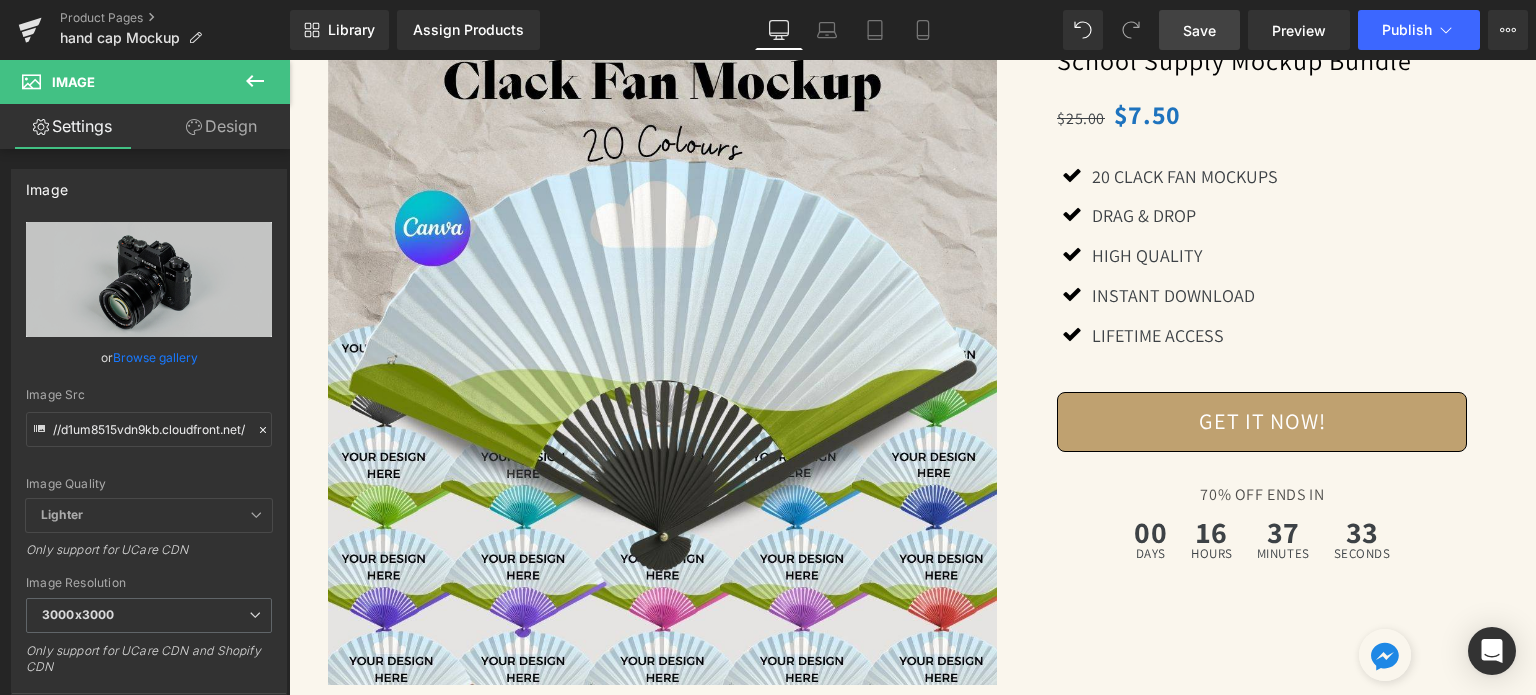 click 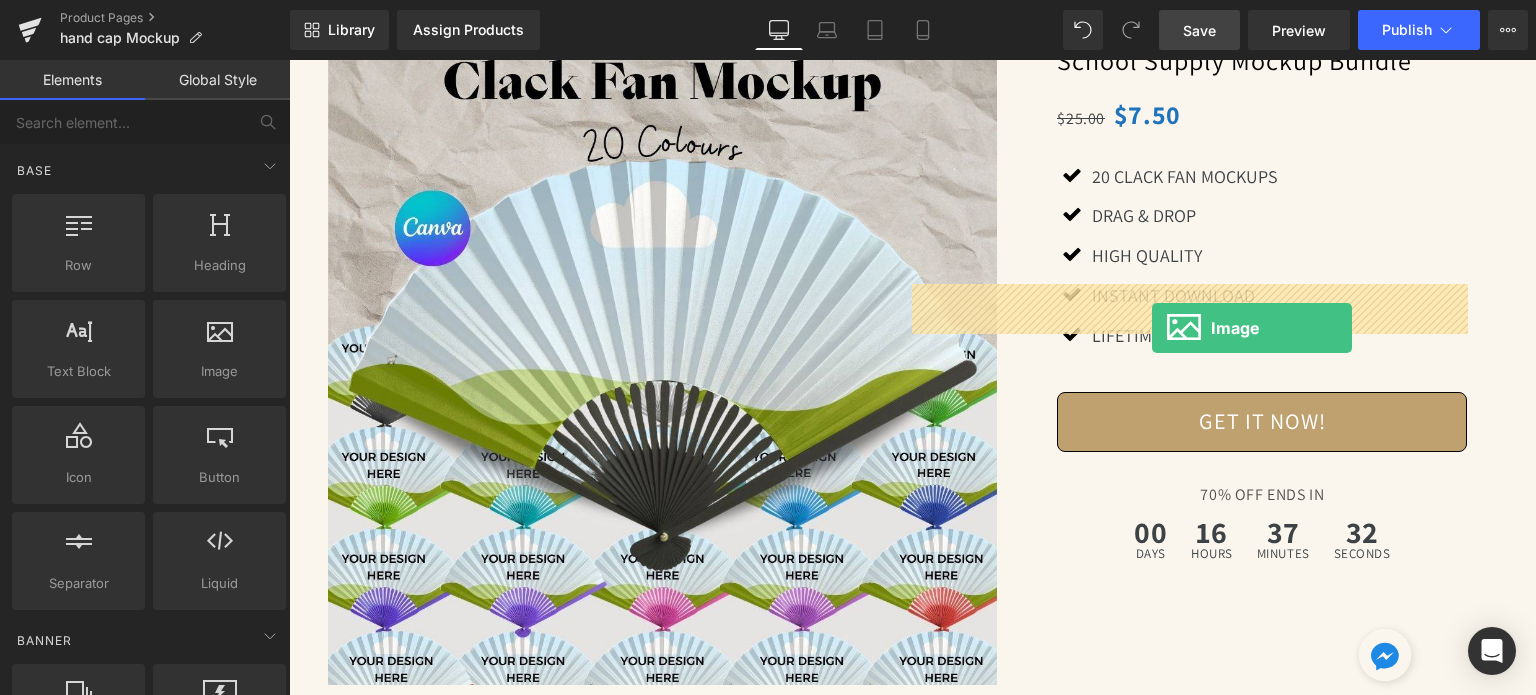 drag, startPoint x: 534, startPoint y: 439, endPoint x: 1153, endPoint y: 328, distance: 628.8736 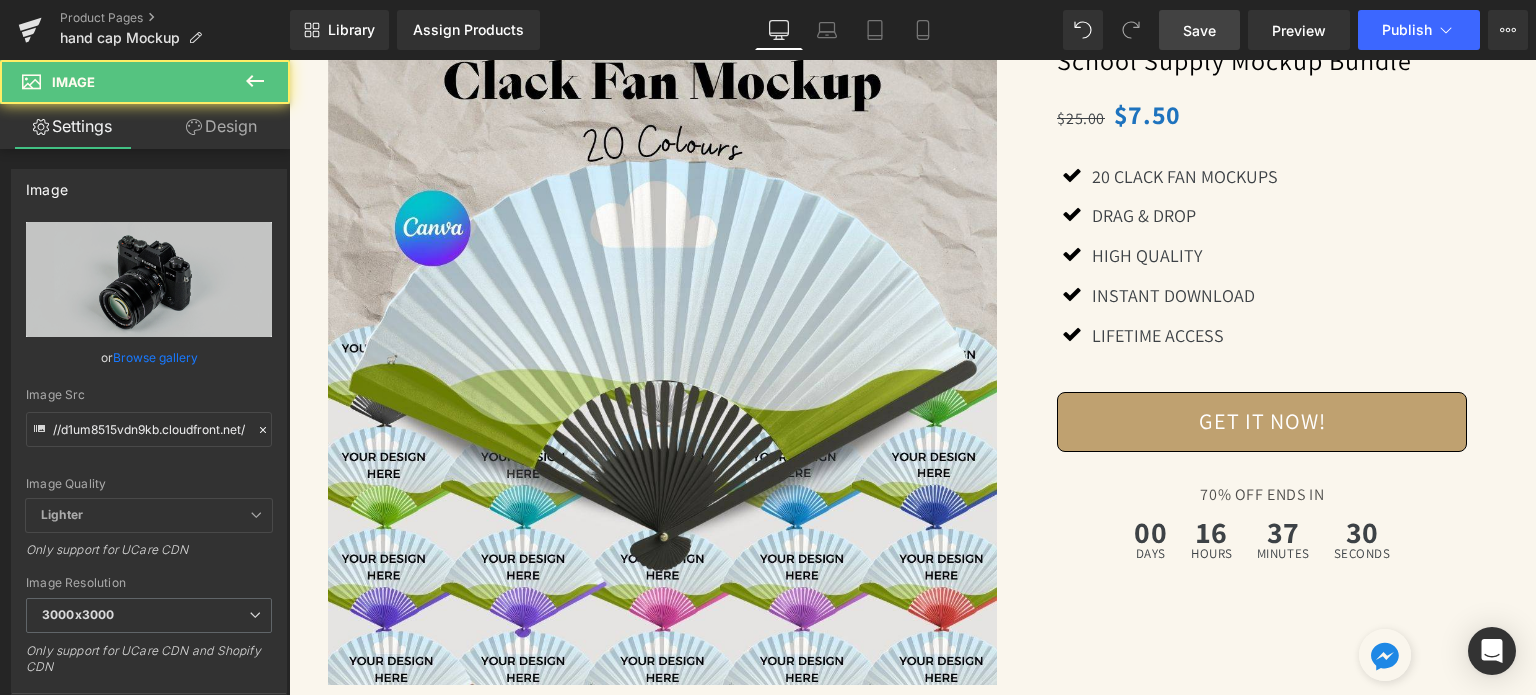 click at bounding box center [1193, 3751] 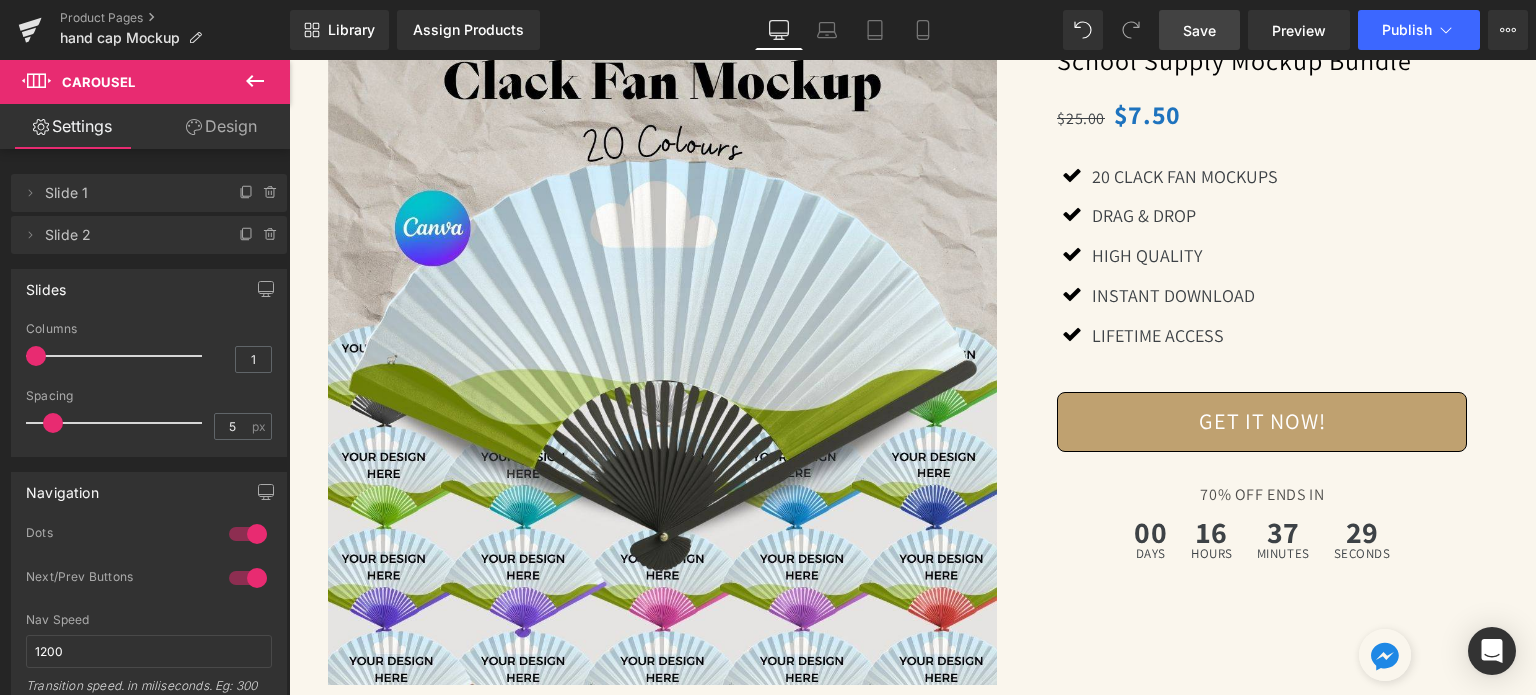 click on "Image" at bounding box center (1205, 3584) 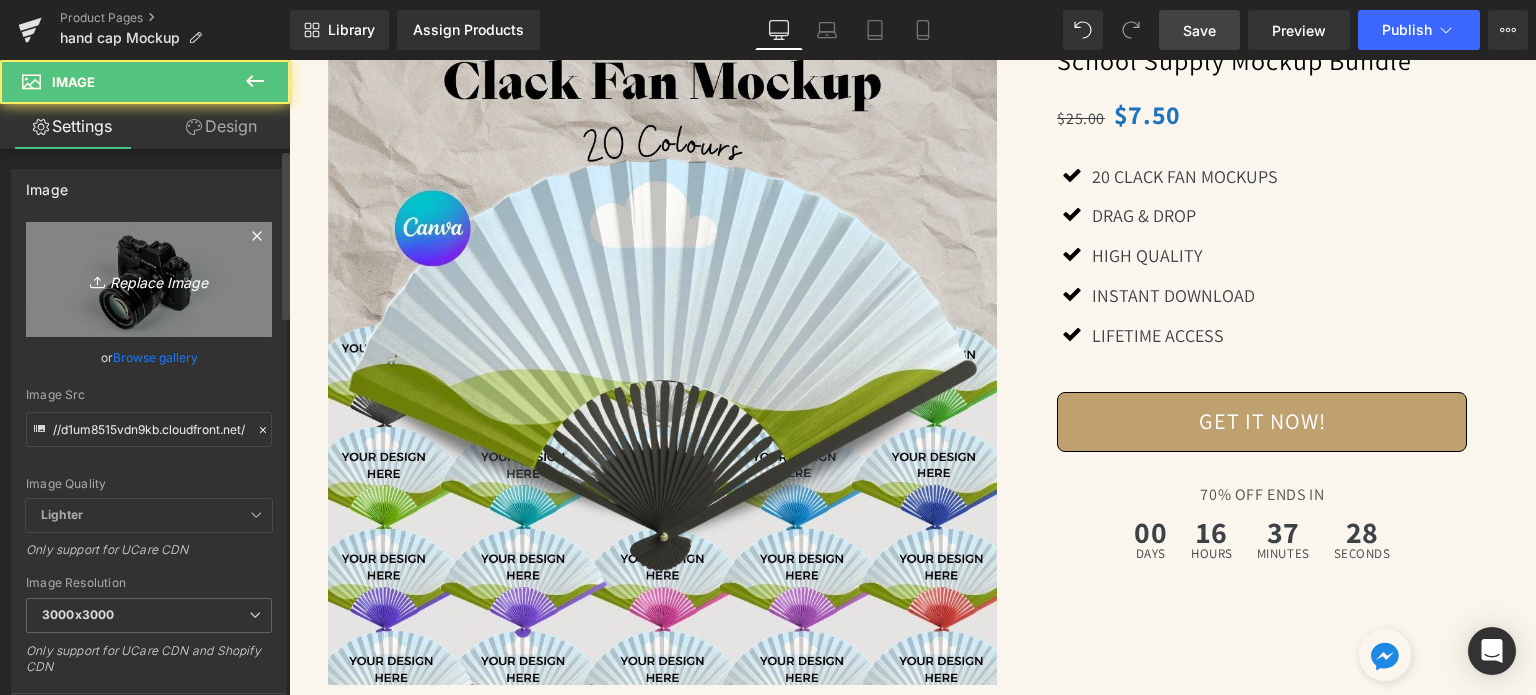 click on "Replace Image" at bounding box center [149, 279] 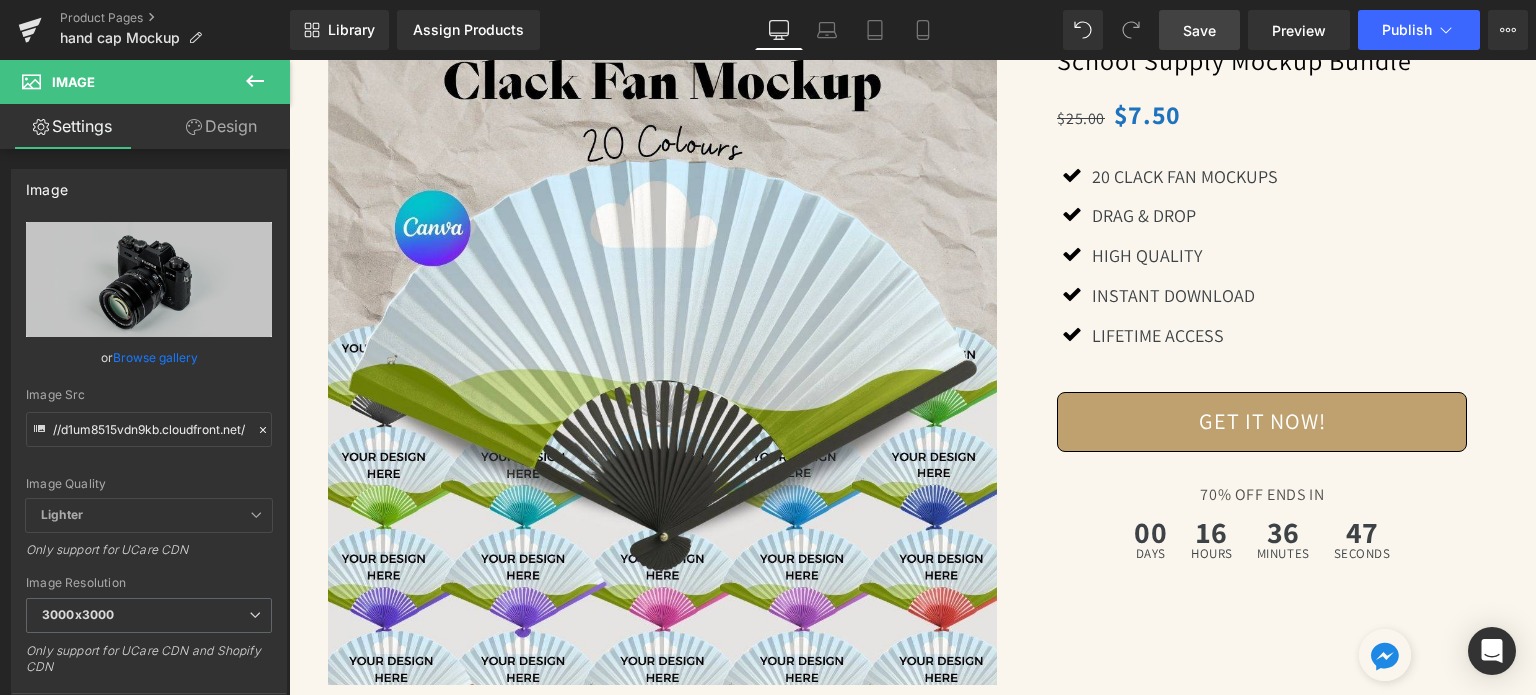 click on "Image" at bounding box center [1205, 3584] 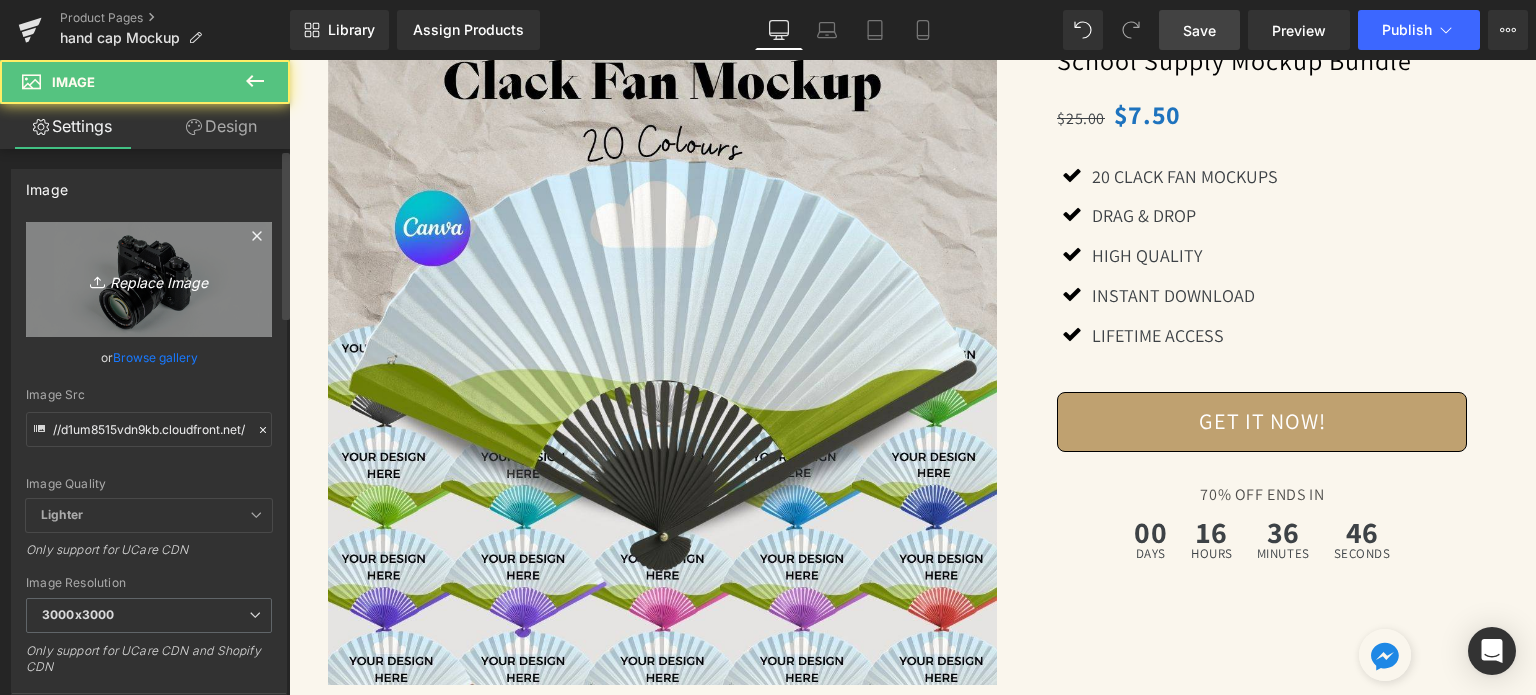 click on "Replace Image" at bounding box center (149, 279) 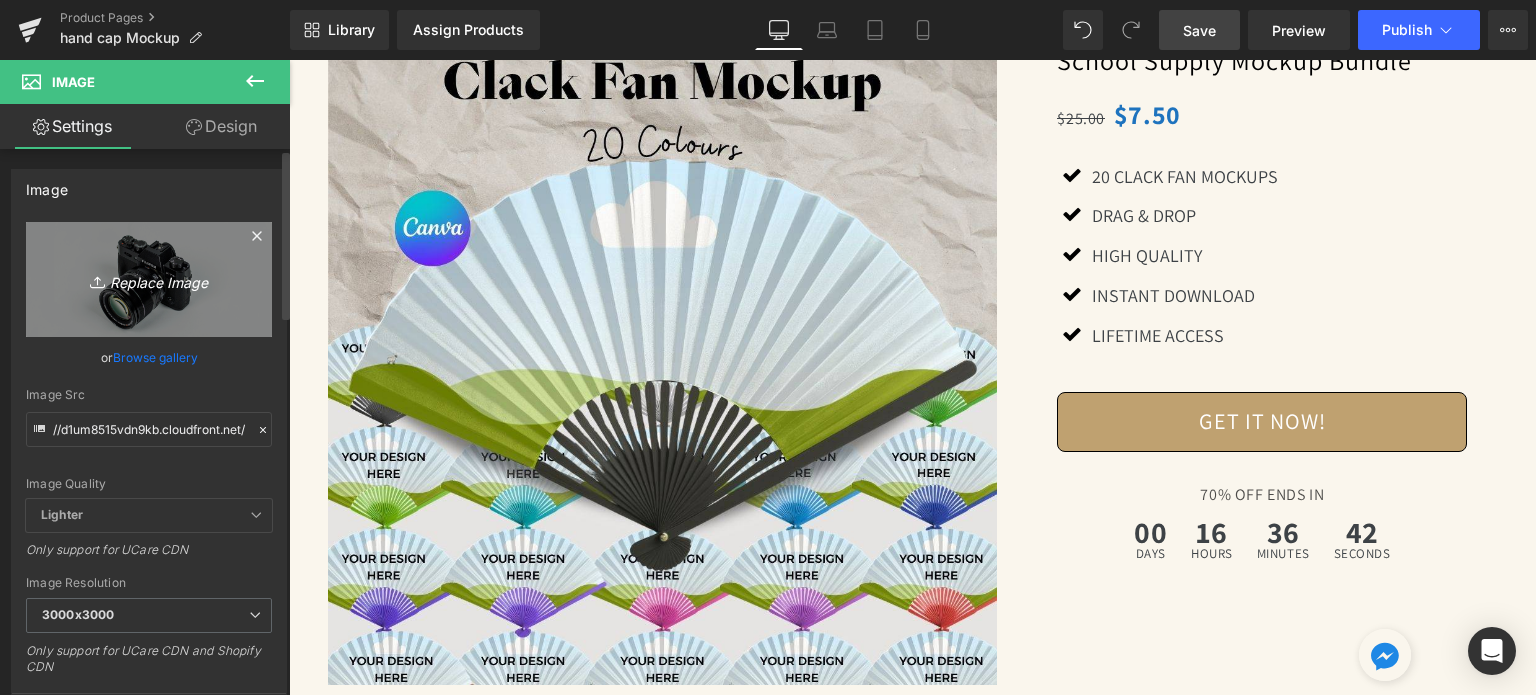 type on "C:\fakepath\[FILENAME].jpg" 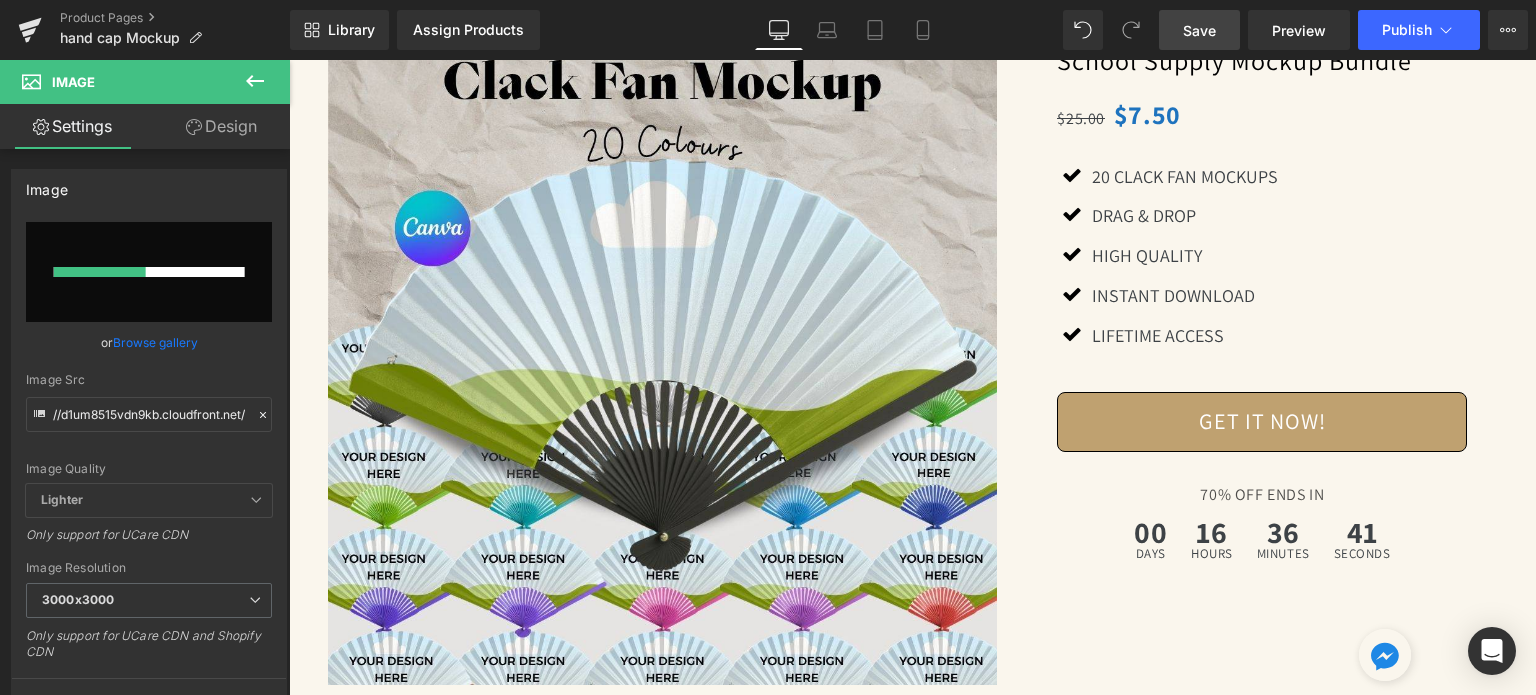 type 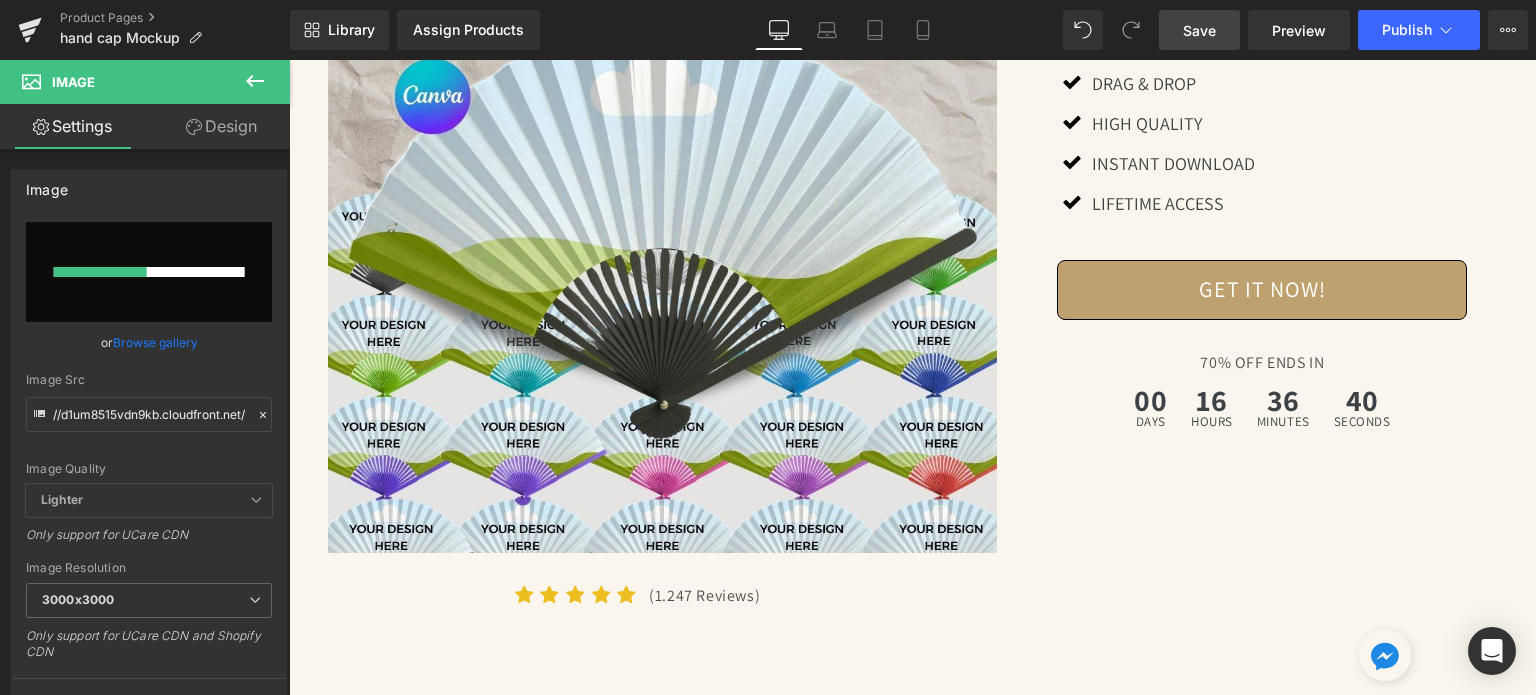 scroll, scrollTop: 200, scrollLeft: 0, axis: vertical 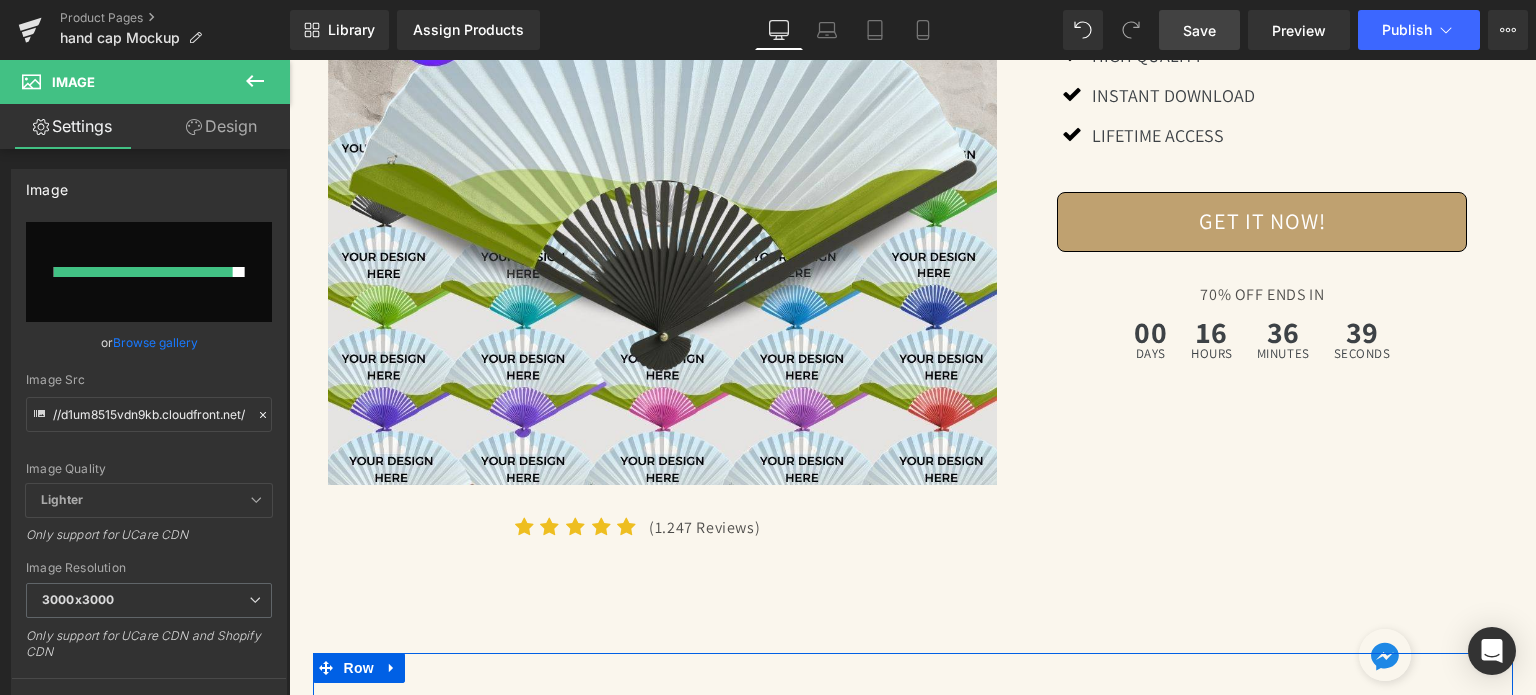 type on "https://ucarecdn.com/bf43a874-5898-4b61-bc72-a8e84ac6bb1f/-/format/auto/-/preview/3000x3000/-/quality/lighter/Digital%20Appointment%20Planner%202023%20_22_.jpg" 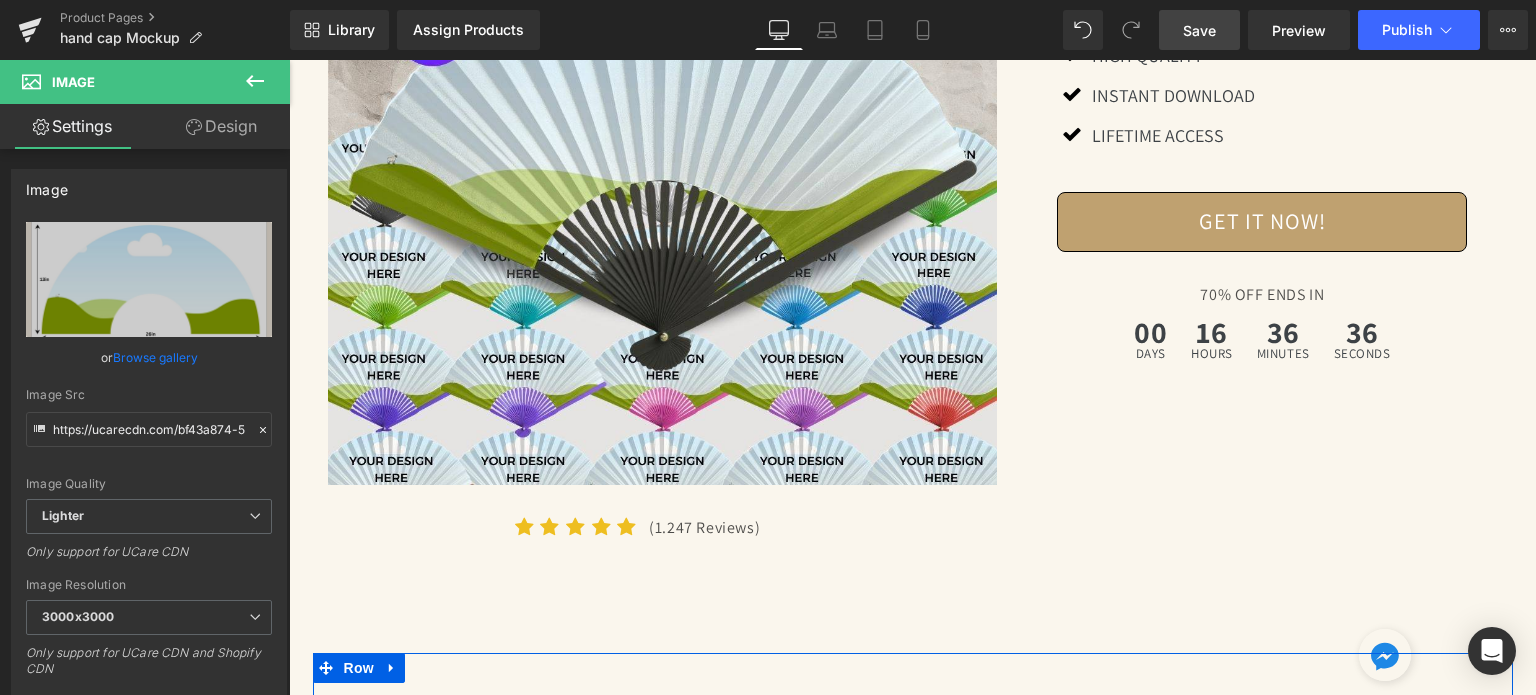 click on "›" at bounding box center [1453, 3409] 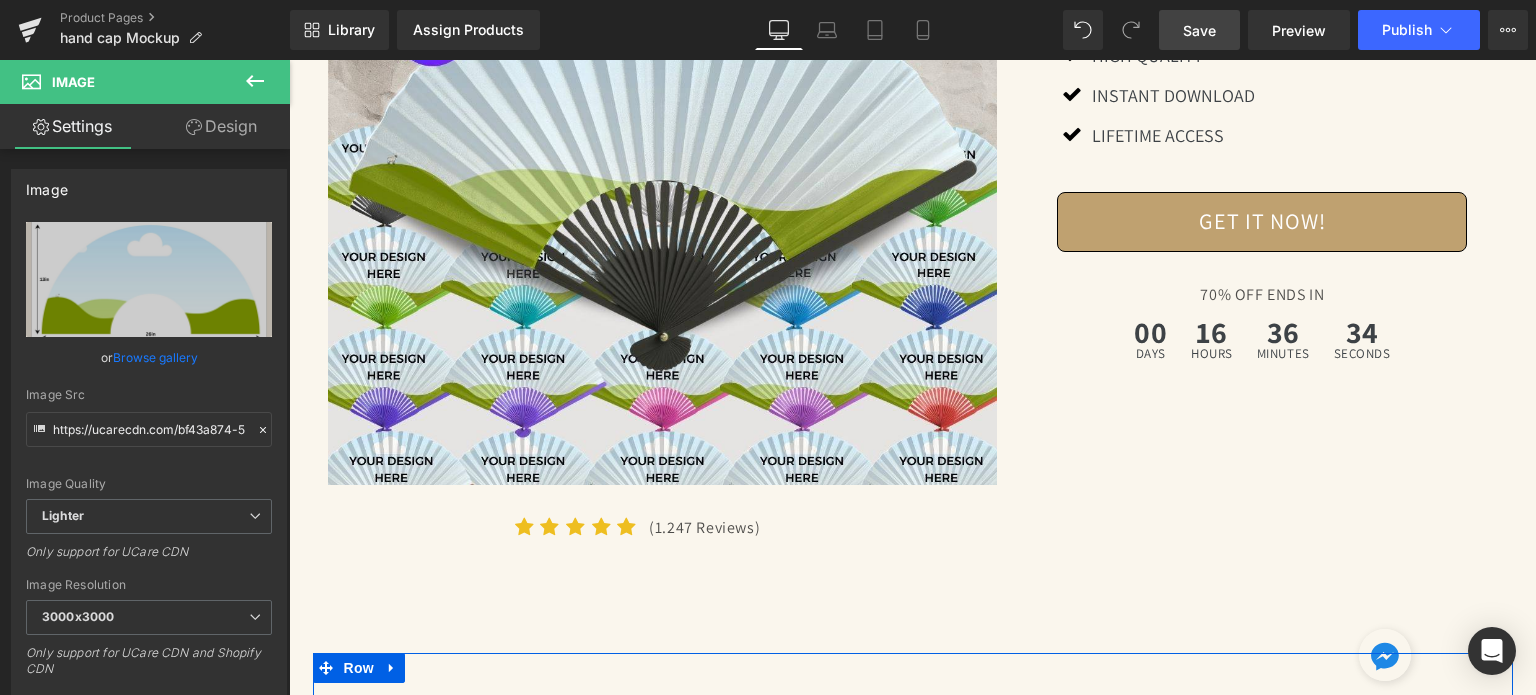 click on "Image" at bounding box center [1205, 3385] 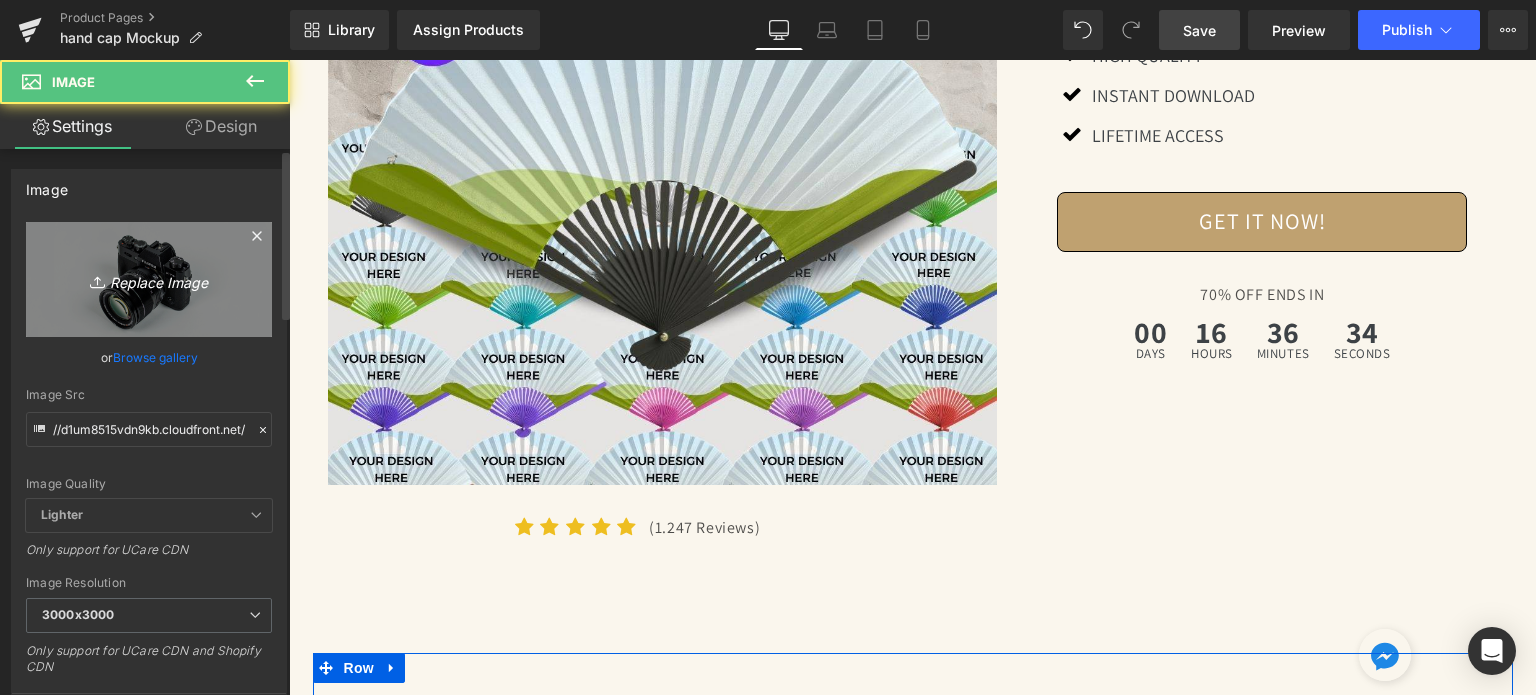 click on "Replace Image" at bounding box center (149, 279) 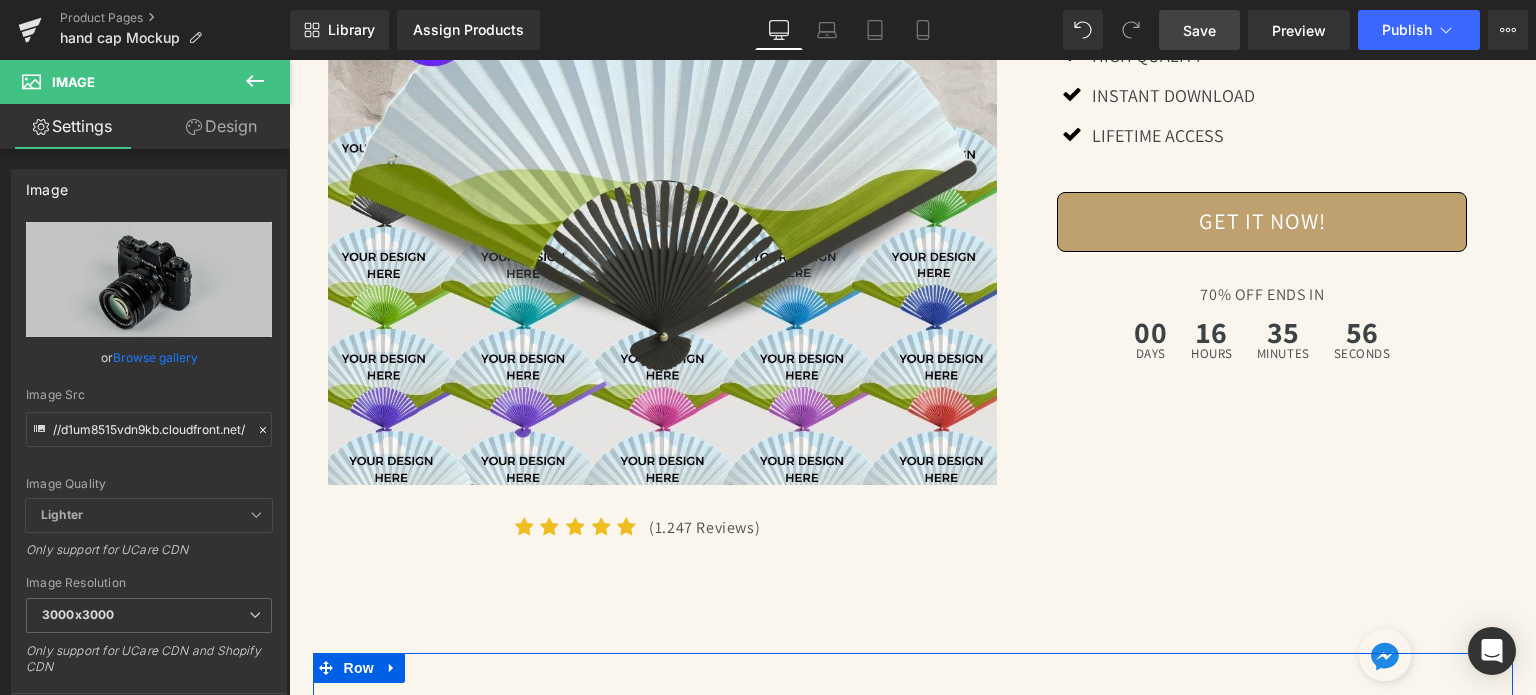 click on "Image" at bounding box center [1205, 3384] 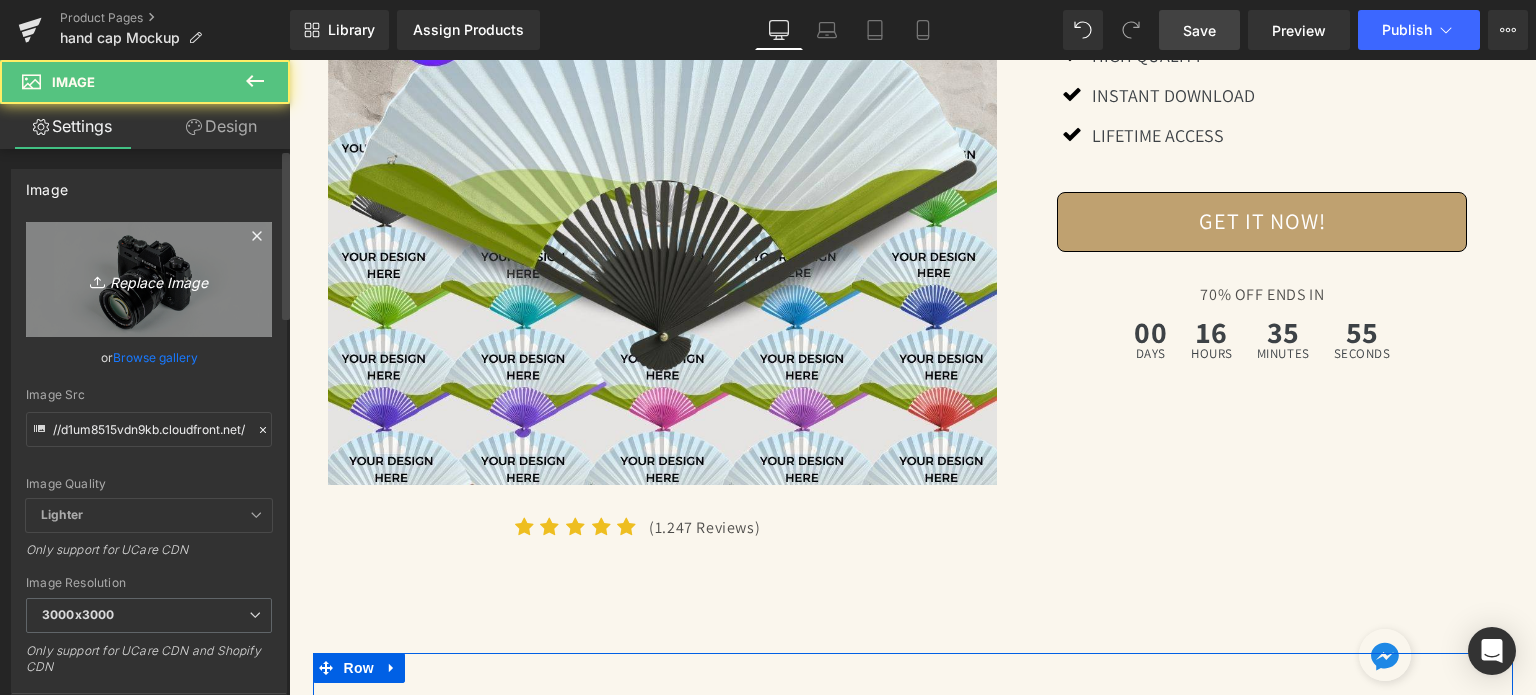 click on "Replace Image" at bounding box center [149, 279] 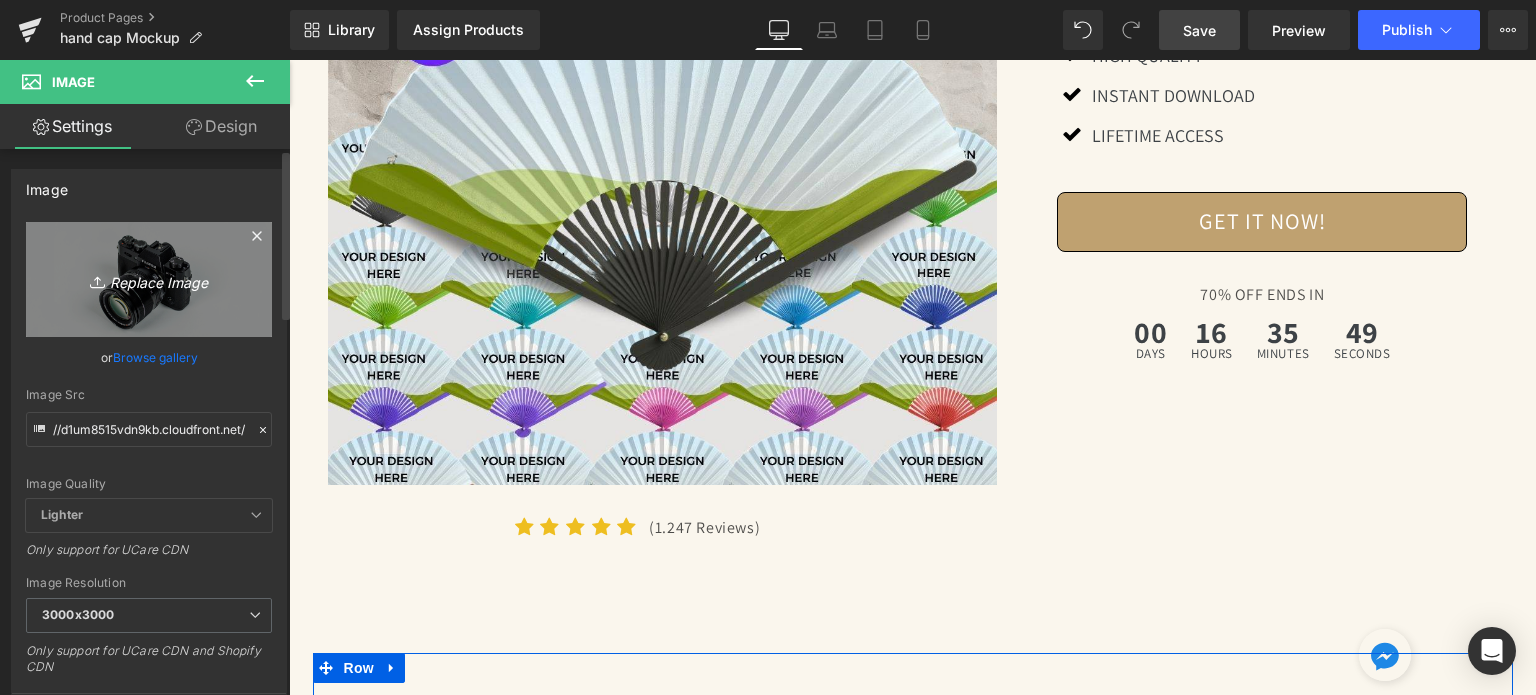 type on "C:\fakepath\[FILENAME].jpg" 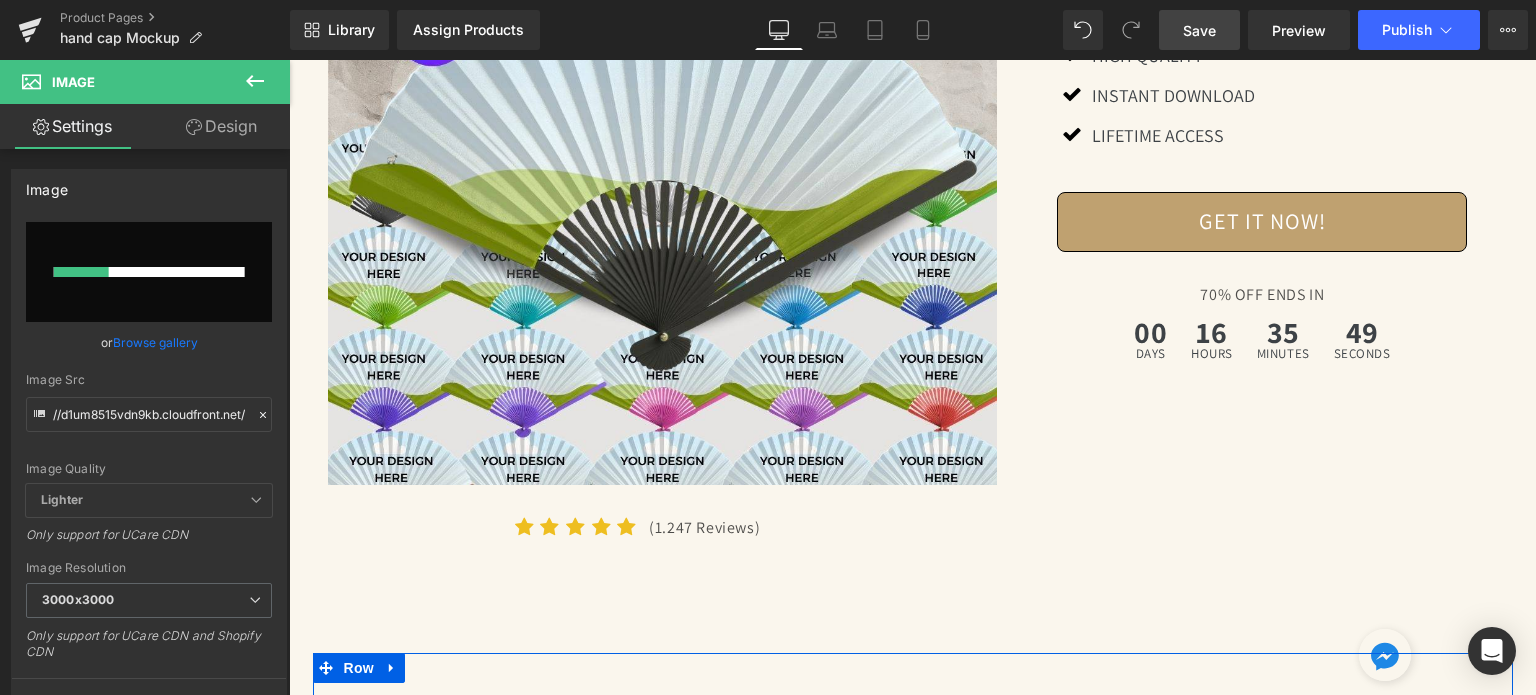 scroll, scrollTop: 0, scrollLeft: 0, axis: both 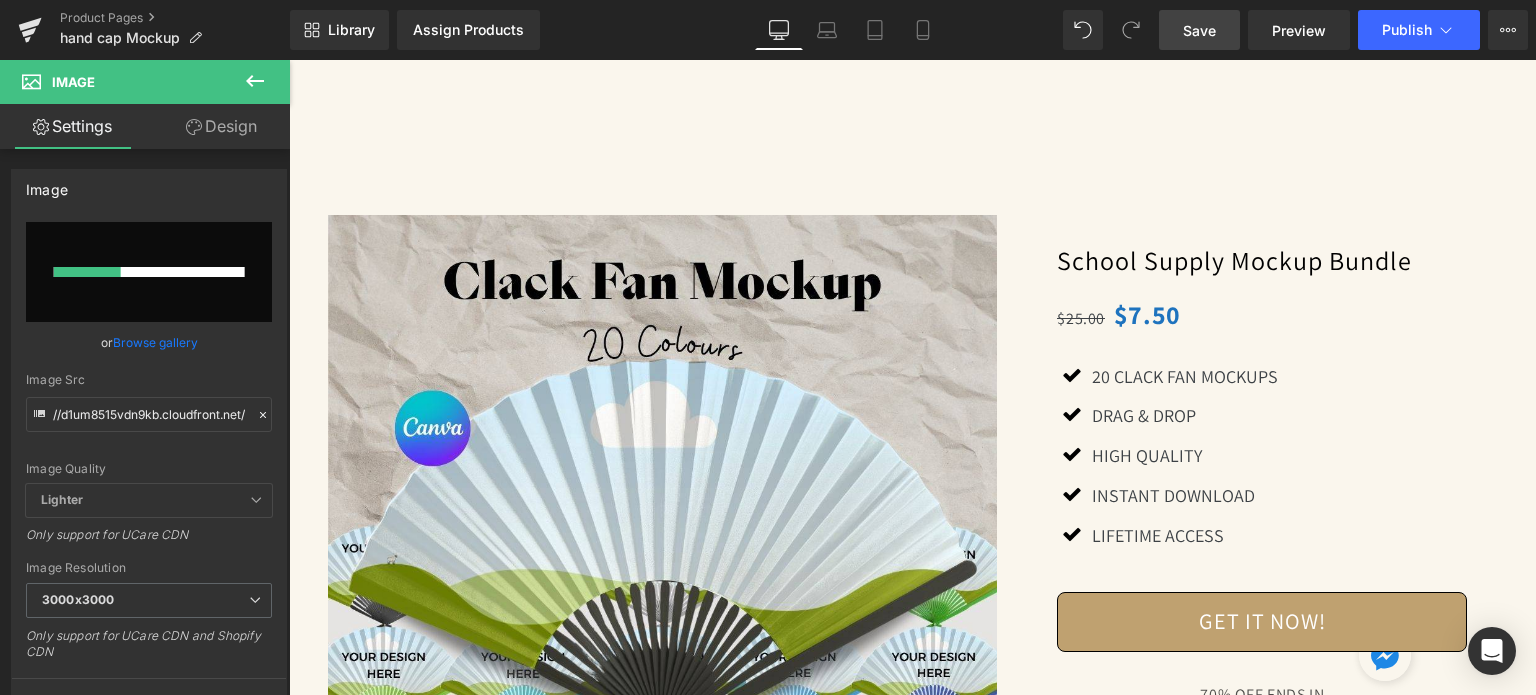 type 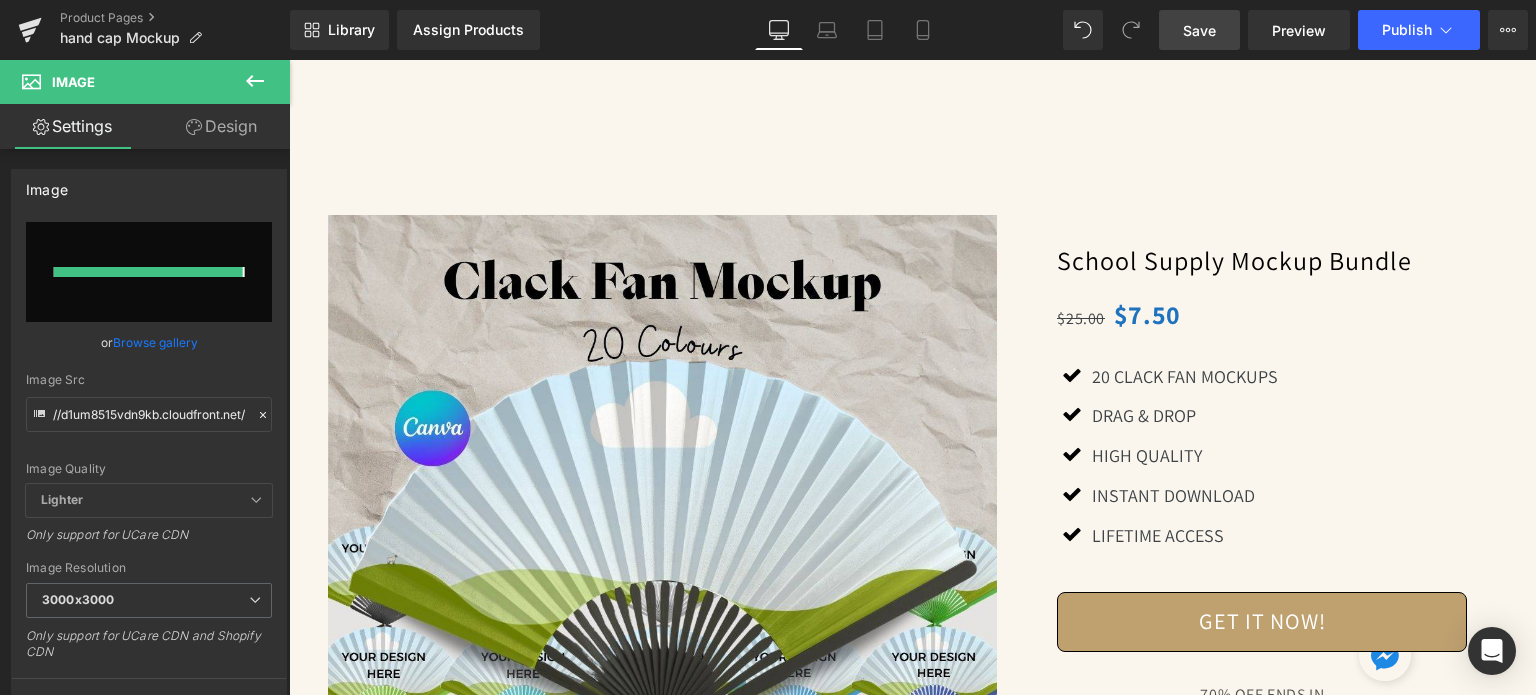 type on "https://ucarecdn.com/acfc690b-61e4-41d0-b84e-d84a0f496c2d/-/format/auto/-/preview/3000x3000/-/quality/lighter/Digital%20Appointment%20Planner%202023%20_23_.jpg" 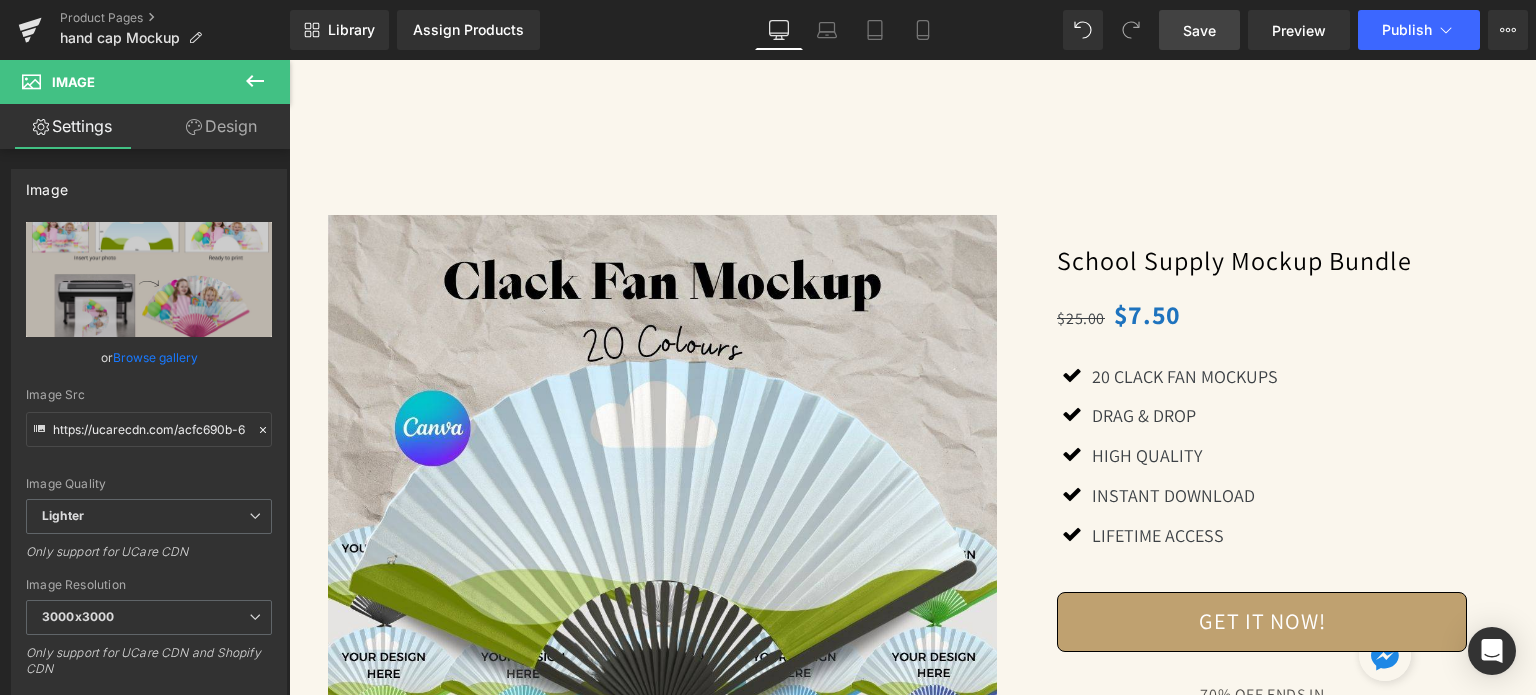 click at bounding box center [1193, 3999] 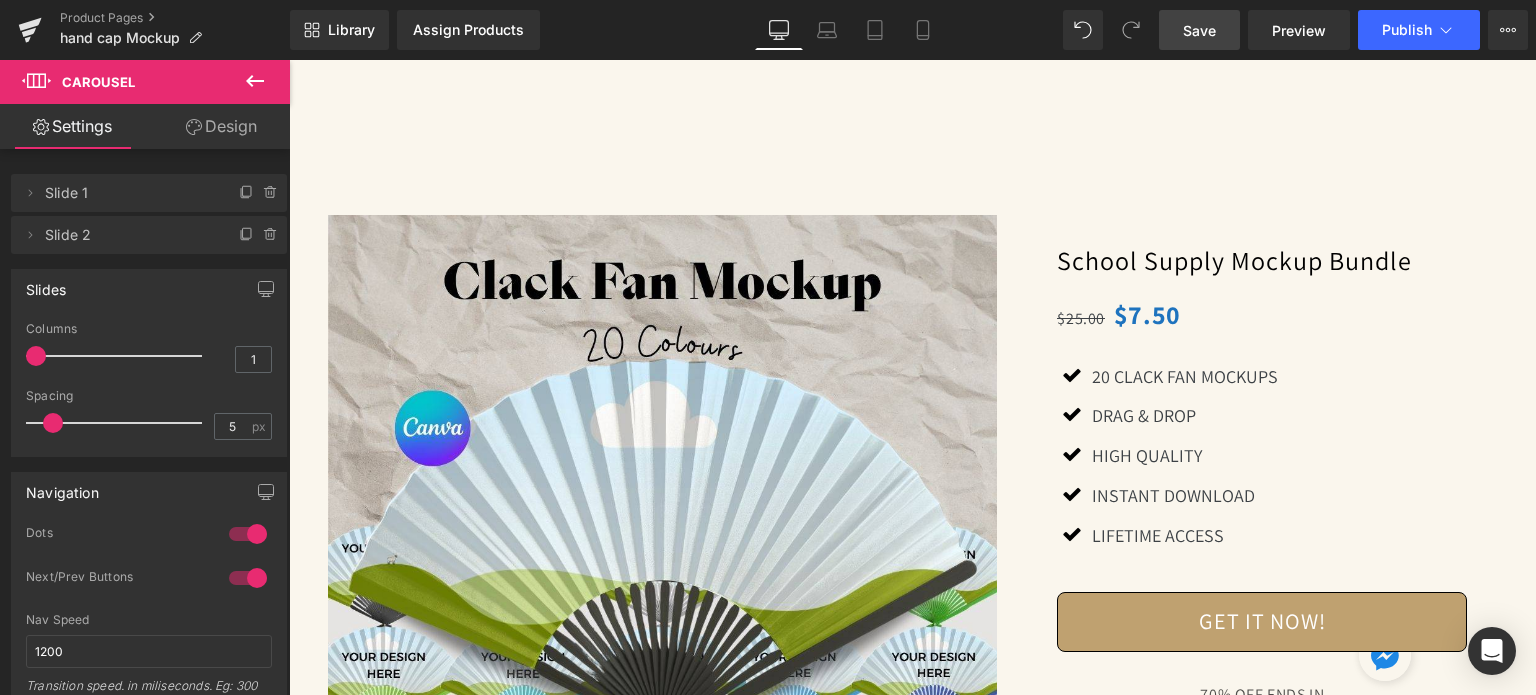 click at bounding box center [1217, 3999] 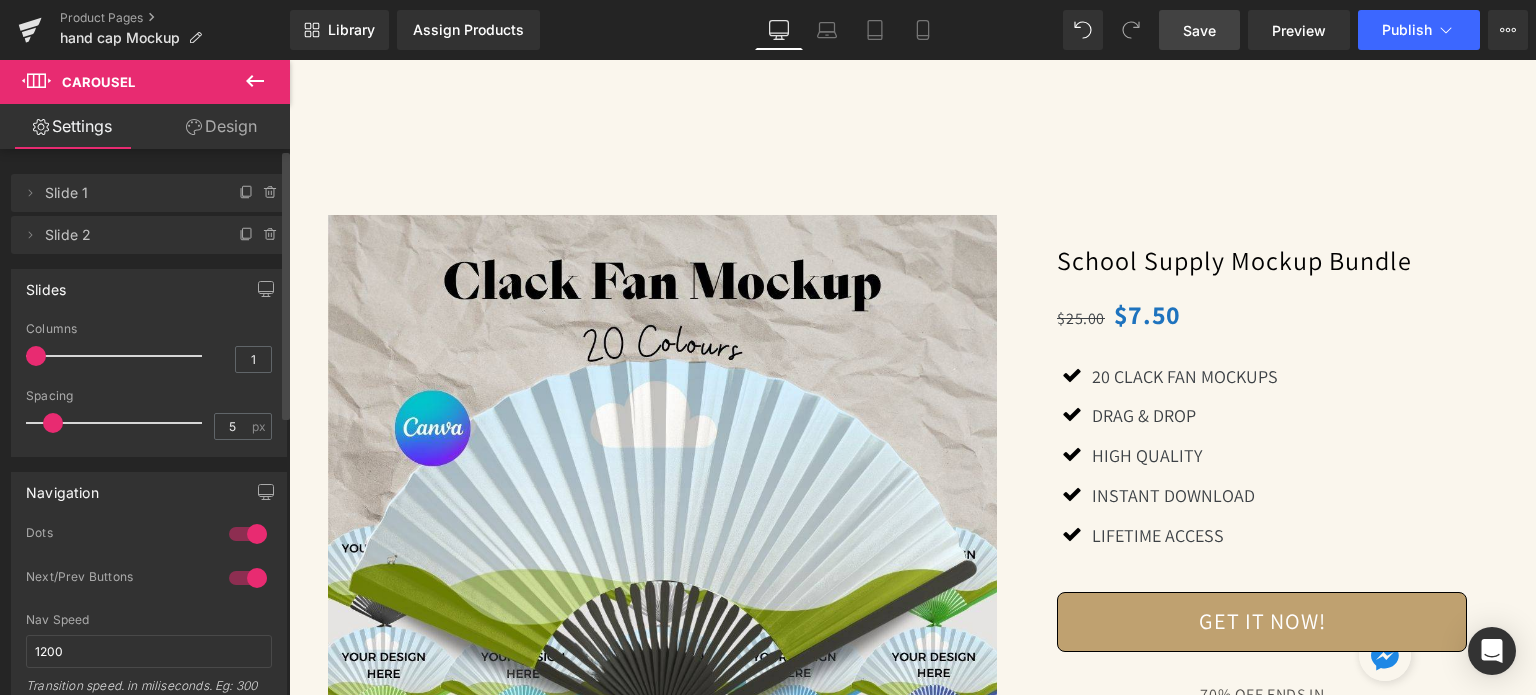 drag, startPoint x: 238, startPoint y: 234, endPoint x: 235, endPoint y: 173, distance: 61.073727 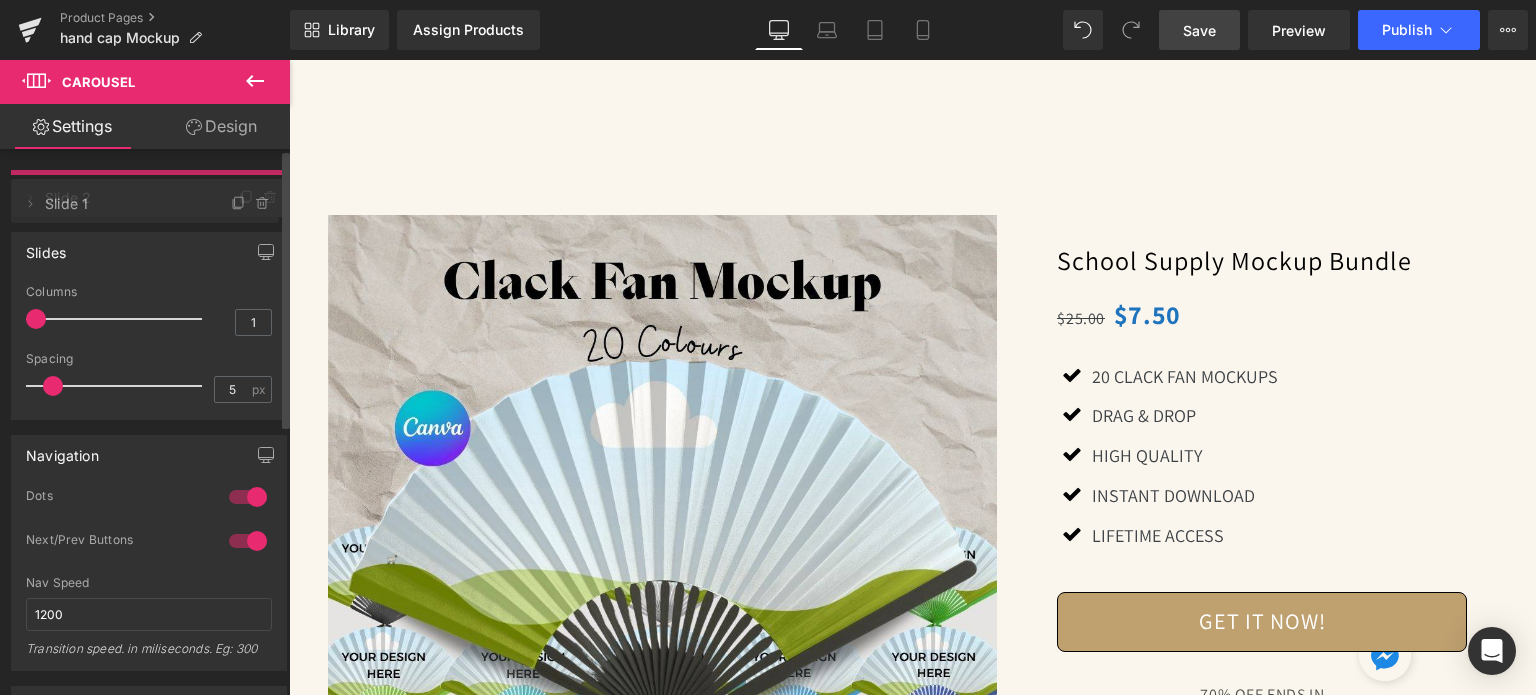 drag, startPoint x: 49, startPoint y: 189, endPoint x: 64, endPoint y: 200, distance: 18.601076 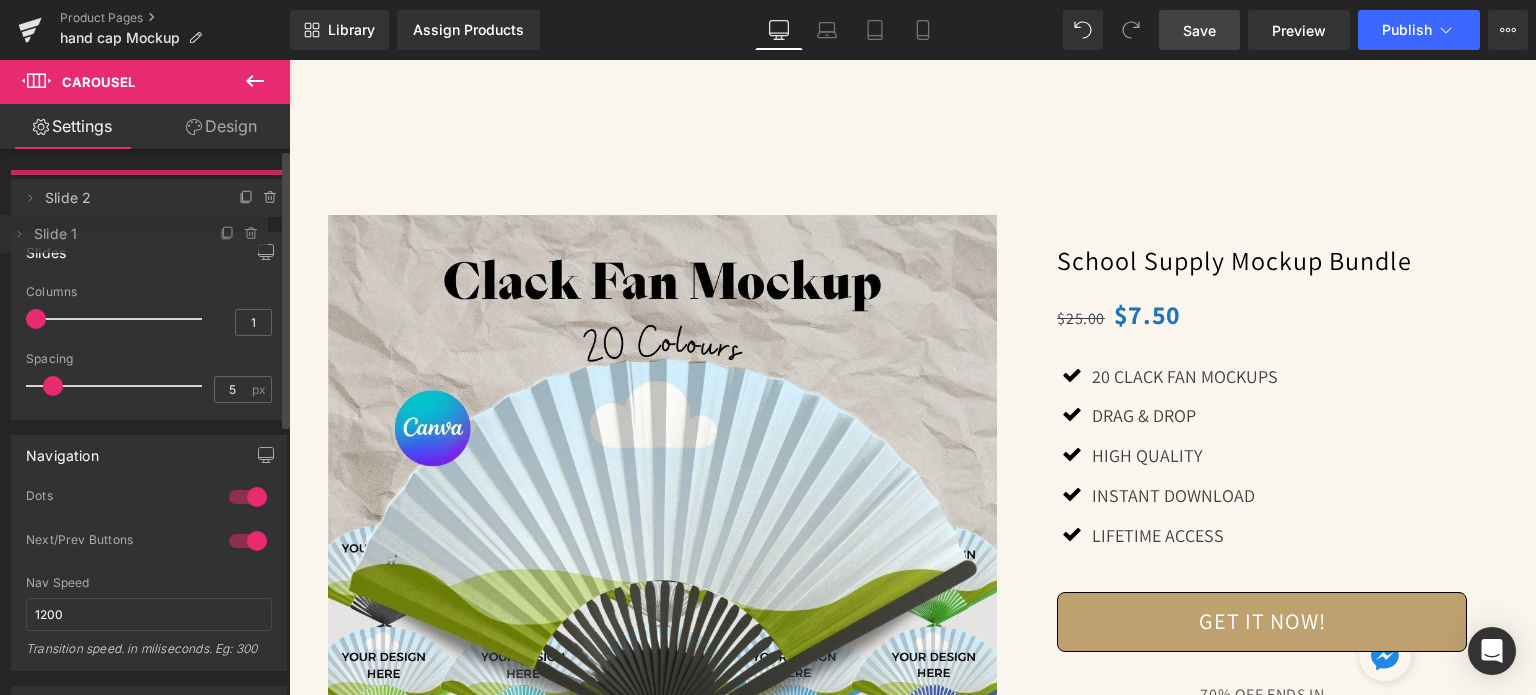drag, startPoint x: 96, startPoint y: 185, endPoint x: 102, endPoint y: 226, distance: 41.4367 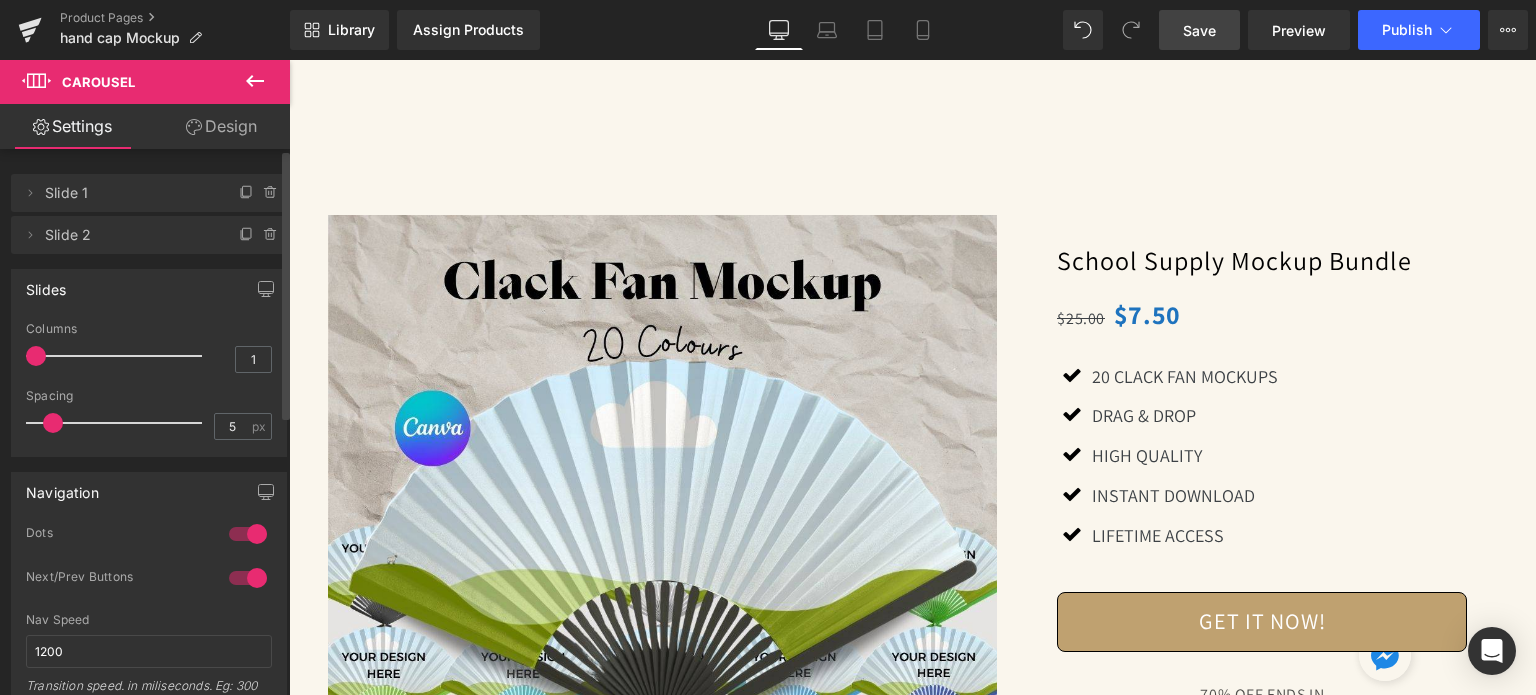click at bounding box center [1193, 3999] 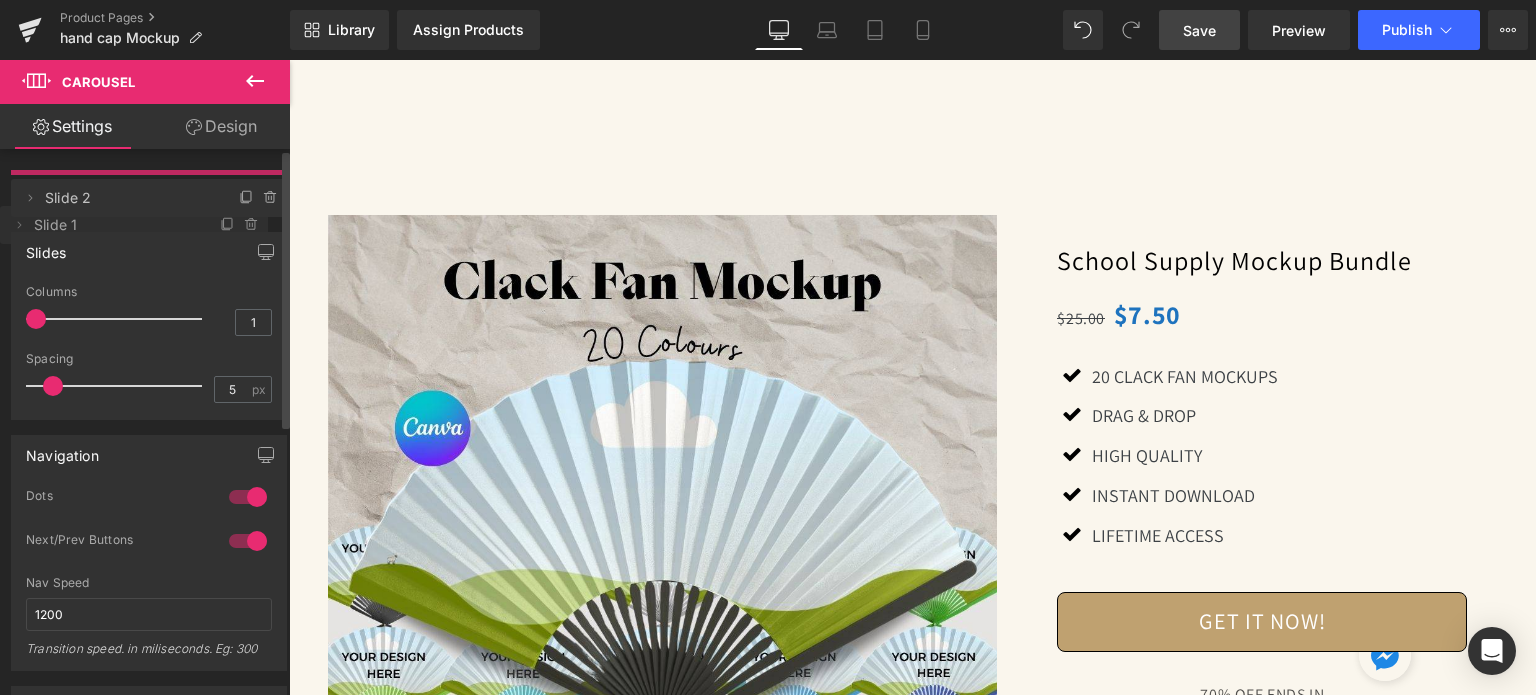 drag, startPoint x: 149, startPoint y: 187, endPoint x: 148, endPoint y: 219, distance: 32.01562 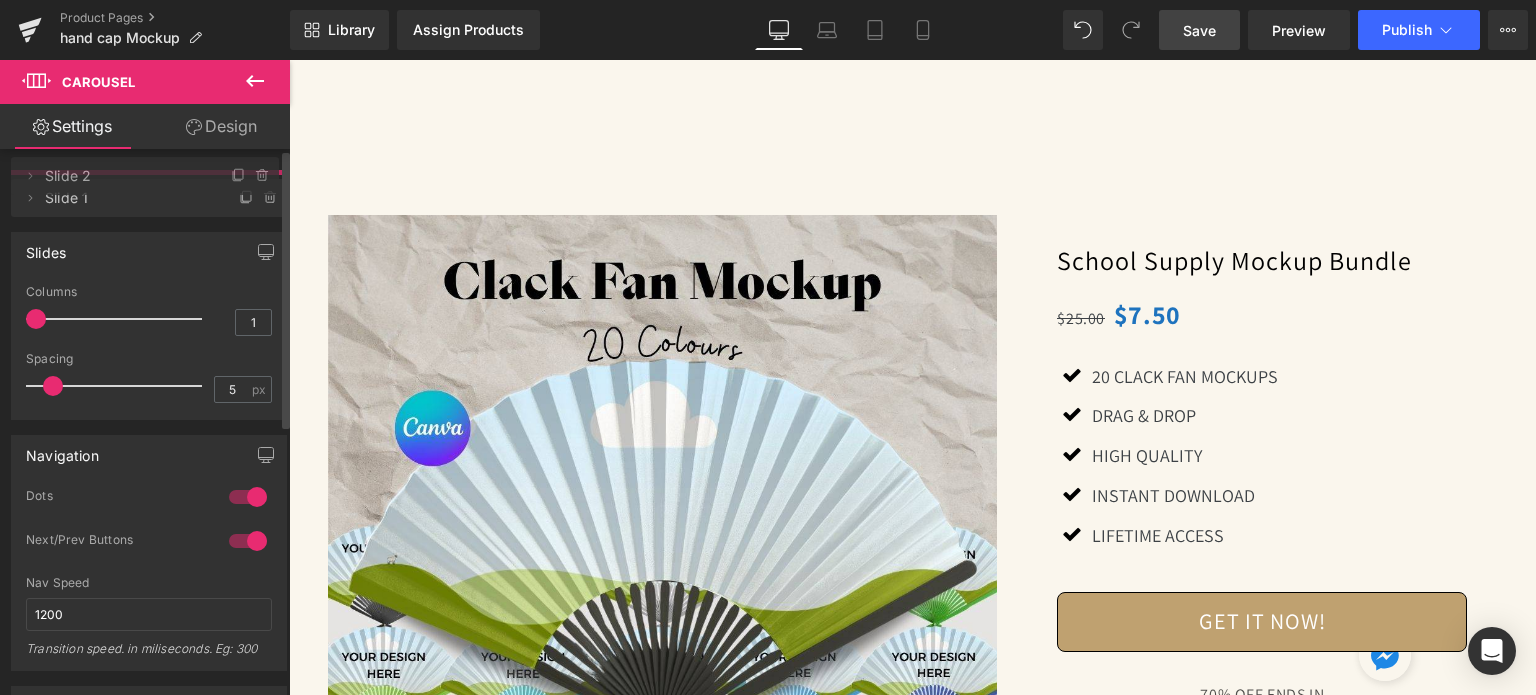 drag, startPoint x: 140, startPoint y: 233, endPoint x: 145, endPoint y: 174, distance: 59.211487 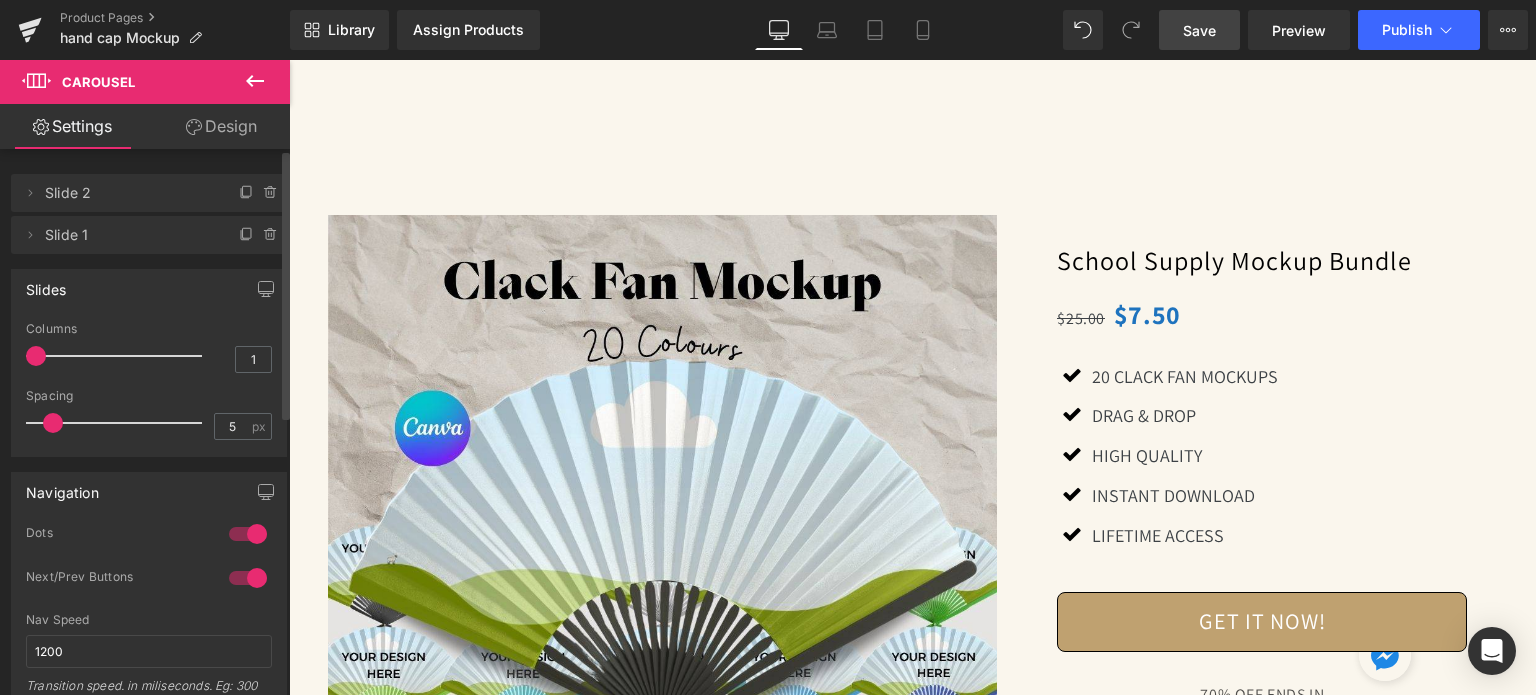 click at bounding box center (1217, 3999) 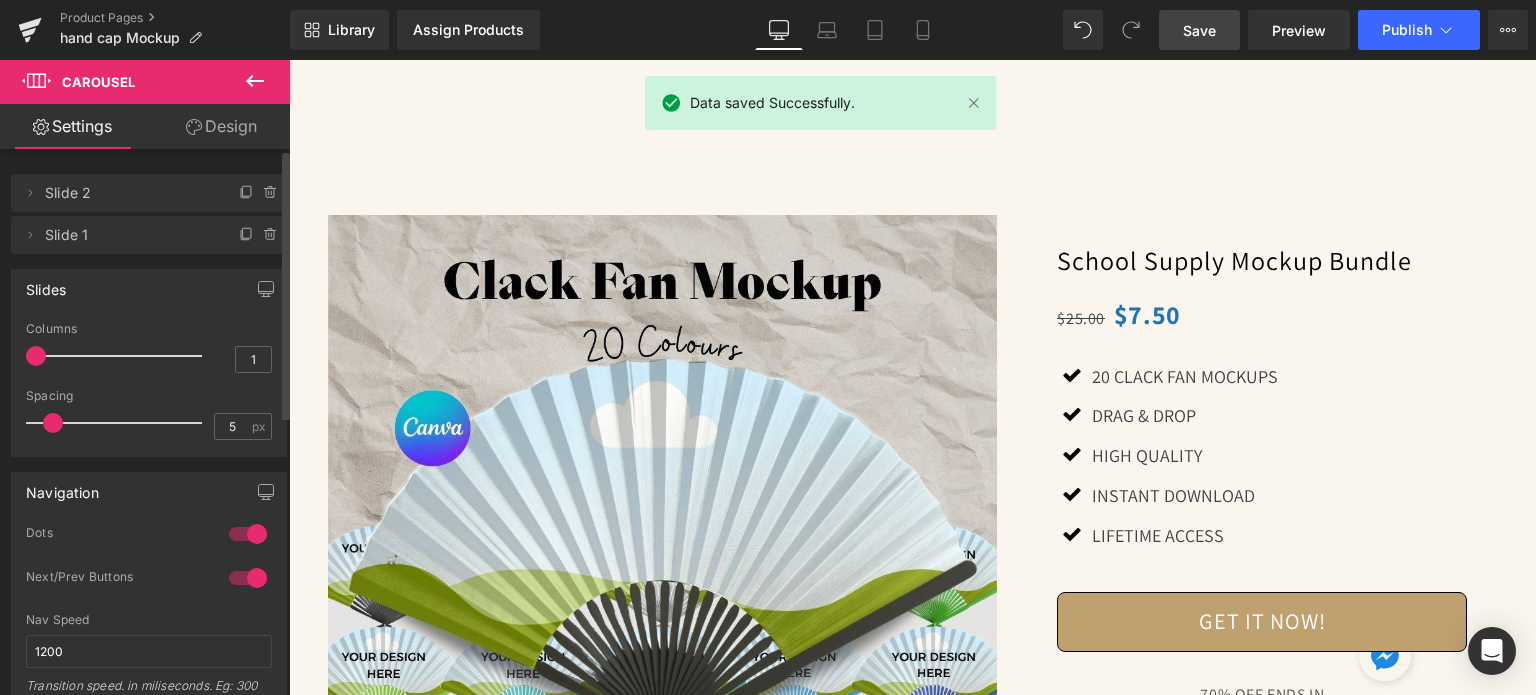 scroll, scrollTop: 3414, scrollLeft: 0, axis: vertical 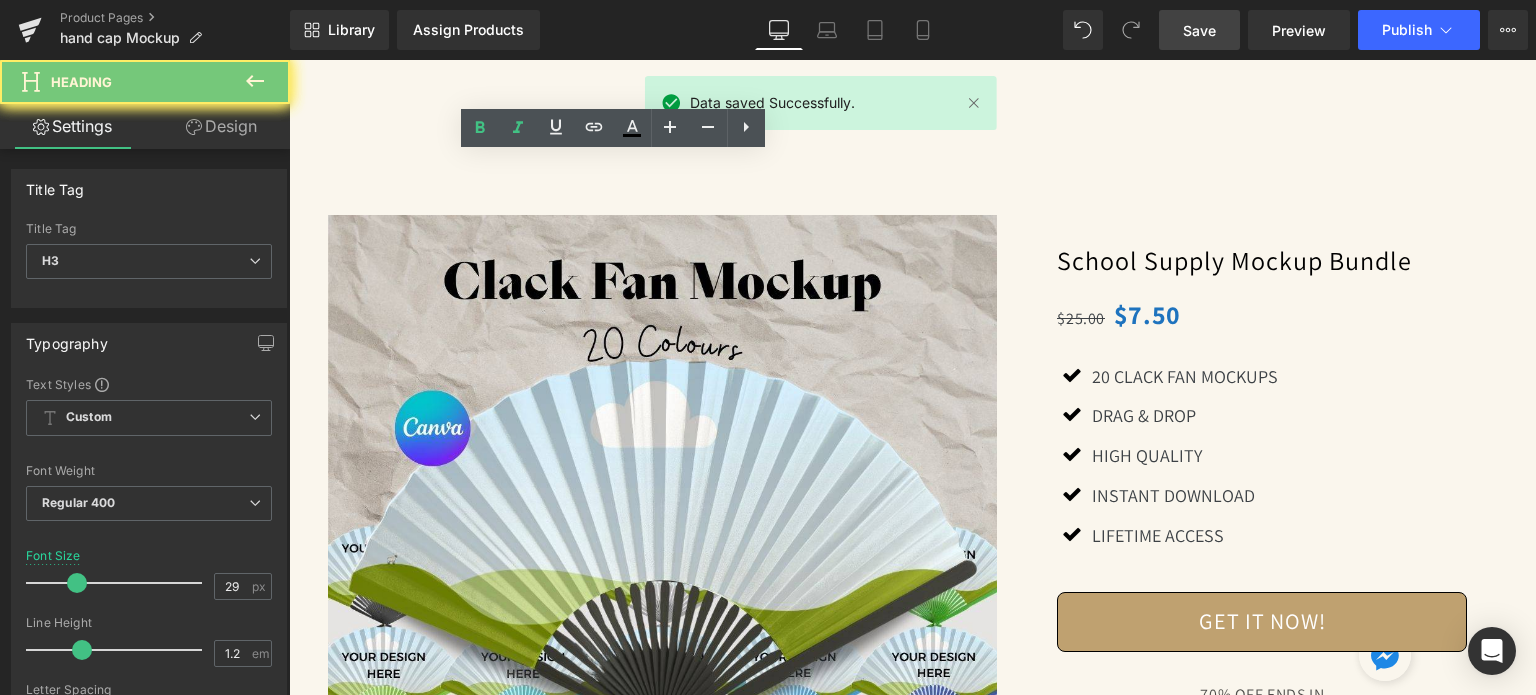 click on "Clear communication, confident results!" at bounding box center [598, 3588] 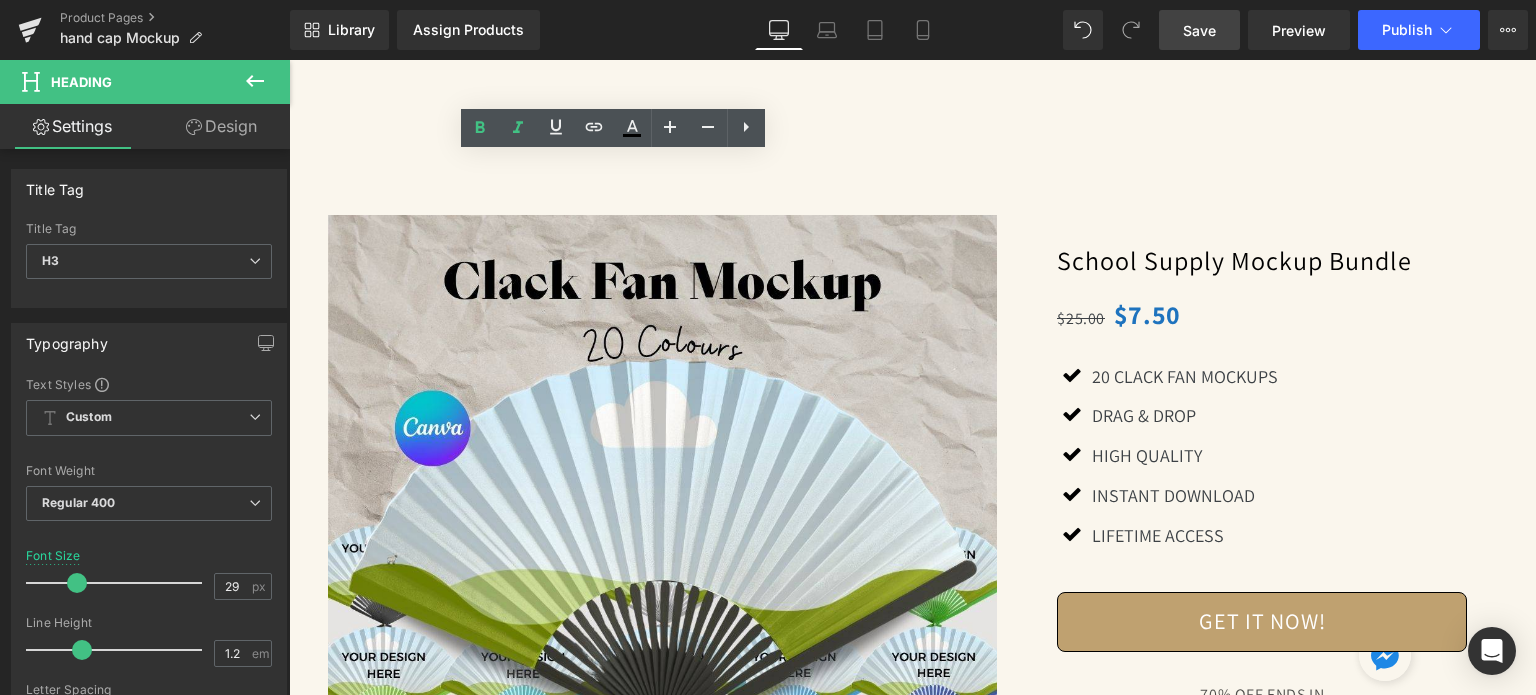 type 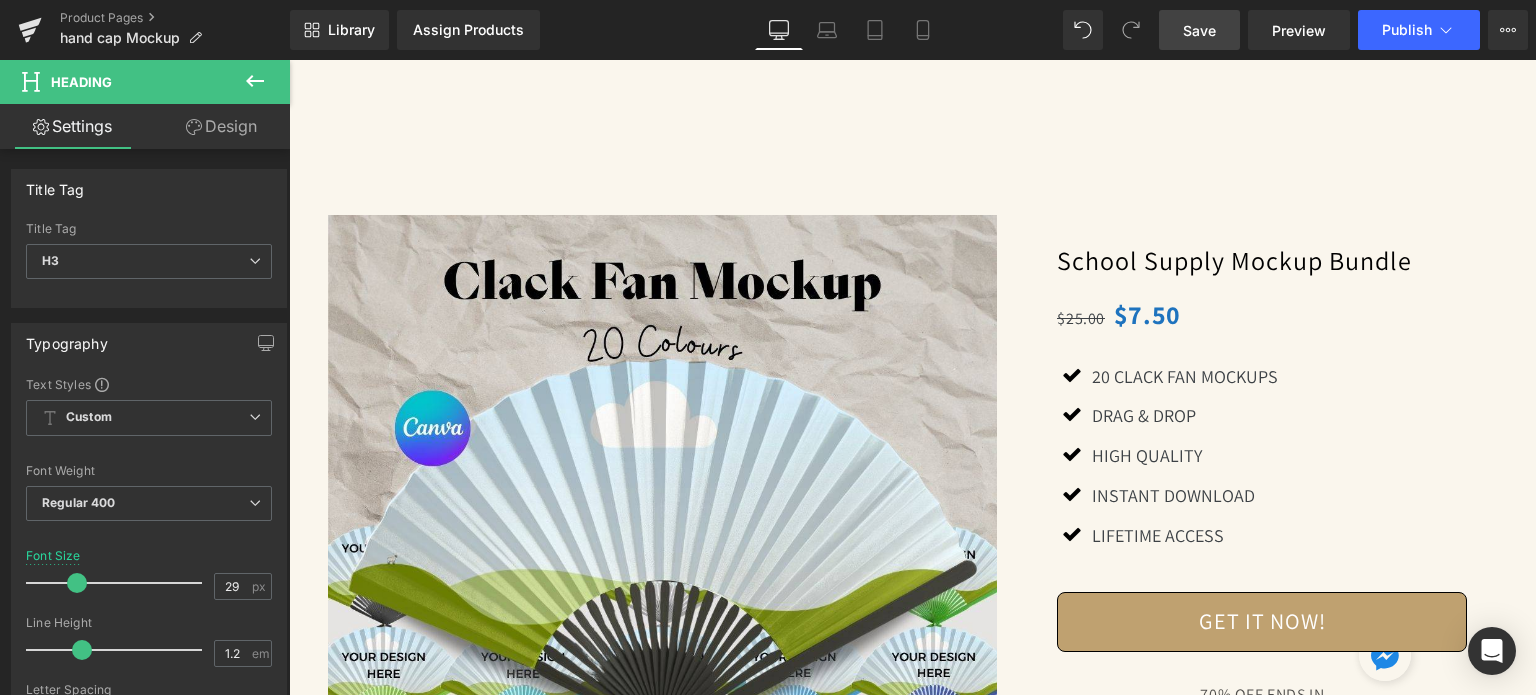 click on "BONUS Heading         Designed for creativity and convenience, this digital template is perfect for teachers, parents, and crafters looking to add a unique flair to classroom gifts, back-to-school kits, or everyday organization. We understand the unique challenges school event organizers and educators face. That’s why our bundle includes a wide range of mockups—featuring items like notebooks, pencil cases, glues and more. Our mockups help eliminate guesswork—so you can show students, parents, or clients exactly what the finished product will look like. No misunderstandings, just pure satisfaction. Text Block
Image
Image
‹ ›
Carousel
Row
Row" at bounding box center (913, 3774) 